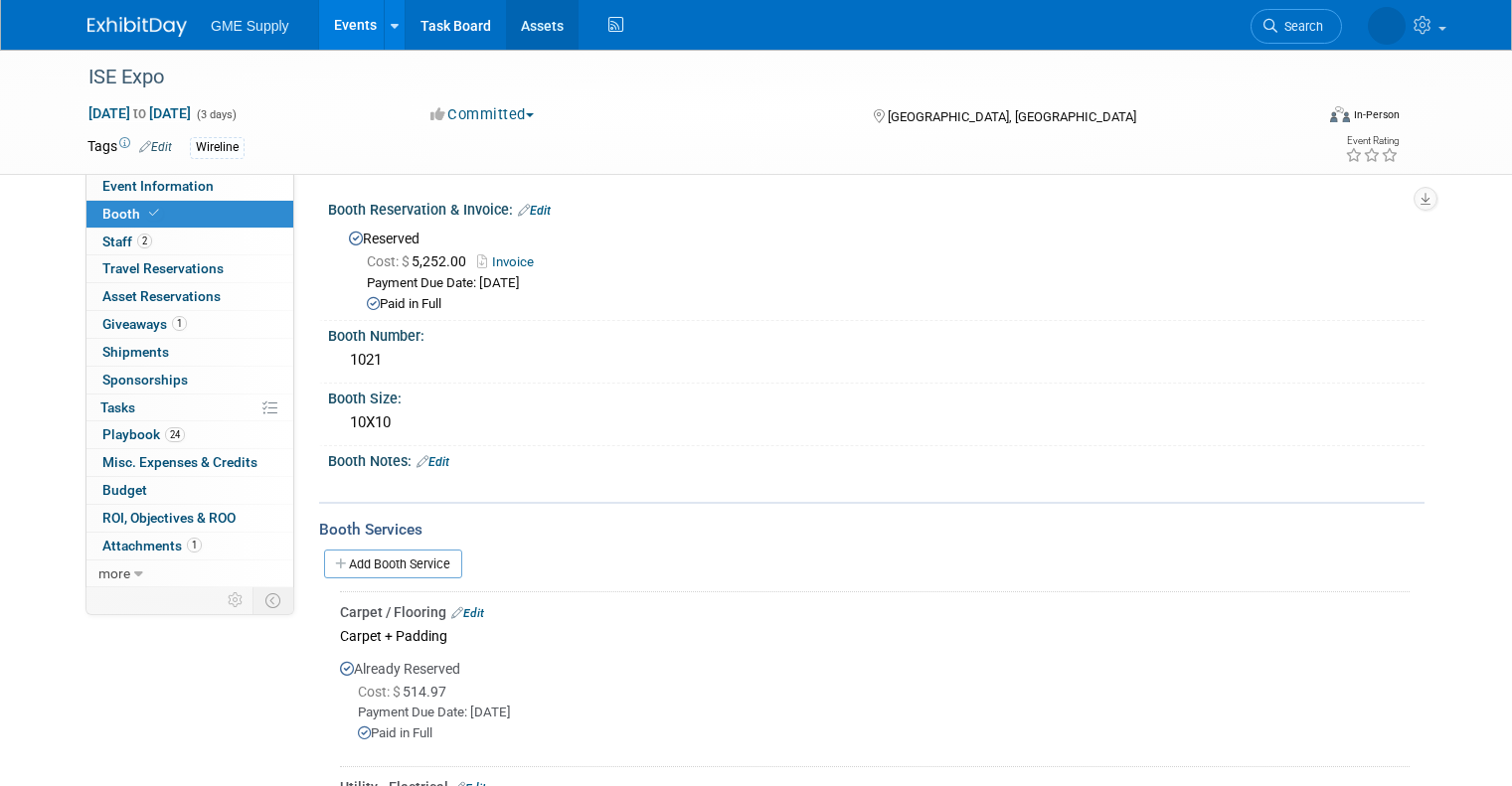 scroll, scrollTop: 0, scrollLeft: 0, axis: both 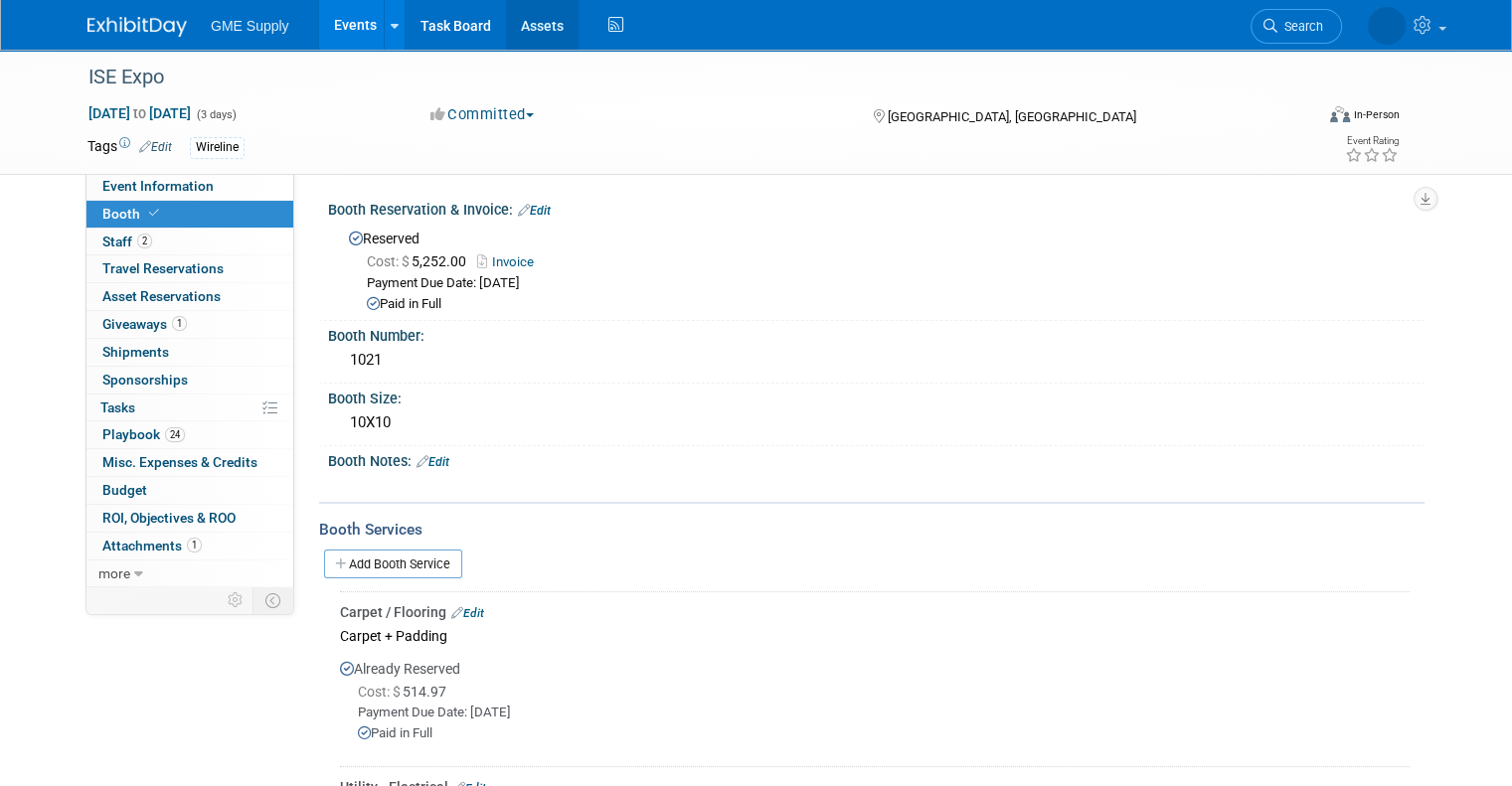 click on "Assets" at bounding box center (542, 25) 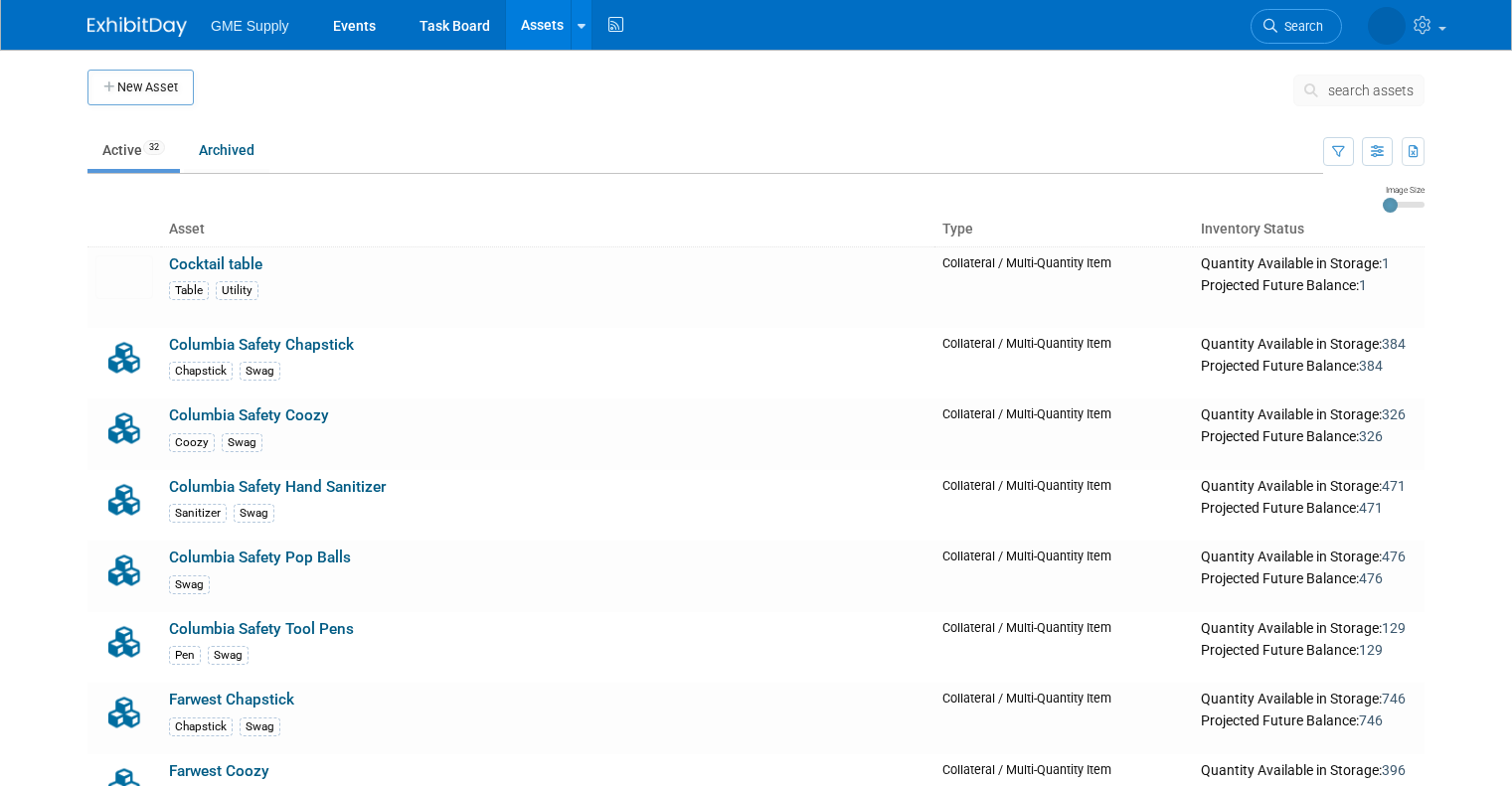 scroll, scrollTop: 0, scrollLeft: 0, axis: both 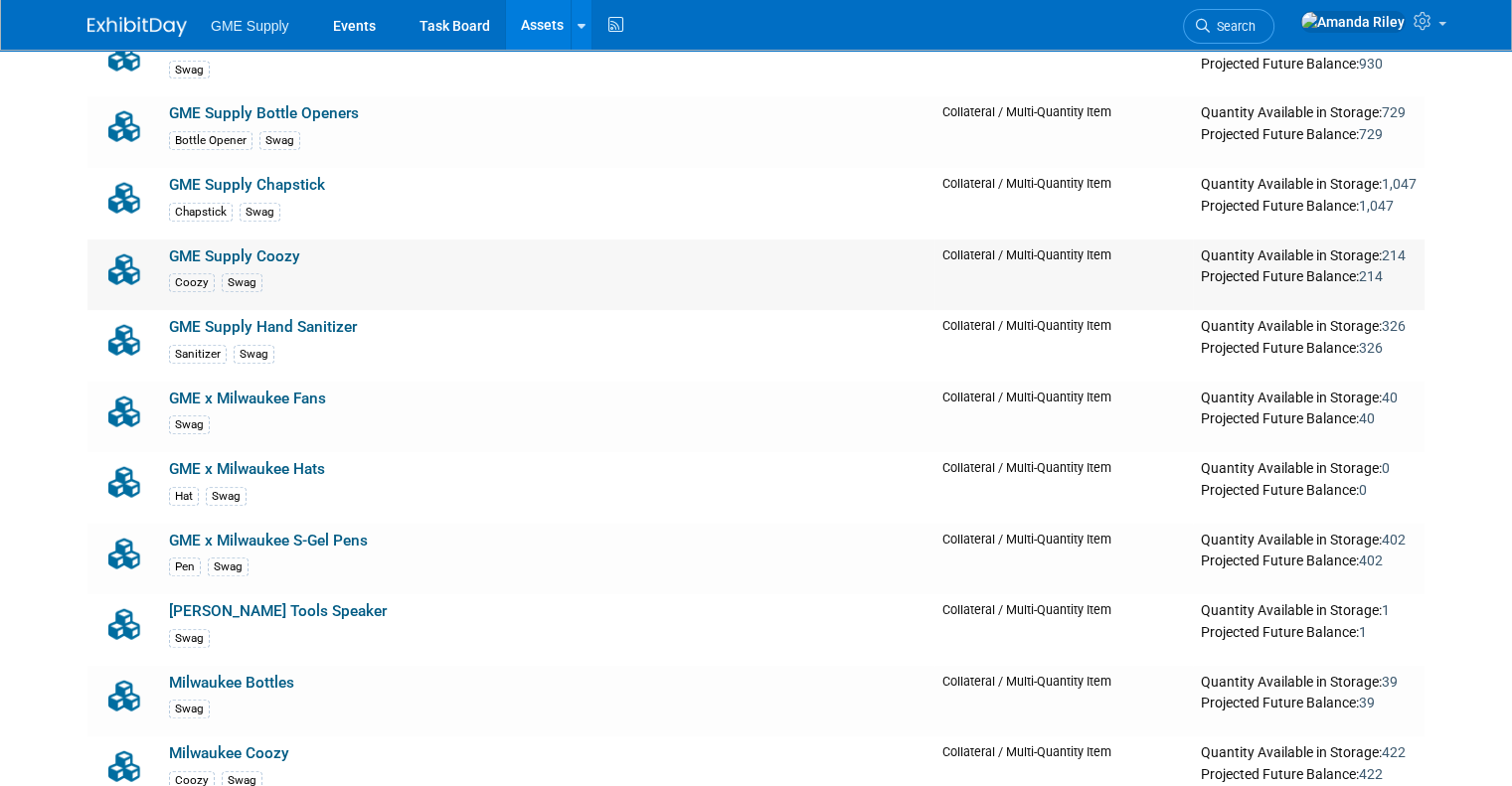 click on "GME Supply Coozy" at bounding box center [235, 256] 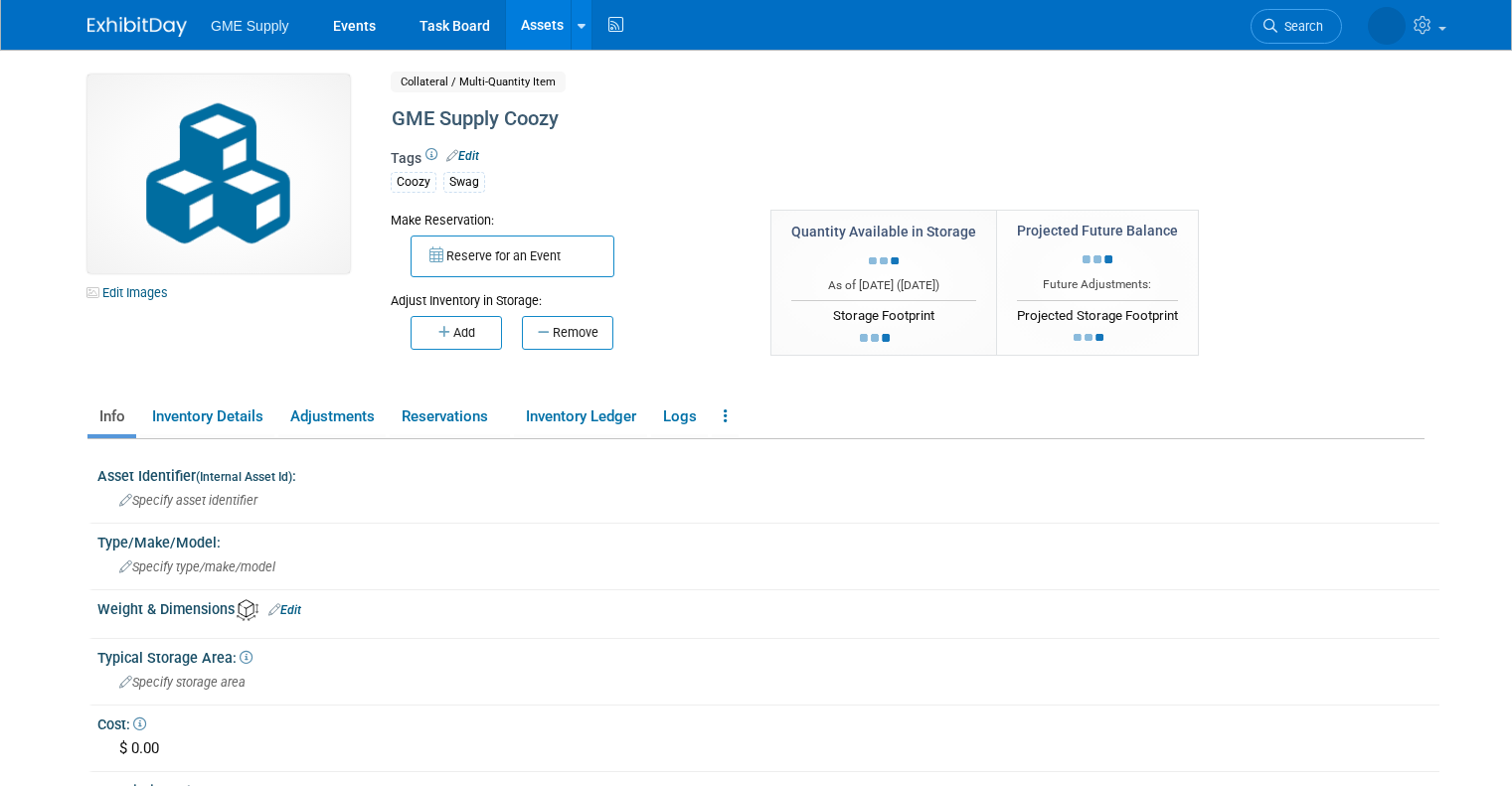 scroll, scrollTop: 0, scrollLeft: 0, axis: both 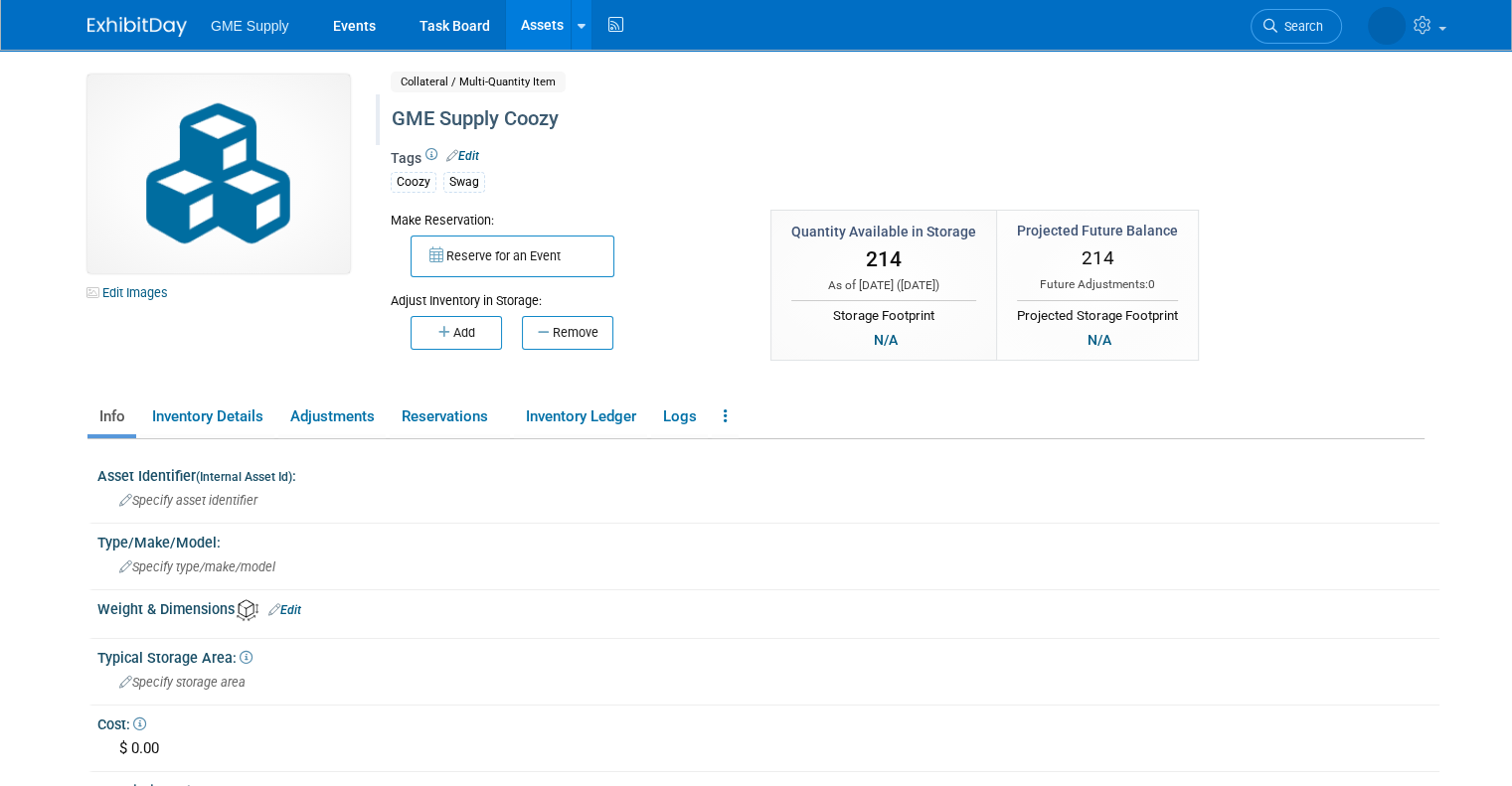 click on "GME Supply Coozy" at bounding box center (828, 119) 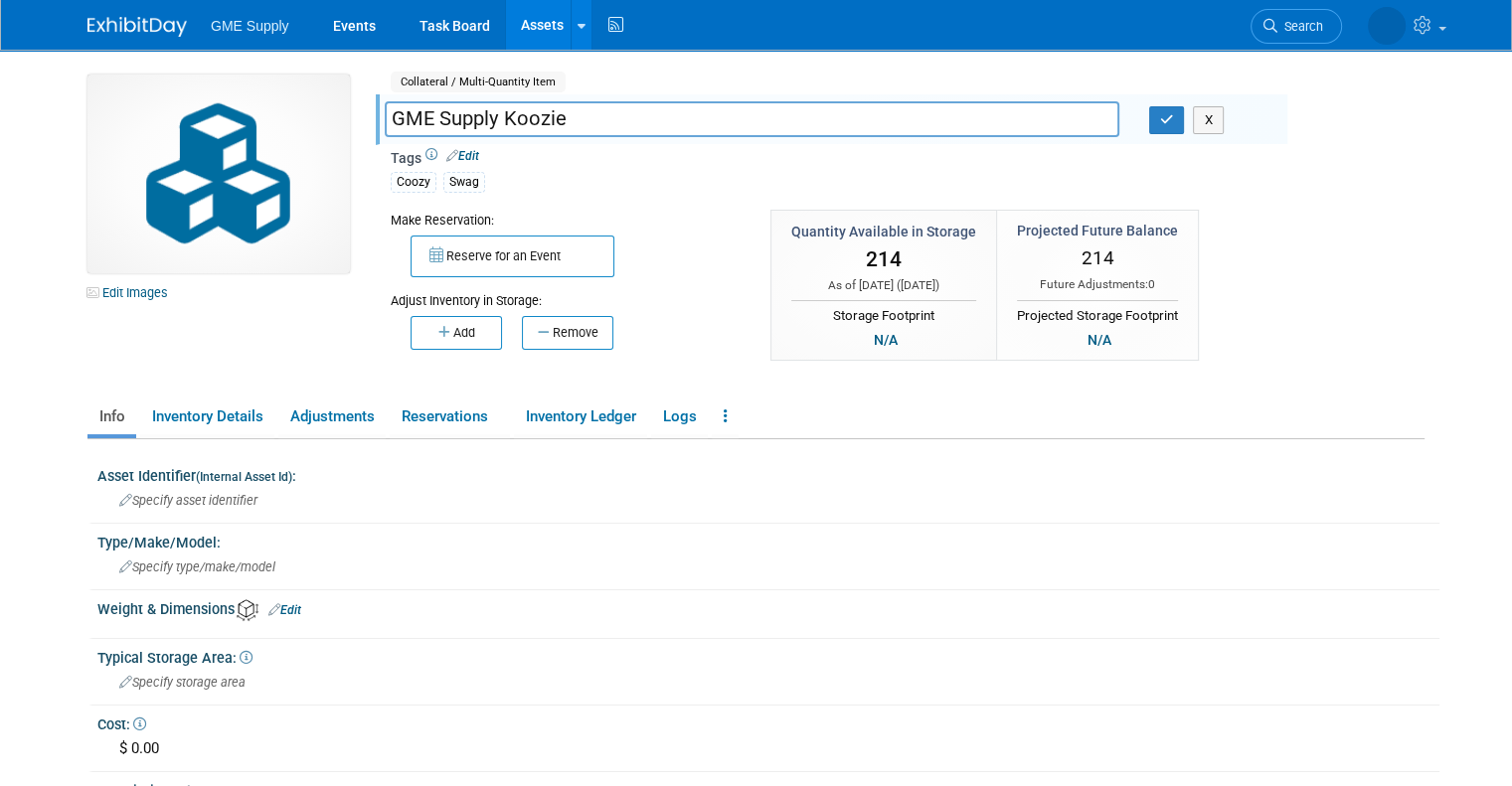 type on "GME Supply Koozie" 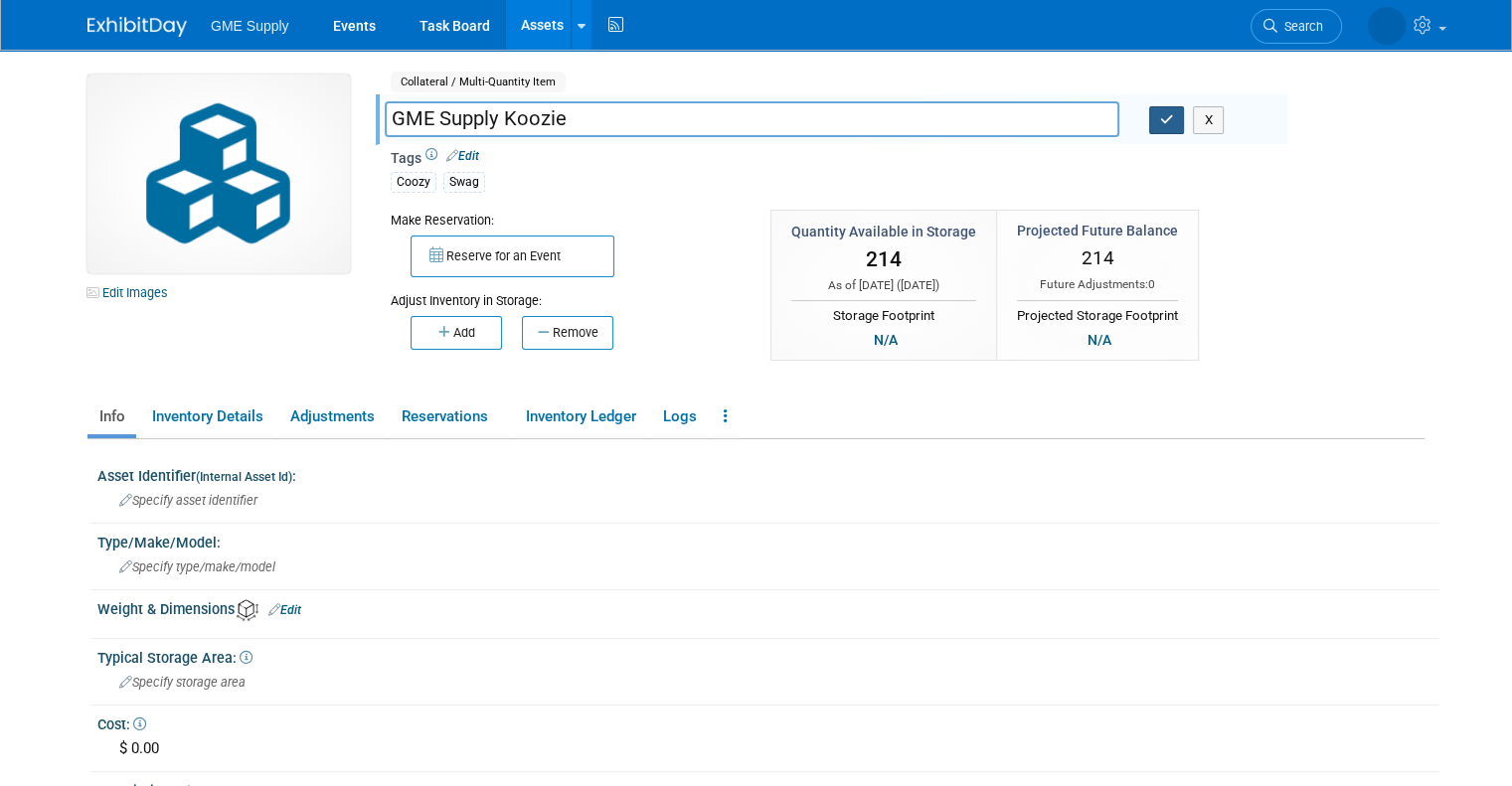 click at bounding box center (1167, 119) 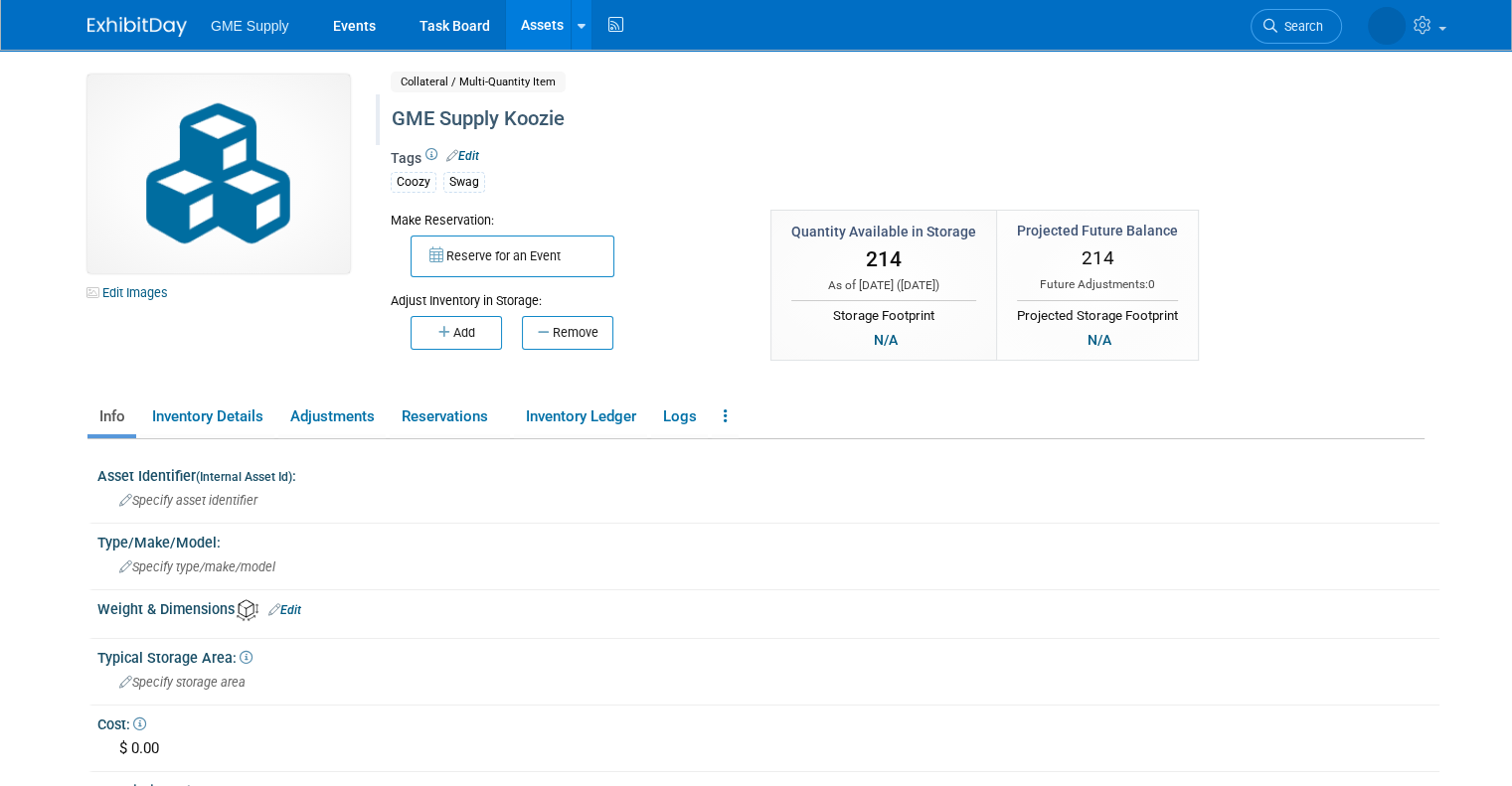click on "214" at bounding box center (884, 259) 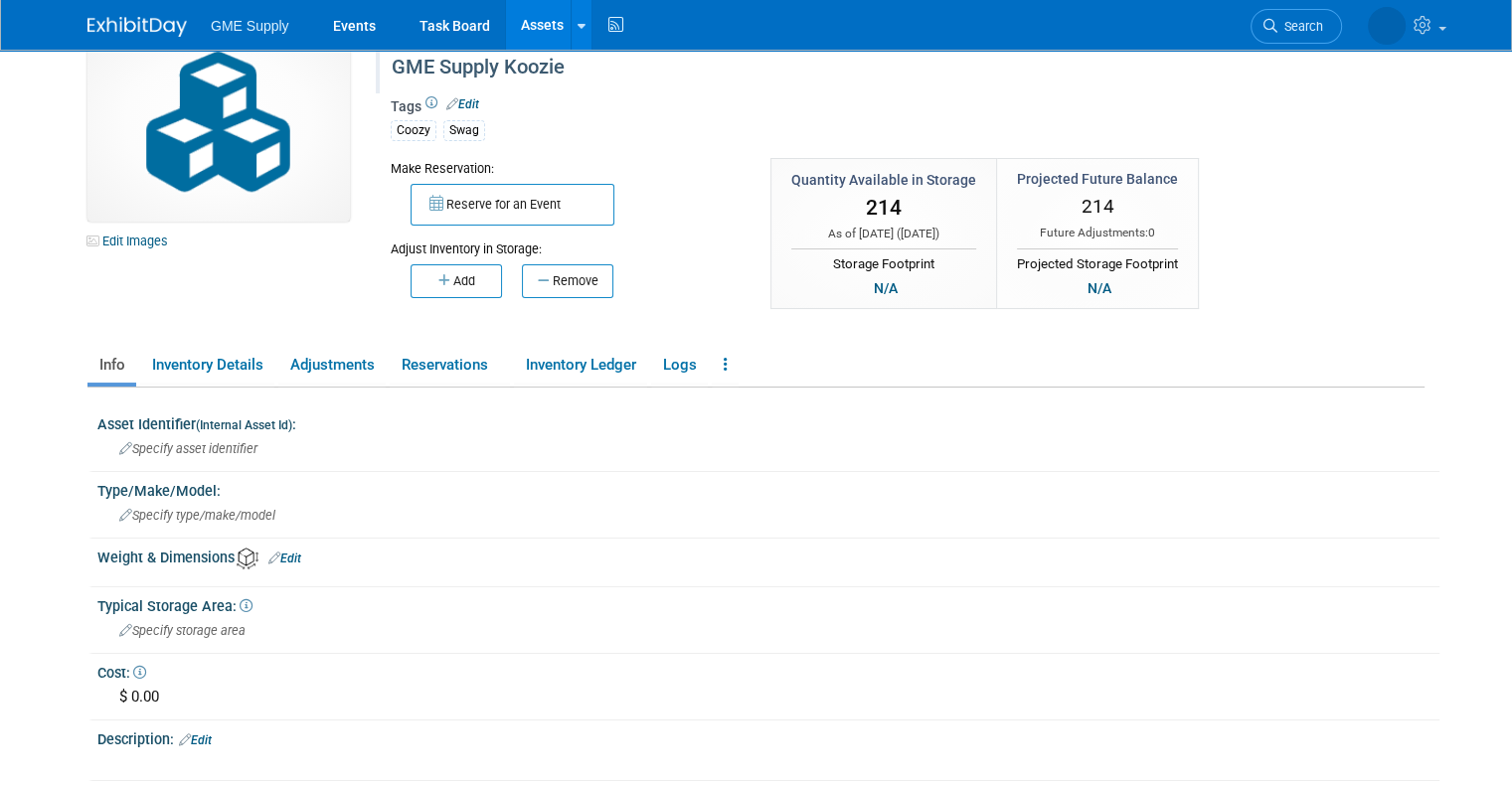 scroll, scrollTop: 44, scrollLeft: 0, axis: vertical 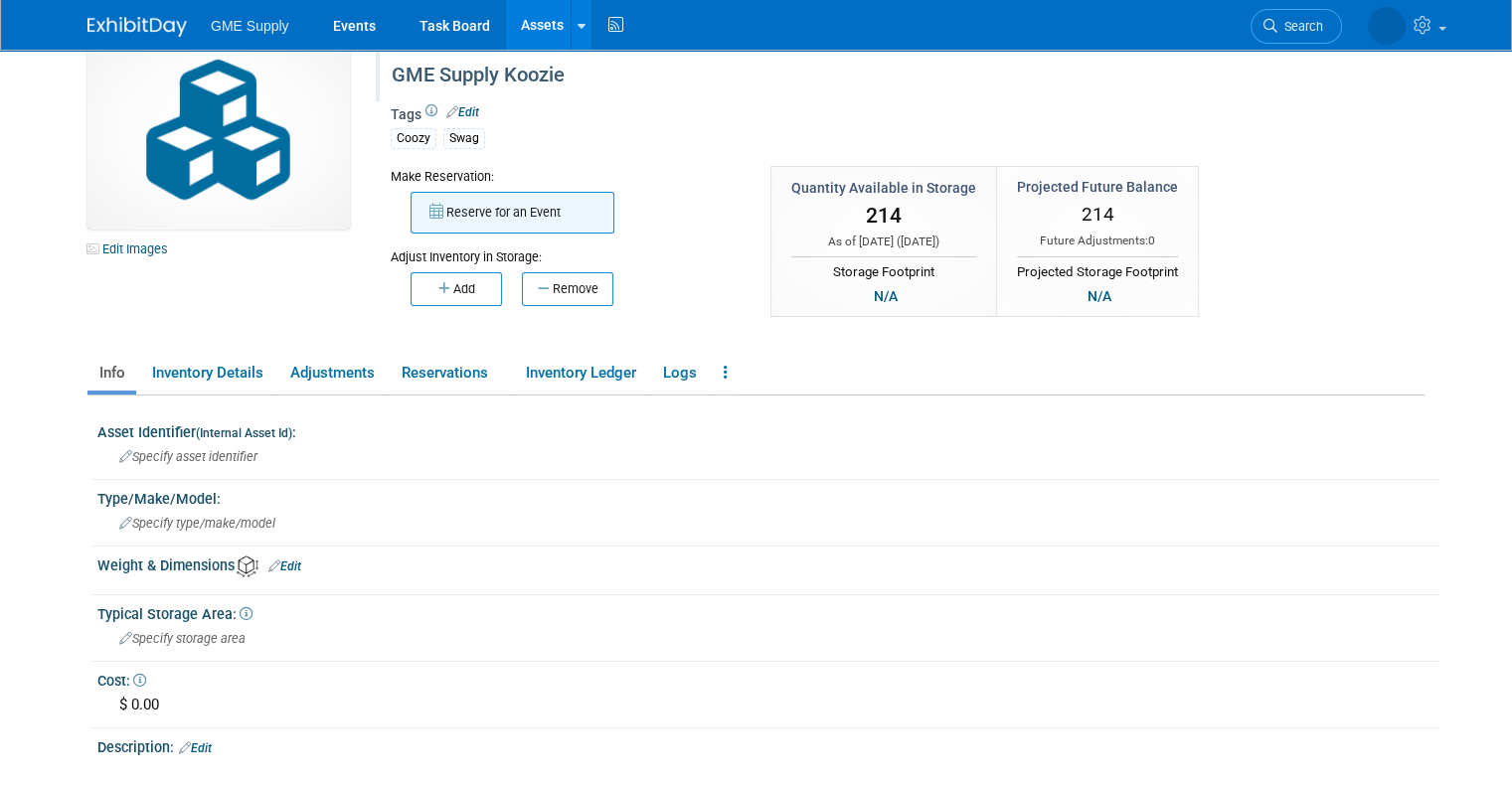 click on "Reserve for an Event" at bounding box center (512, 213) 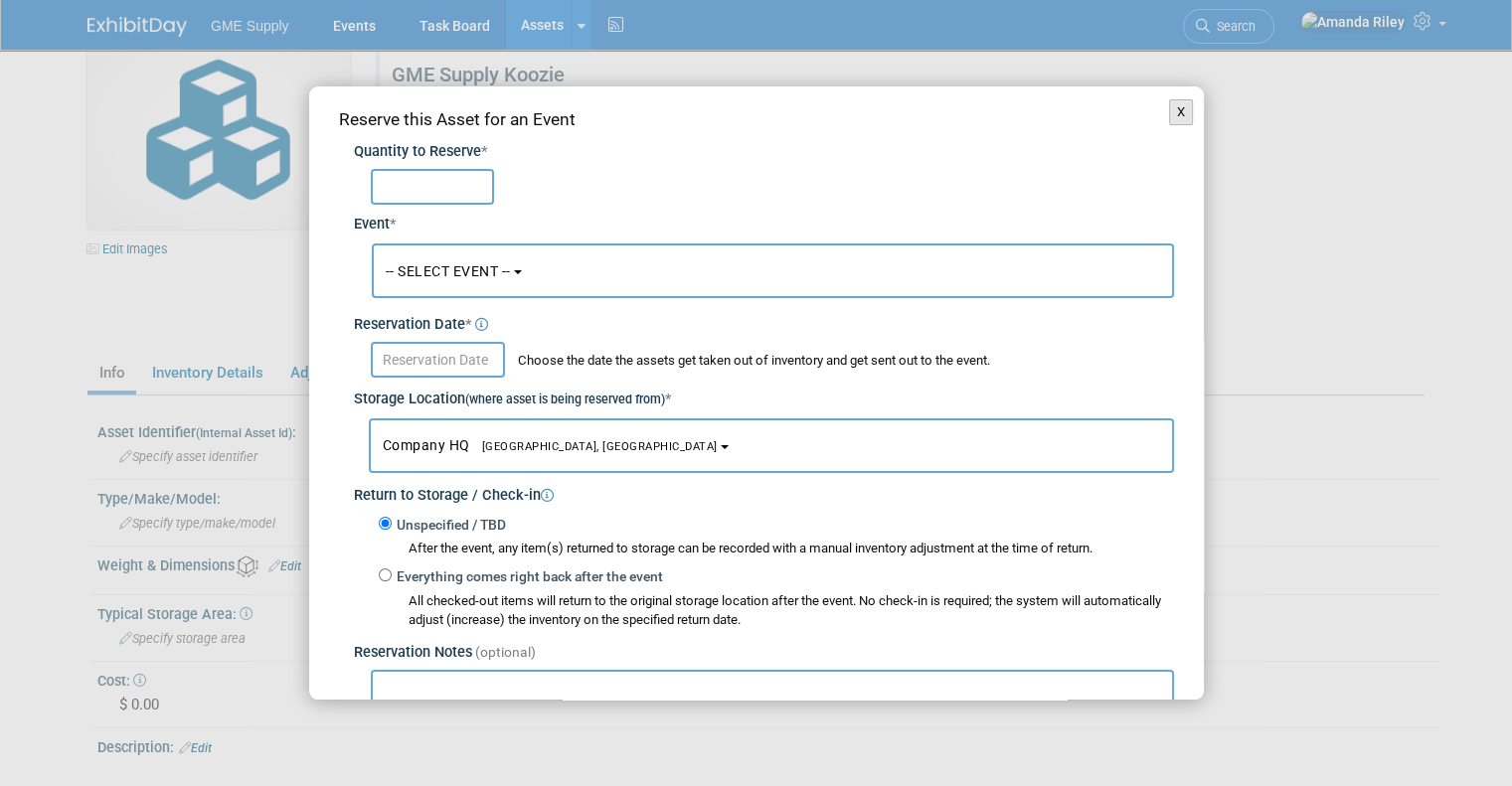 click on "X" at bounding box center [1181, 112] 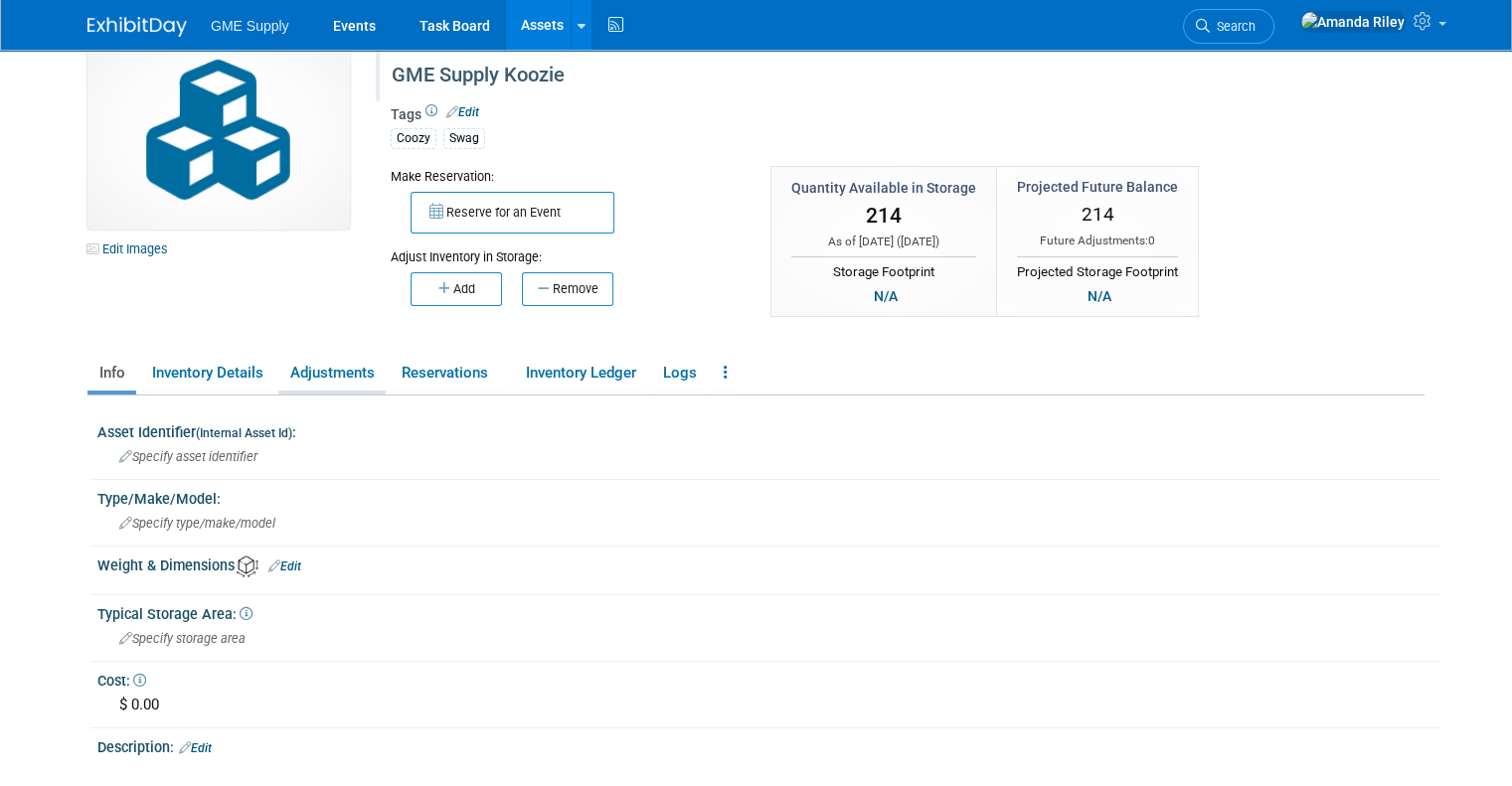 click on "Adjustments" at bounding box center (332, 373) 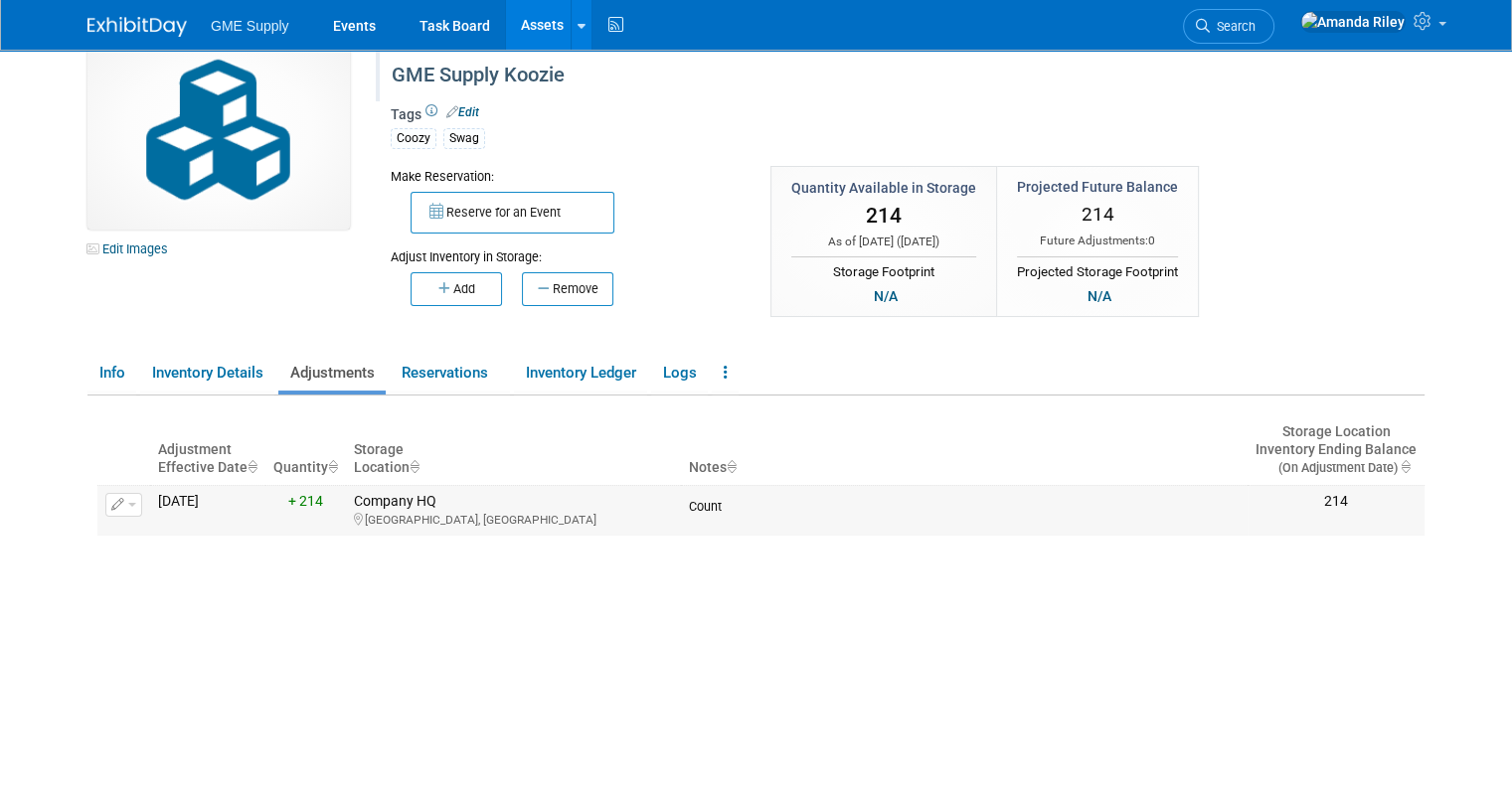 click at bounding box center [132, 505] 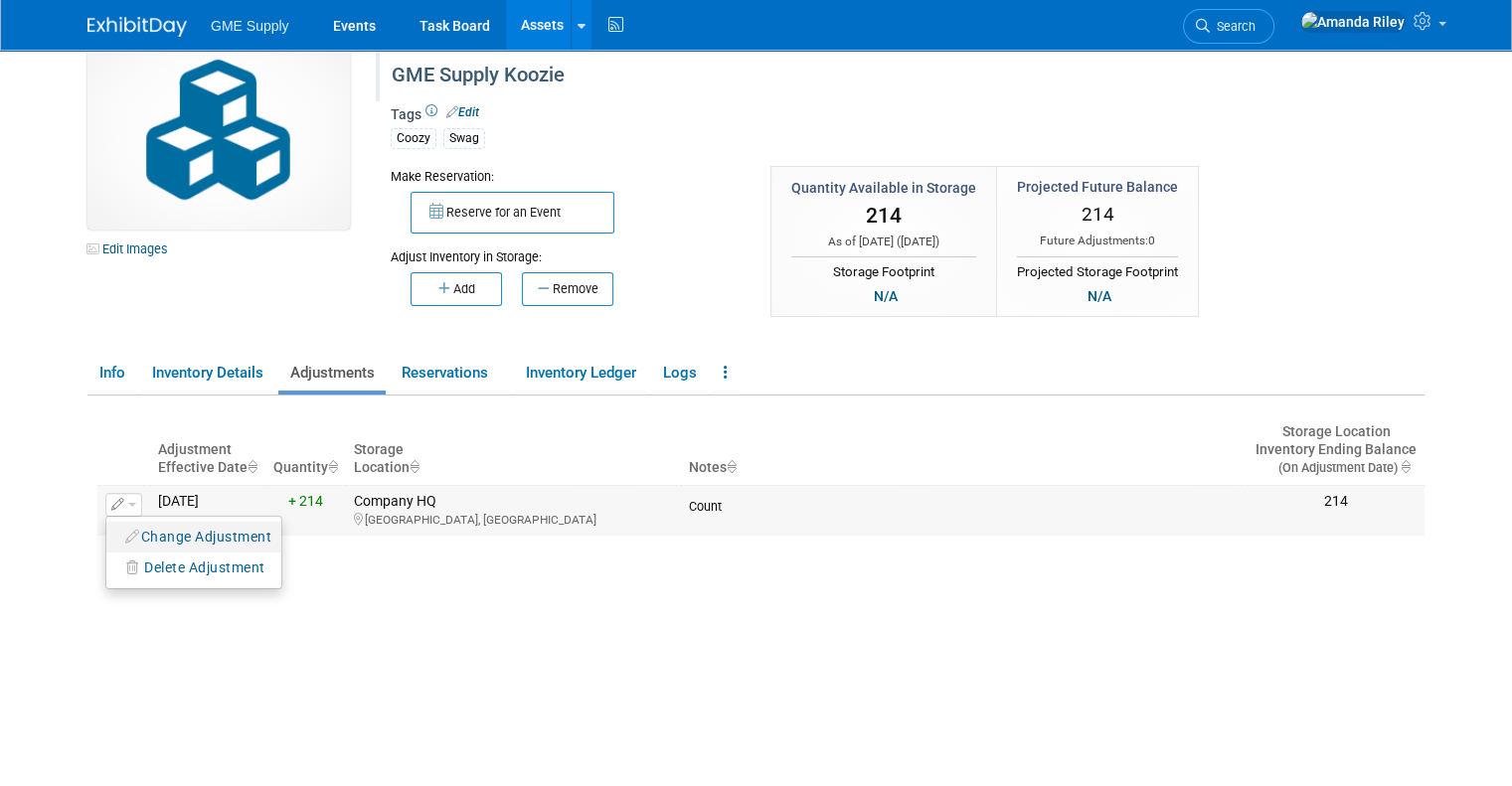 click on "Change Adjustment" at bounding box center [199, 537] 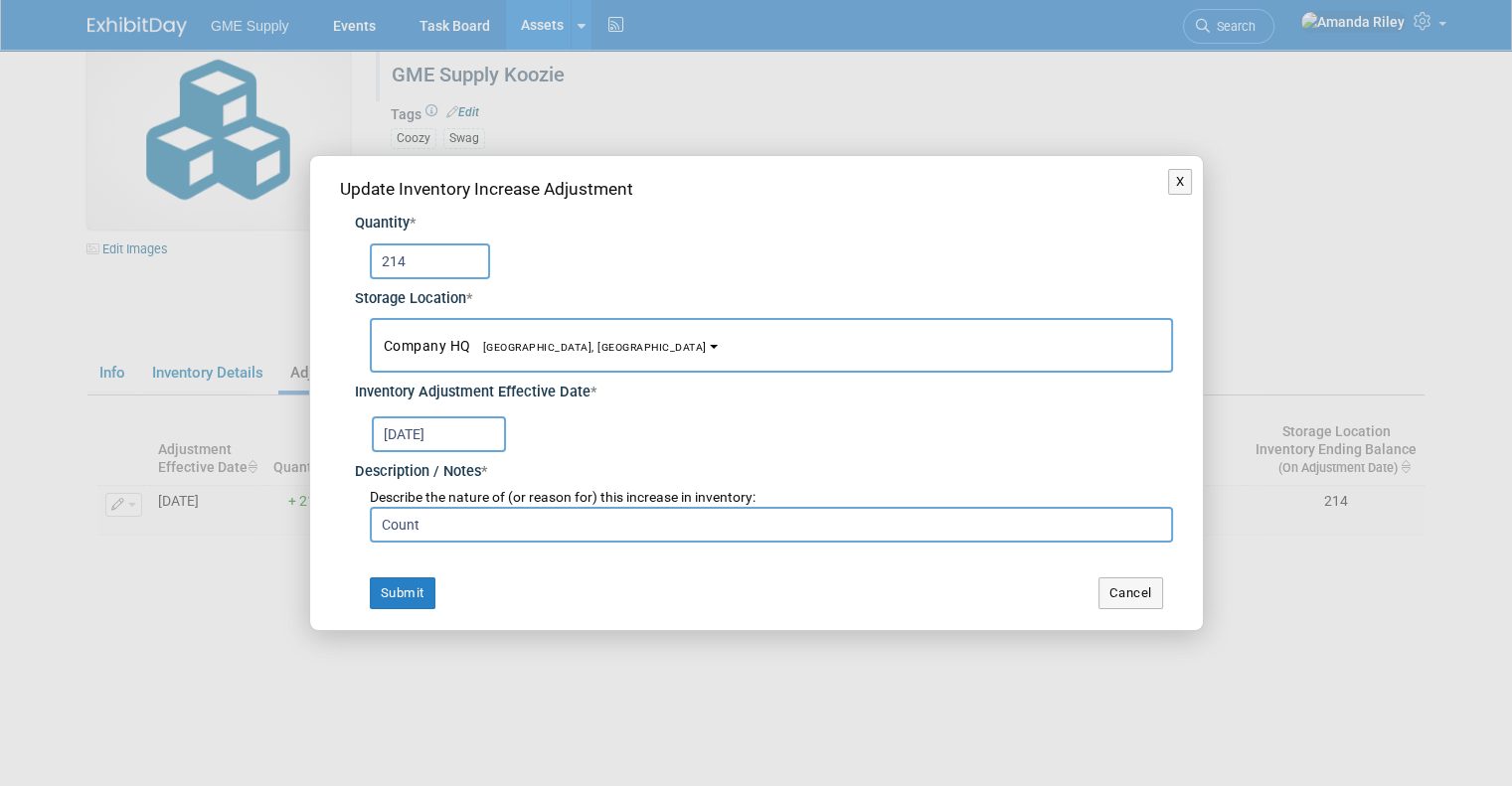 click on "Jul 11, 2025" at bounding box center [438, 434] 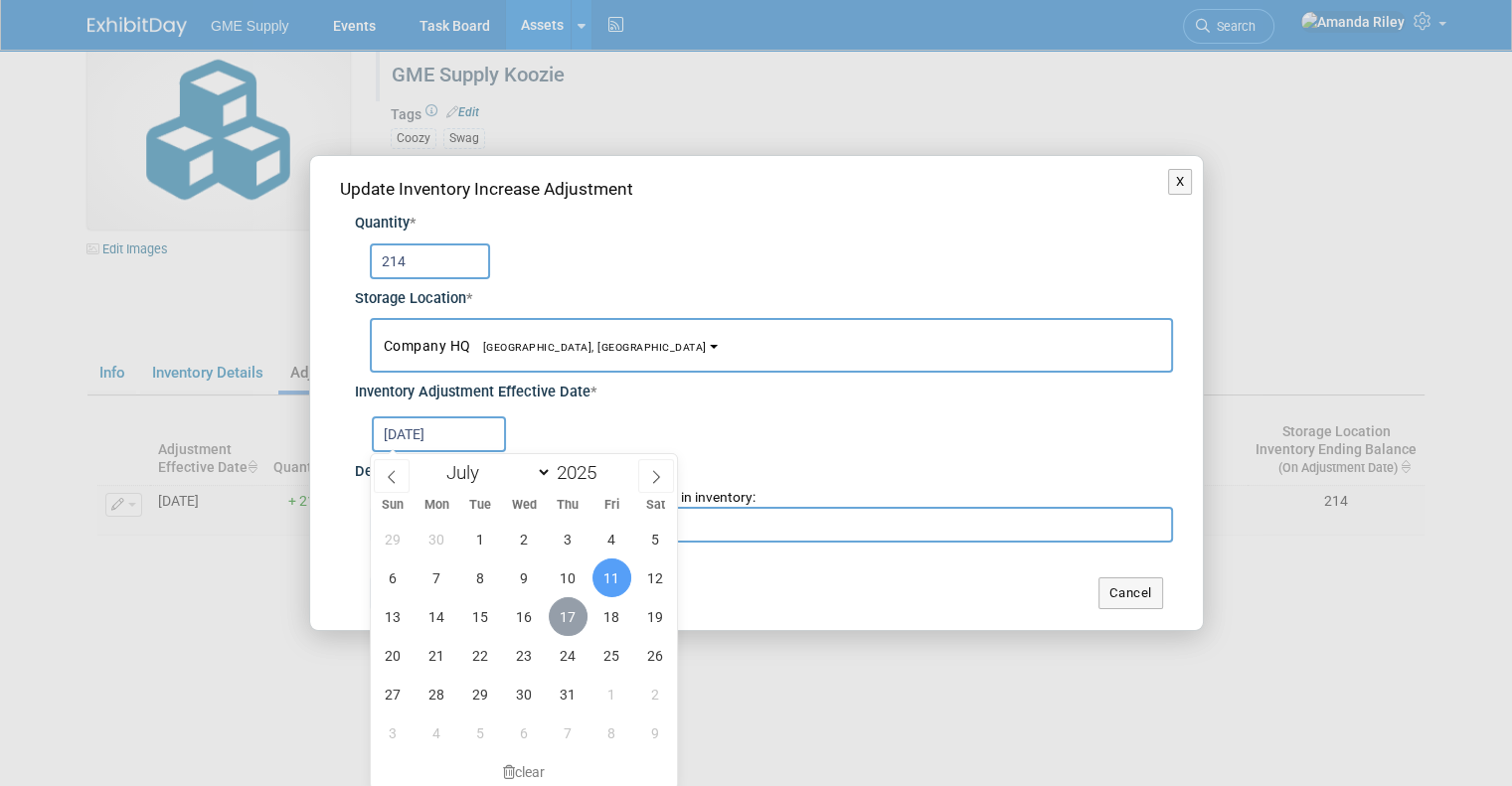 click on "17" at bounding box center (568, 616) 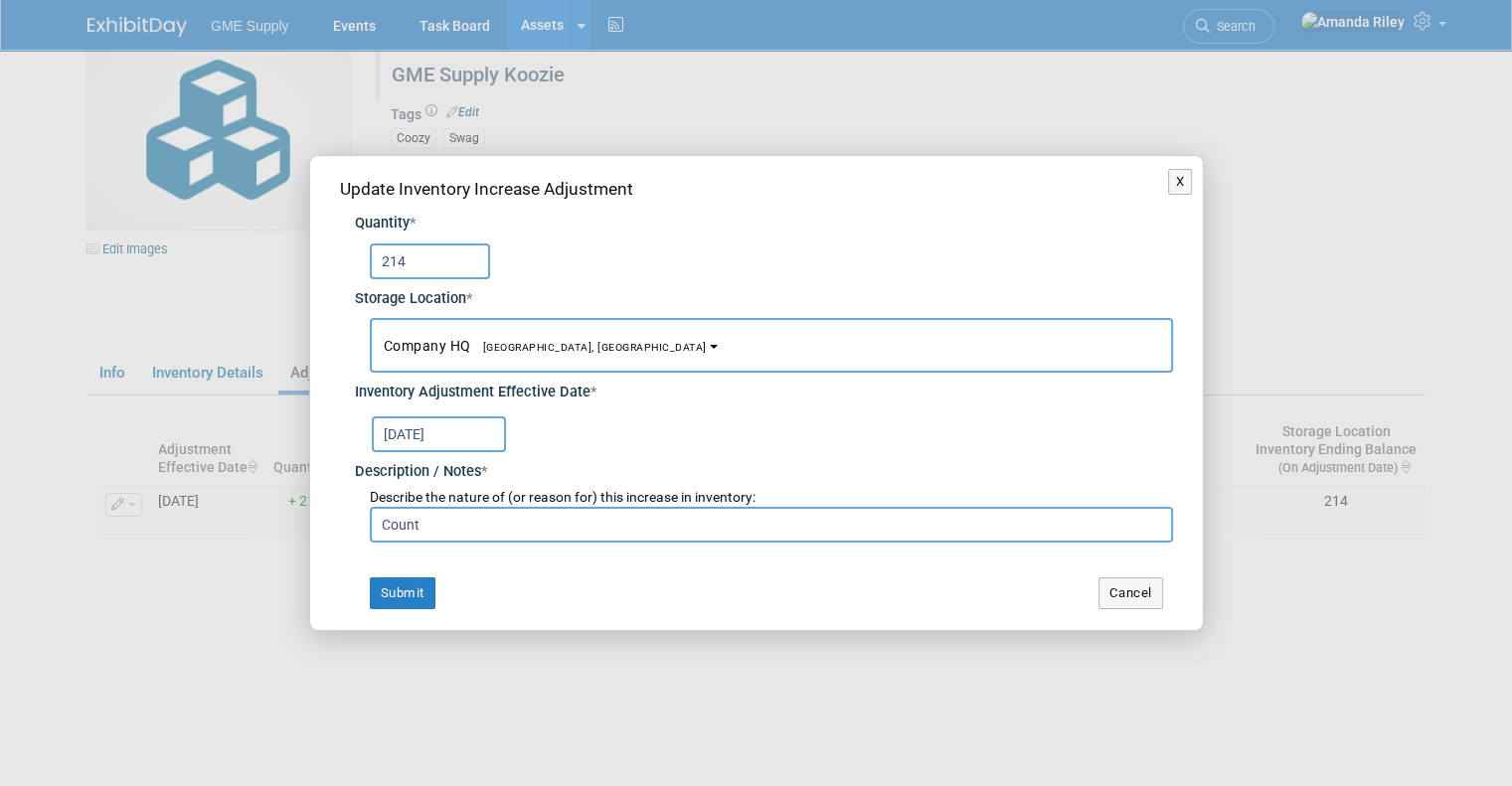 click on "214" at bounding box center [429, 261] 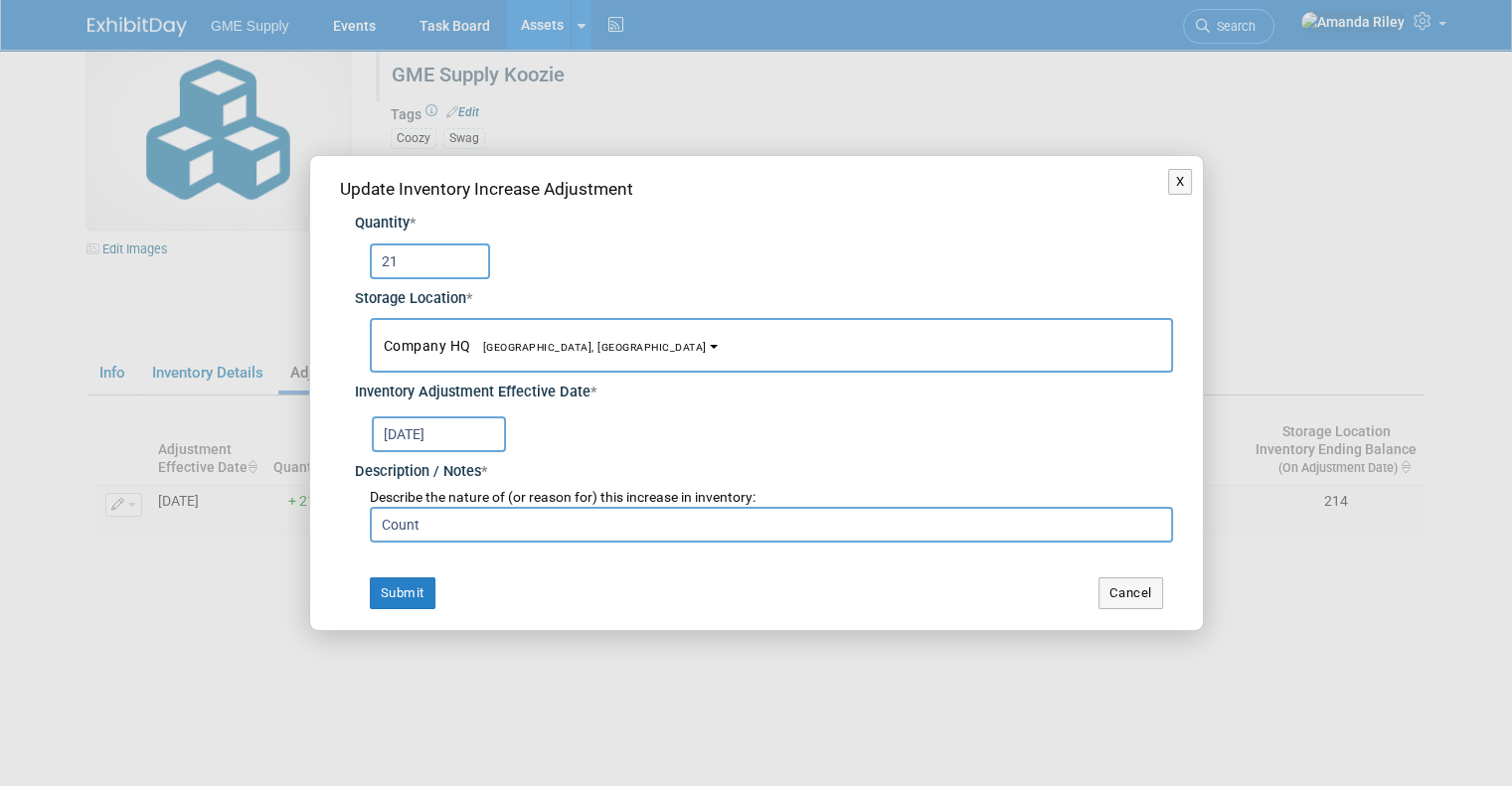 type on "2" 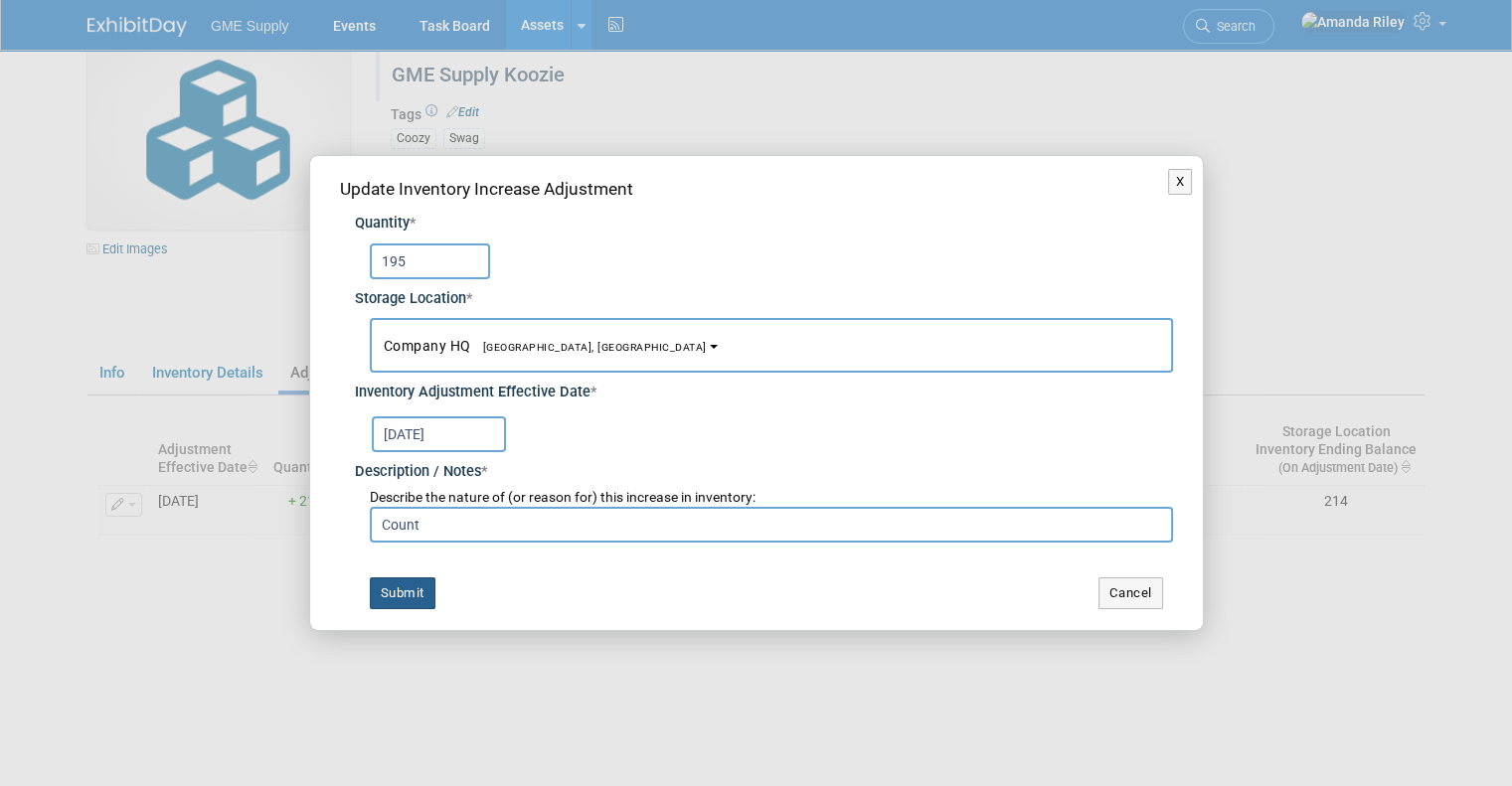 type on "195" 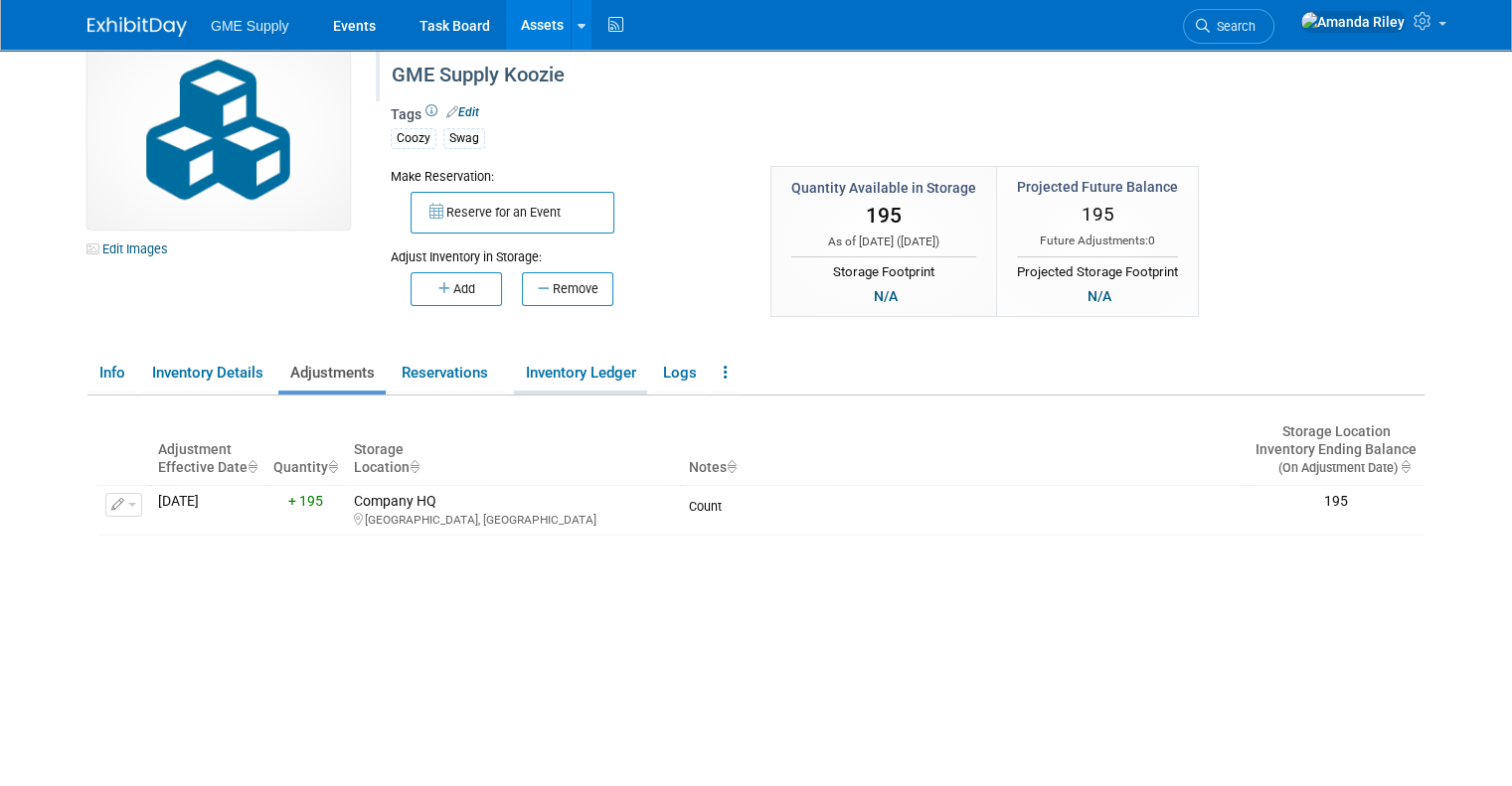 click on "Inventory Ledger" at bounding box center [581, 373] 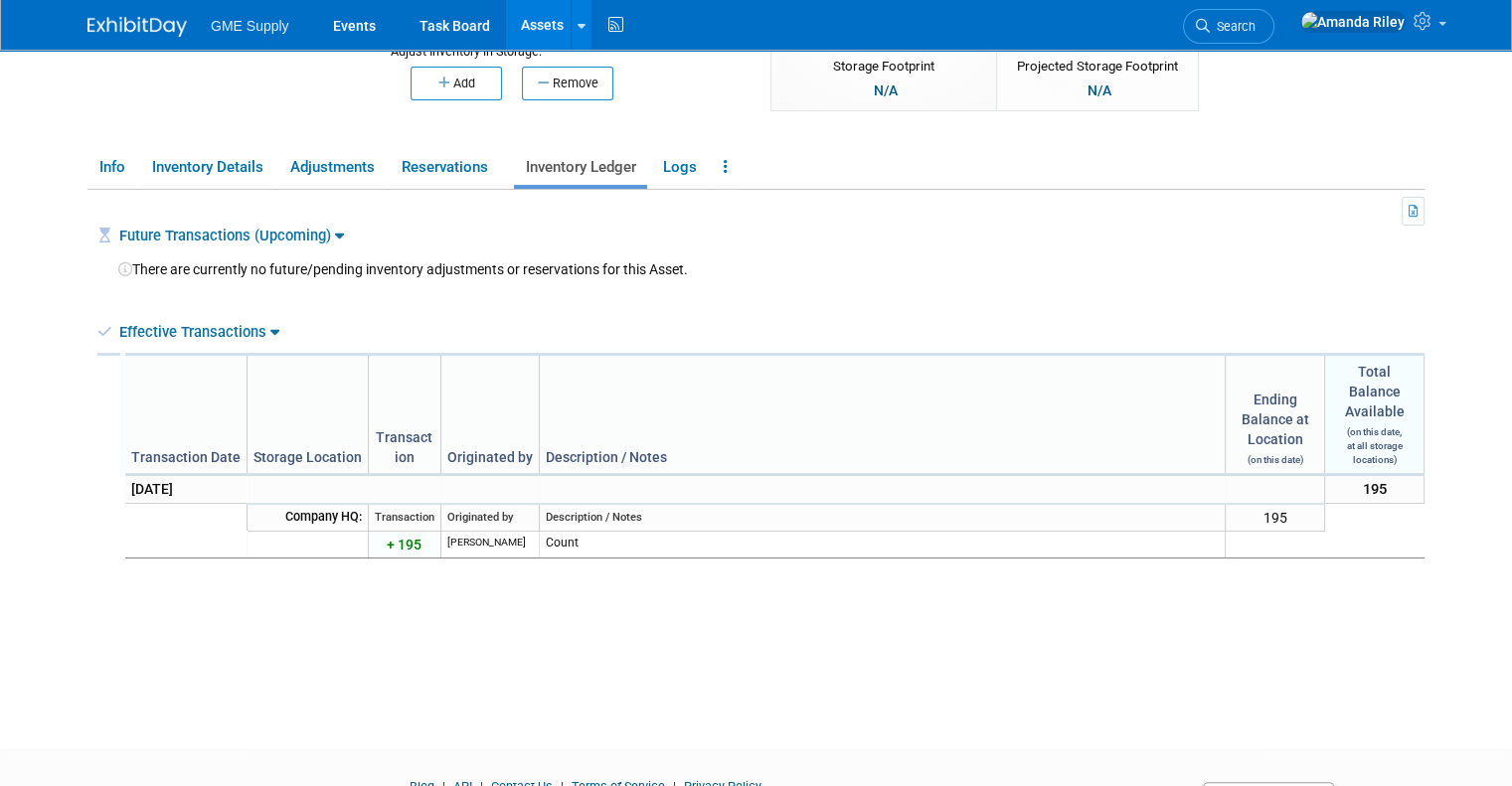 scroll, scrollTop: 248, scrollLeft: 0, axis: vertical 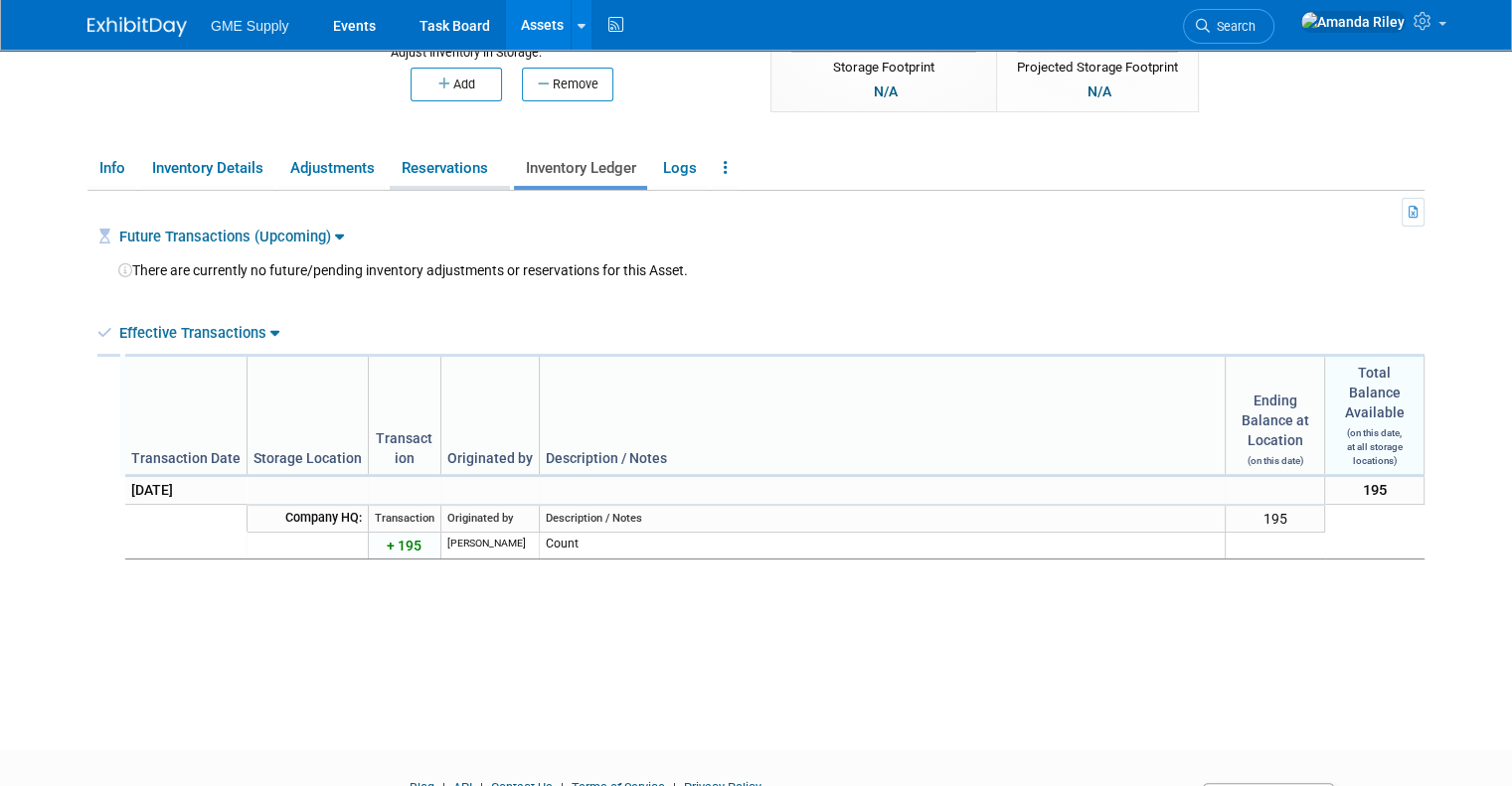click on "Reservations" at bounding box center (449, 168) 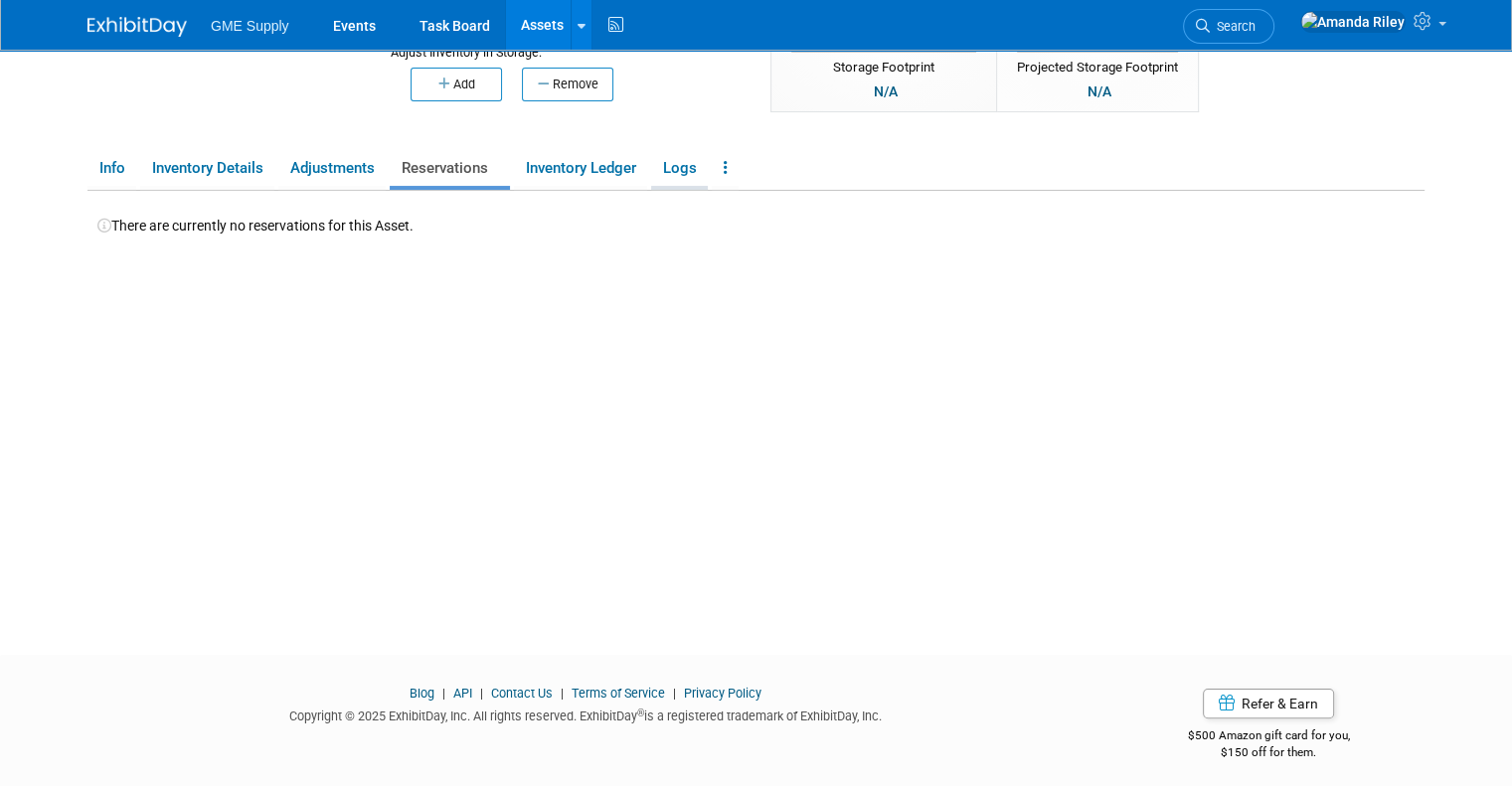 click on "Logs" at bounding box center (679, 168) 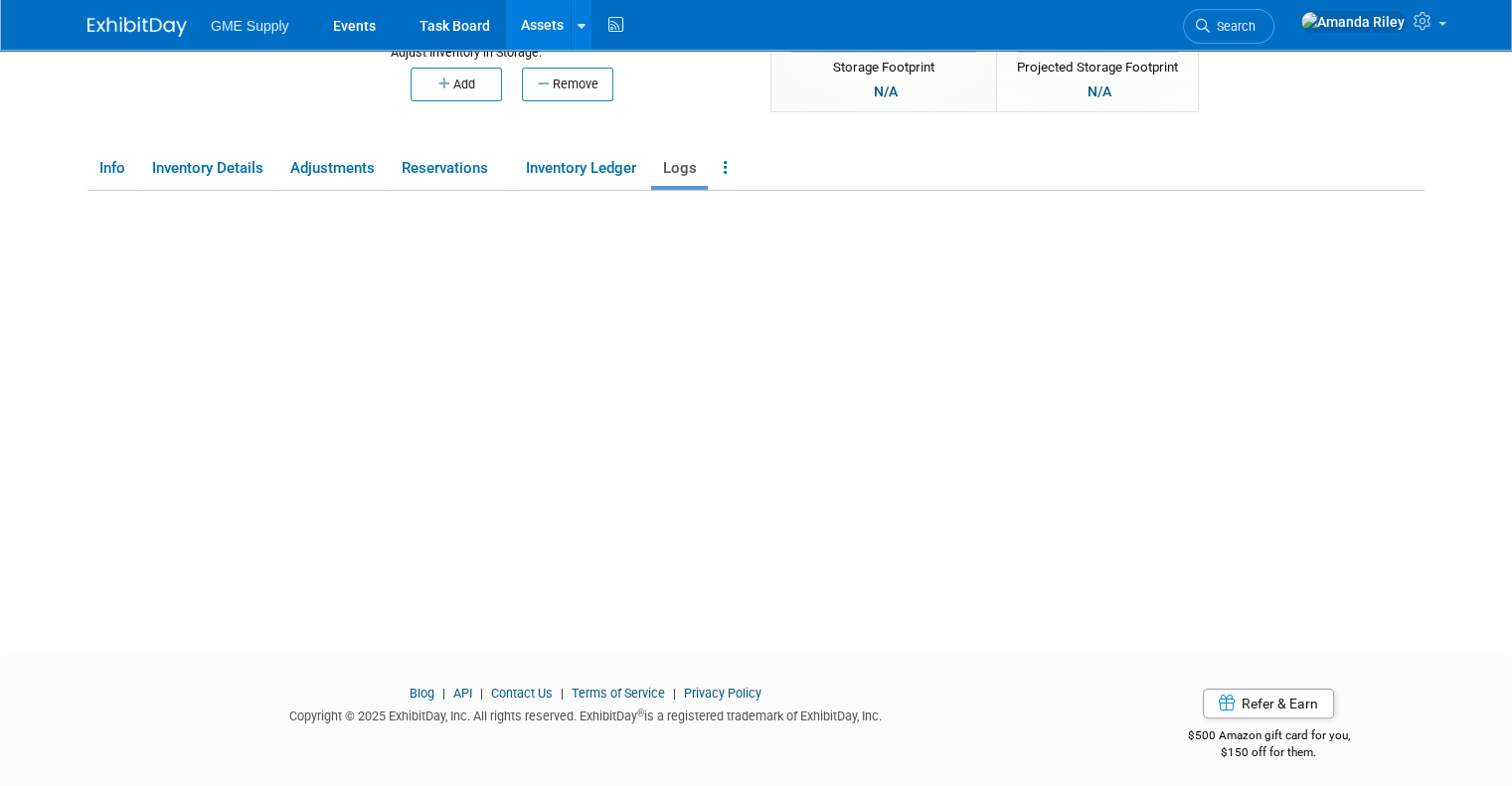 scroll, scrollTop: 190, scrollLeft: 0, axis: vertical 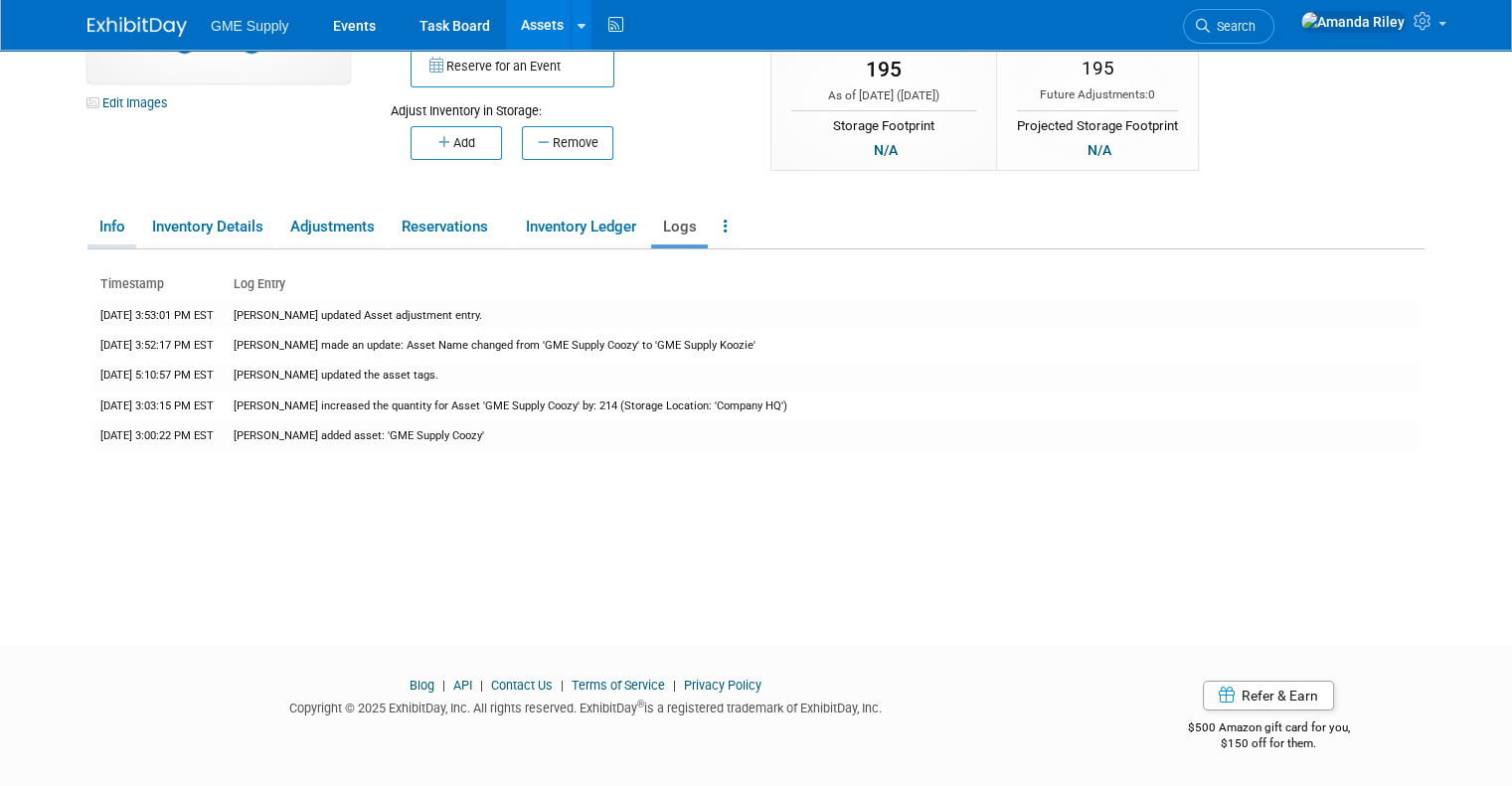 click on "Info" at bounding box center [111, 227] 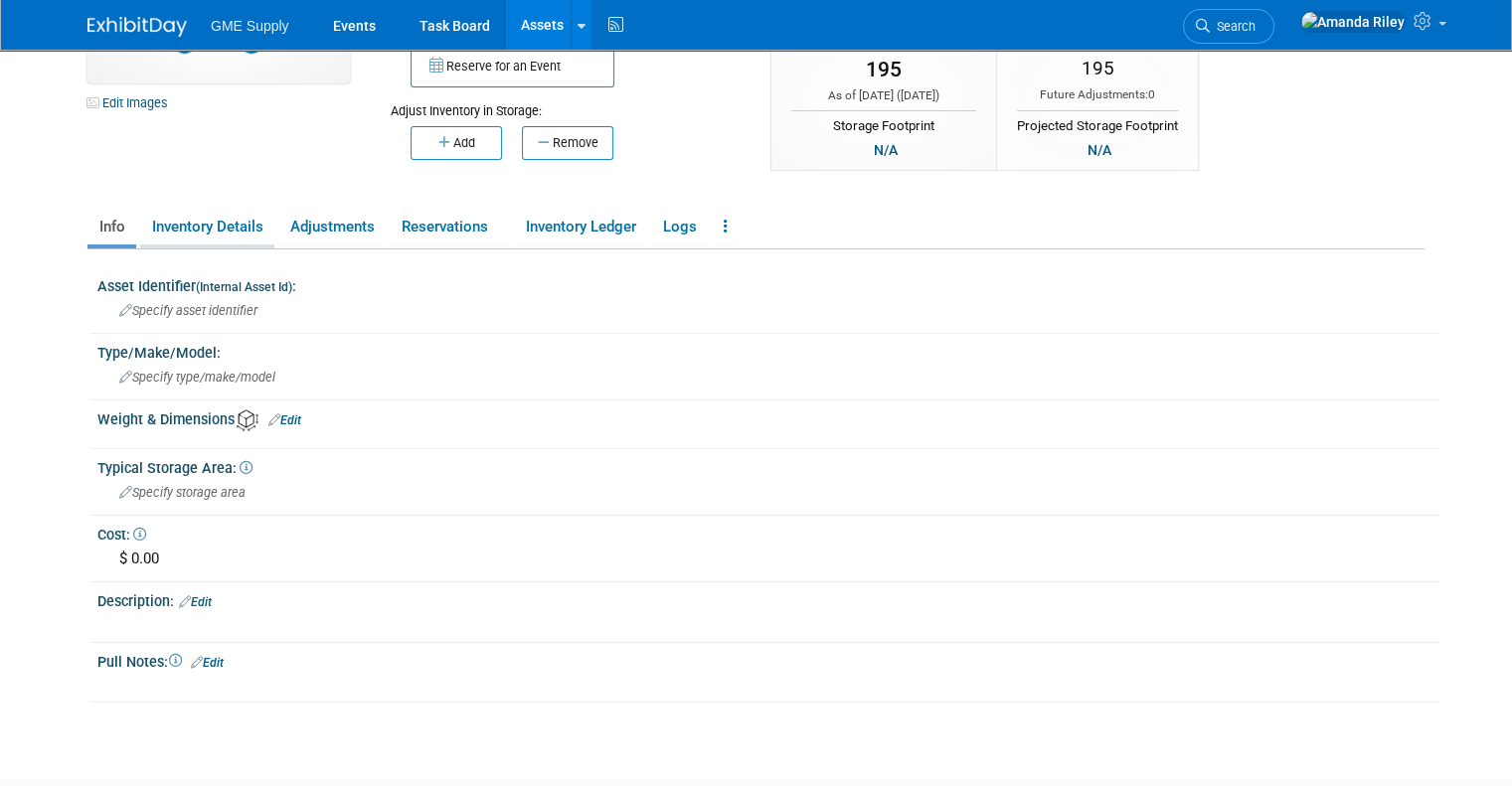 click on "Inventory Details" at bounding box center (207, 227) 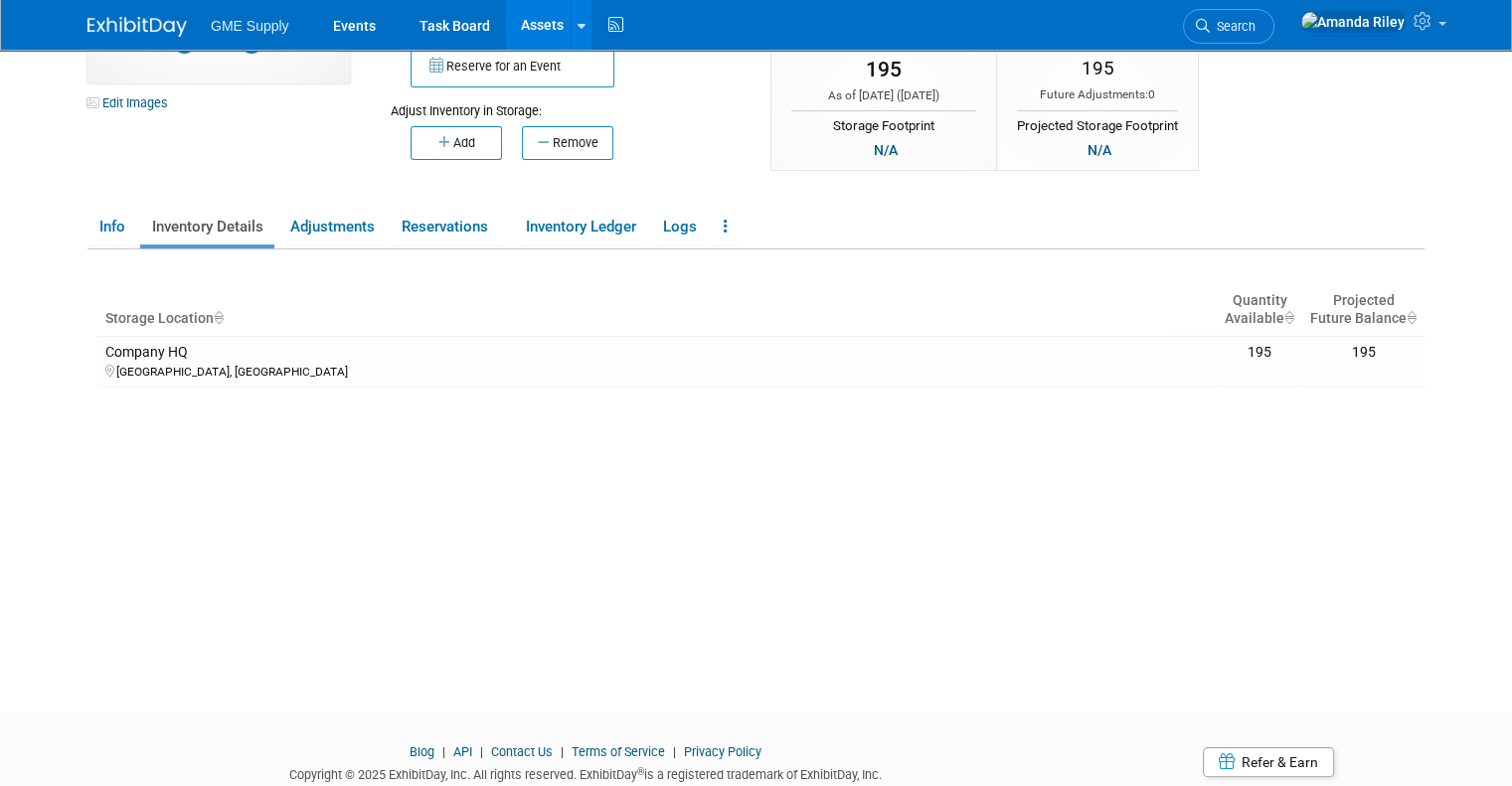 scroll, scrollTop: 0, scrollLeft: 0, axis: both 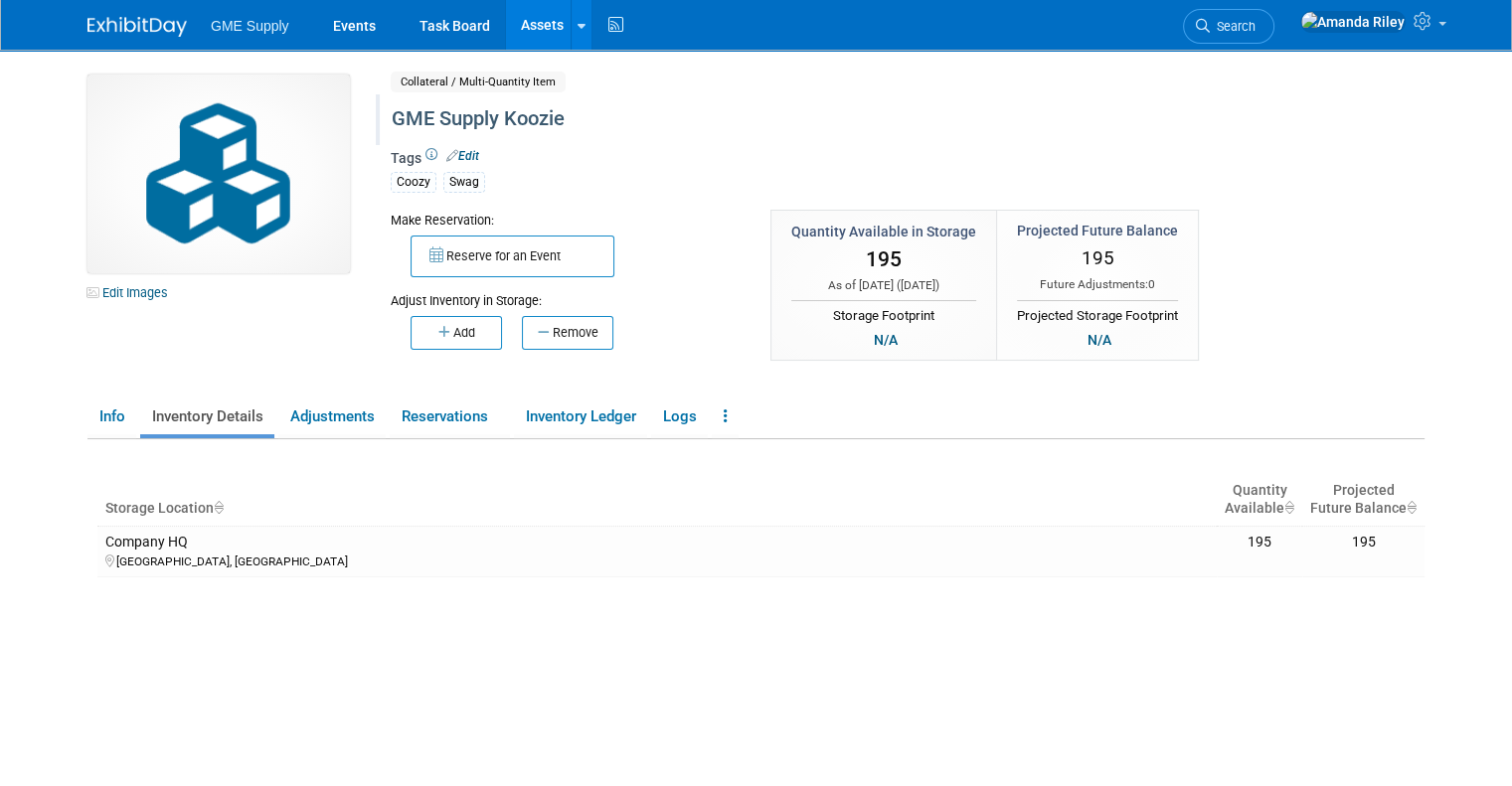 click on "Edit" at bounding box center (462, 156) 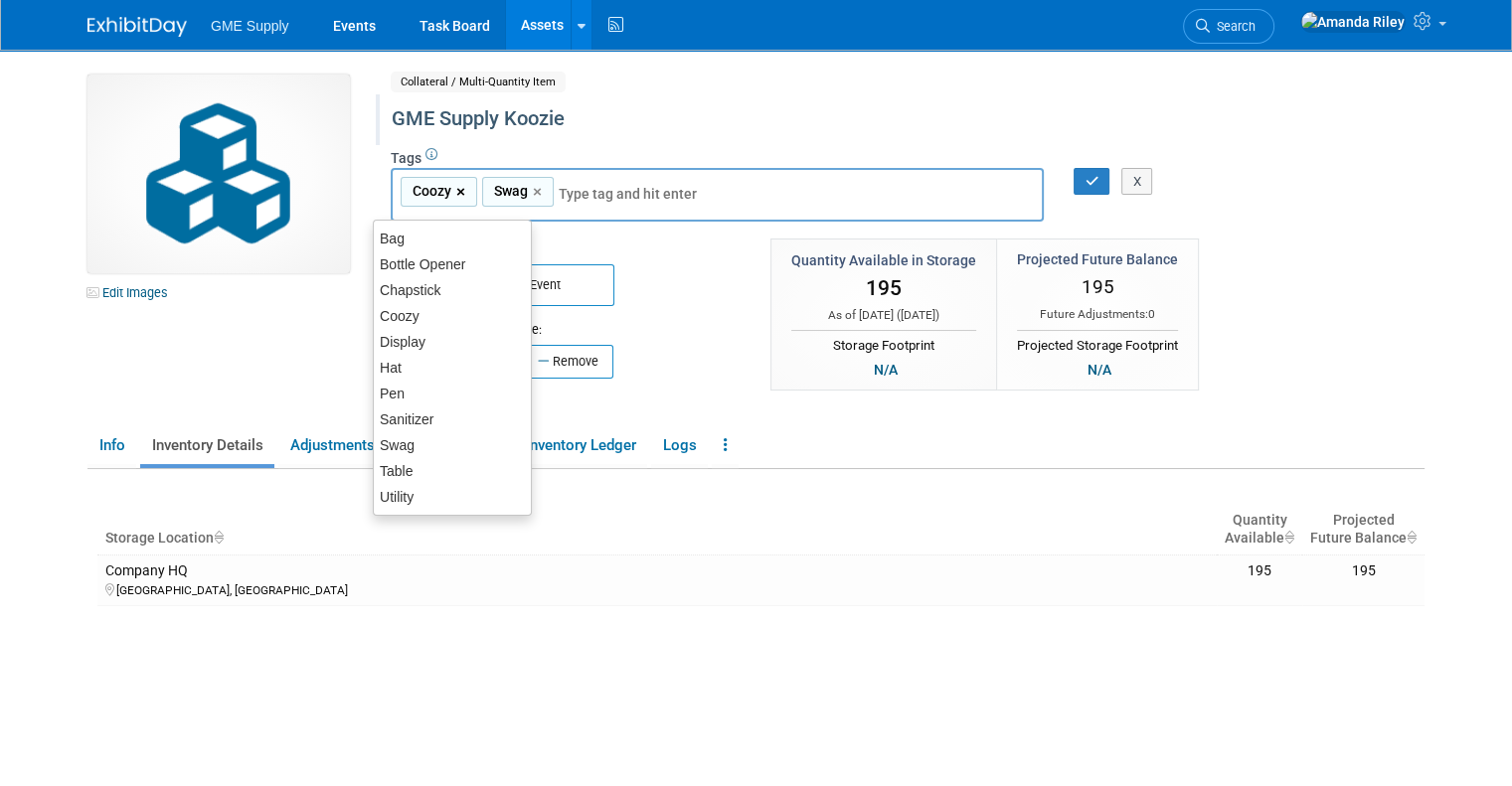 click on "×" at bounding box center [462, 192] 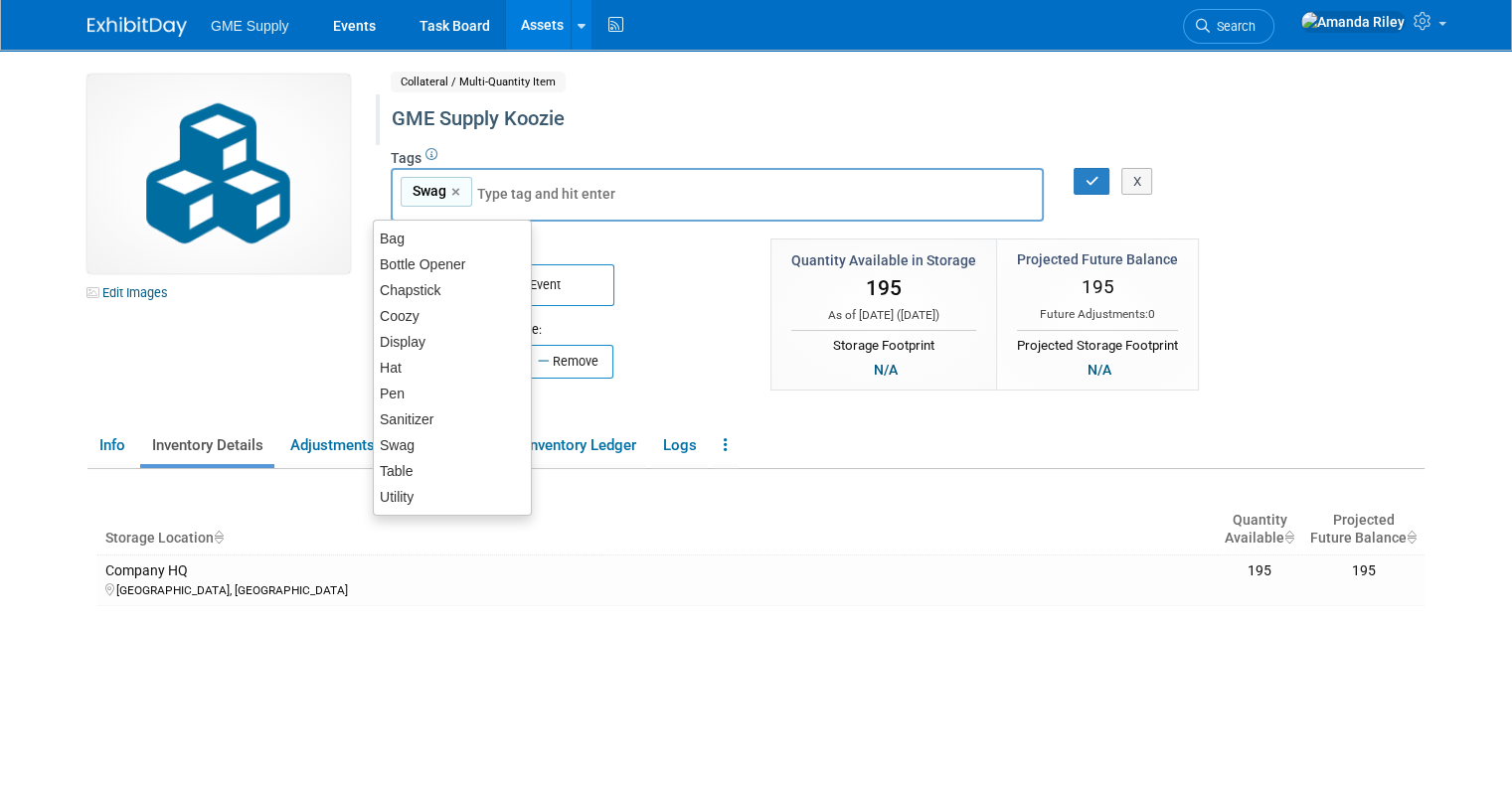 click at bounding box center (616, 194) 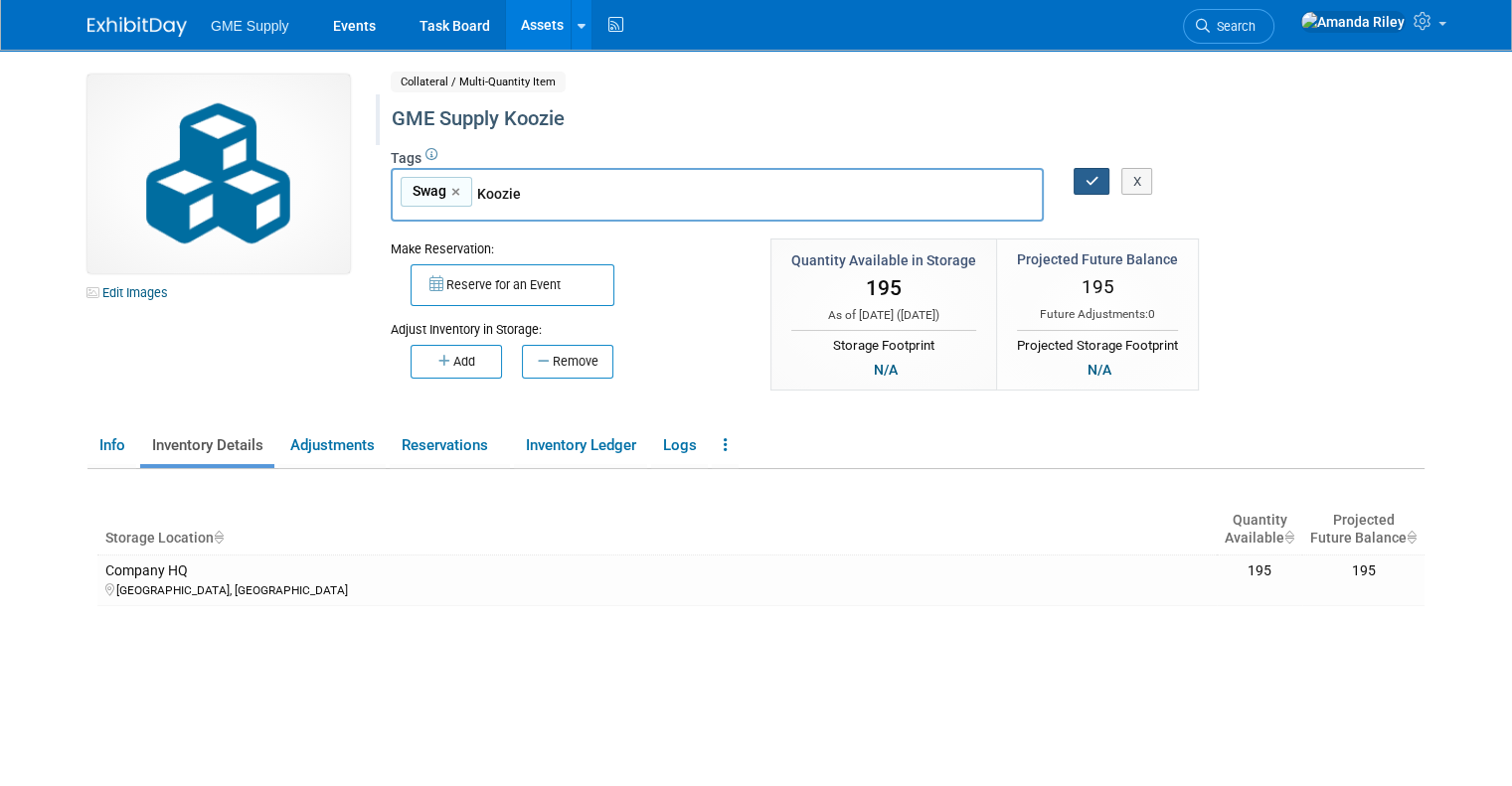 type on "Koozie" 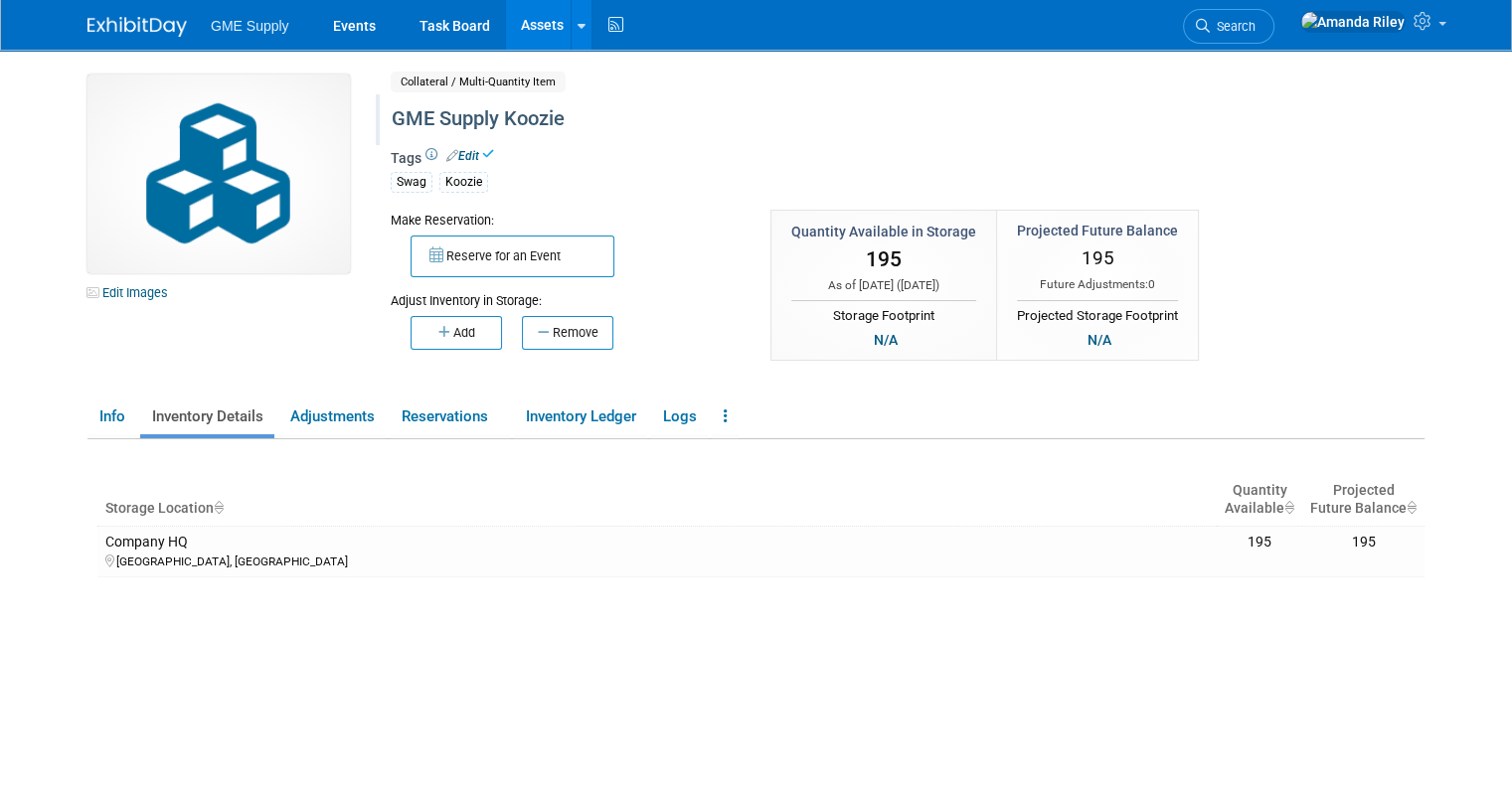click on "Tags
Edit
Swag
Koozie
Swag,Koozie Swag × Koozie
X" at bounding box center [831, 177] 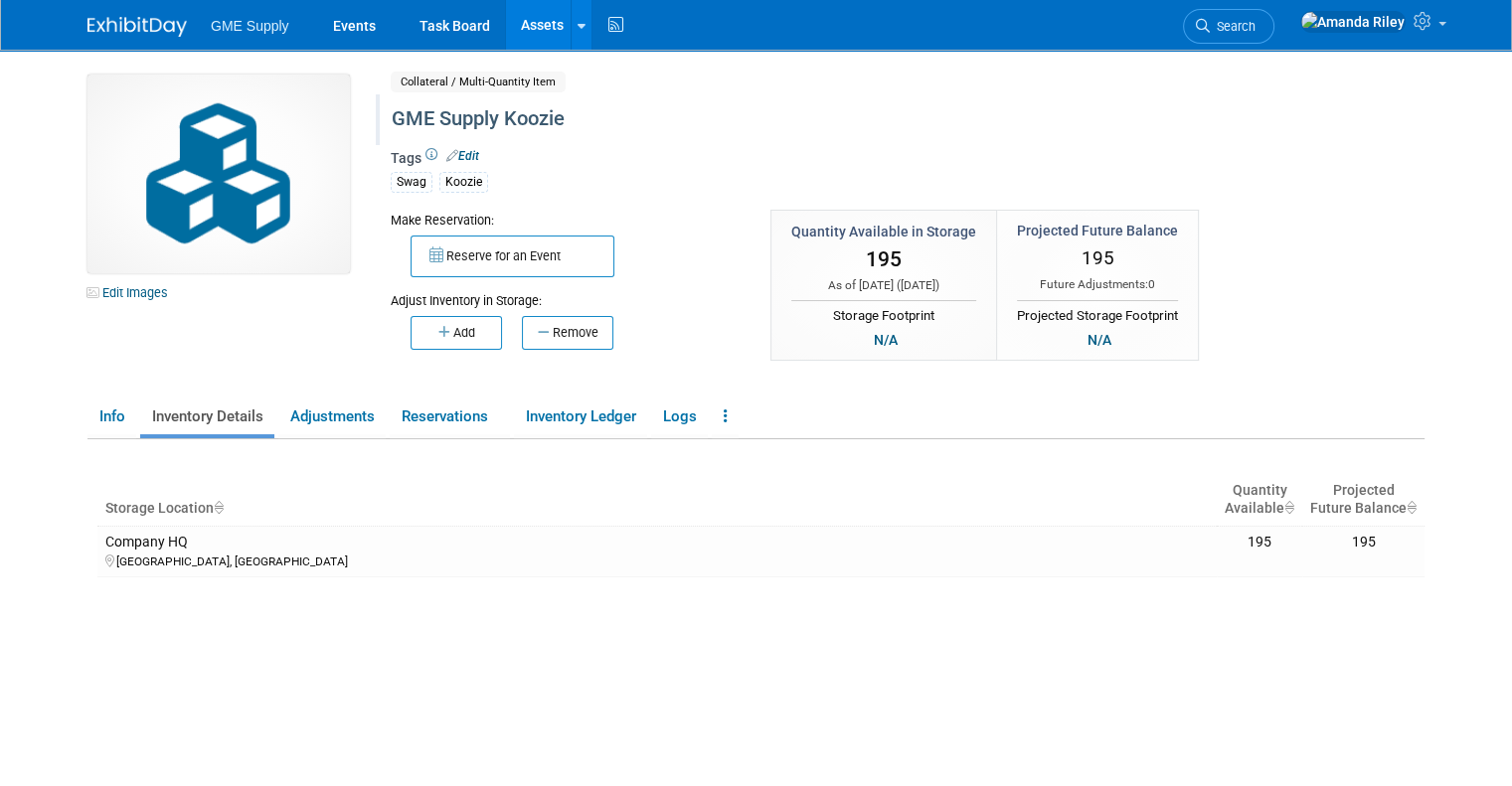 click on "Edit" at bounding box center (462, 156) 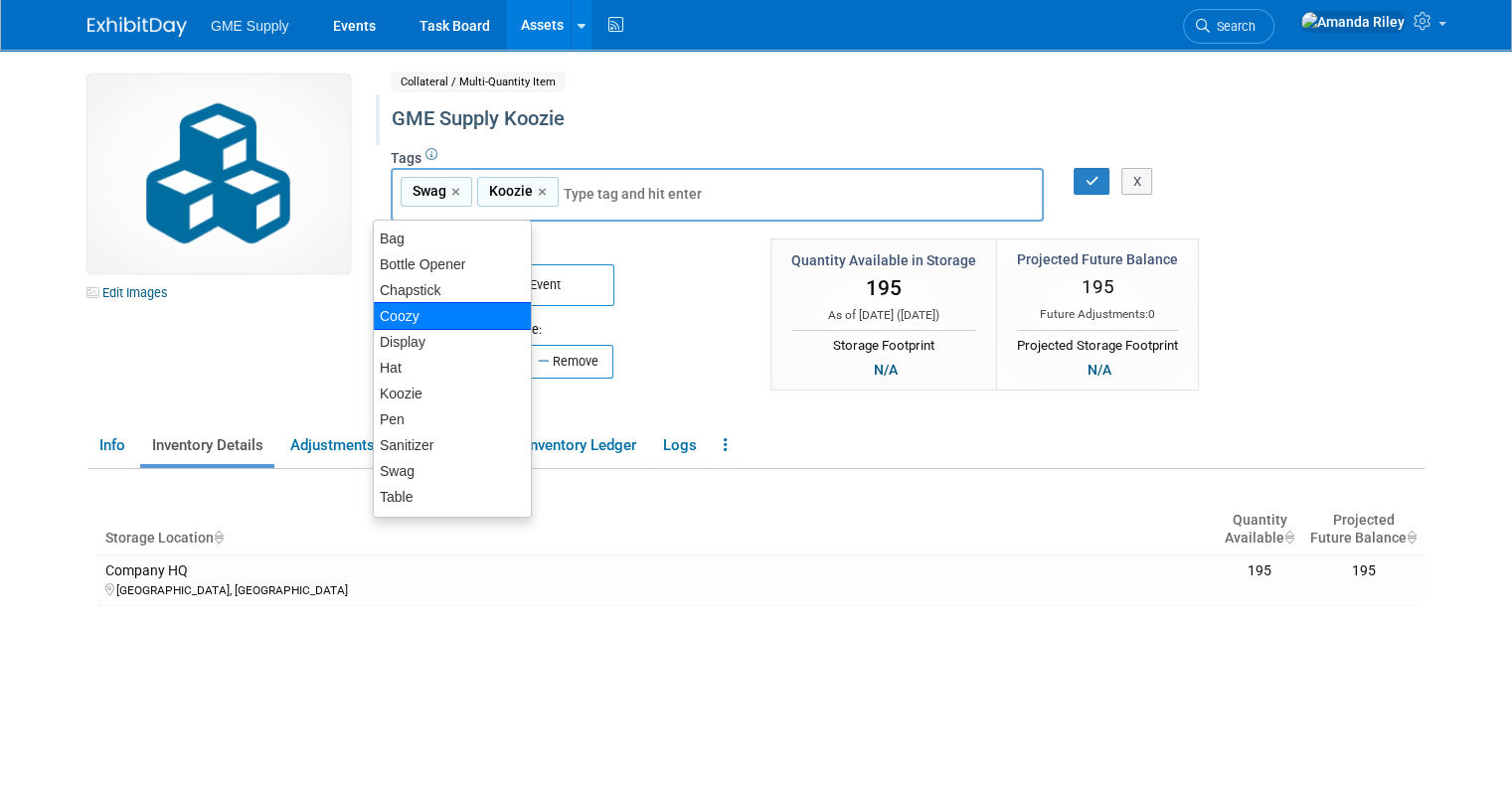 scroll, scrollTop: 23, scrollLeft: 0, axis: vertical 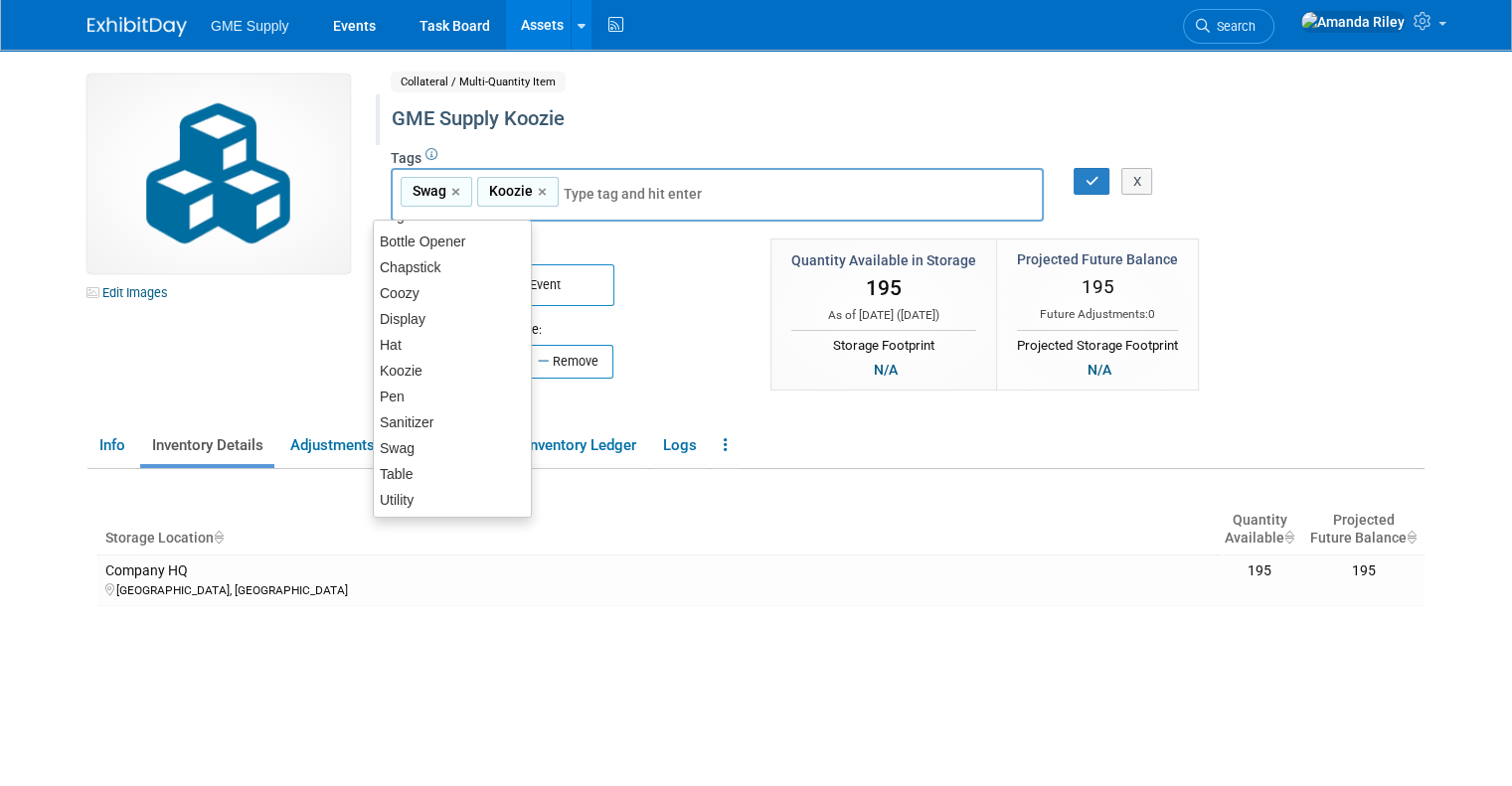 click on "Reserve for an Event" at bounding box center [566, 282] 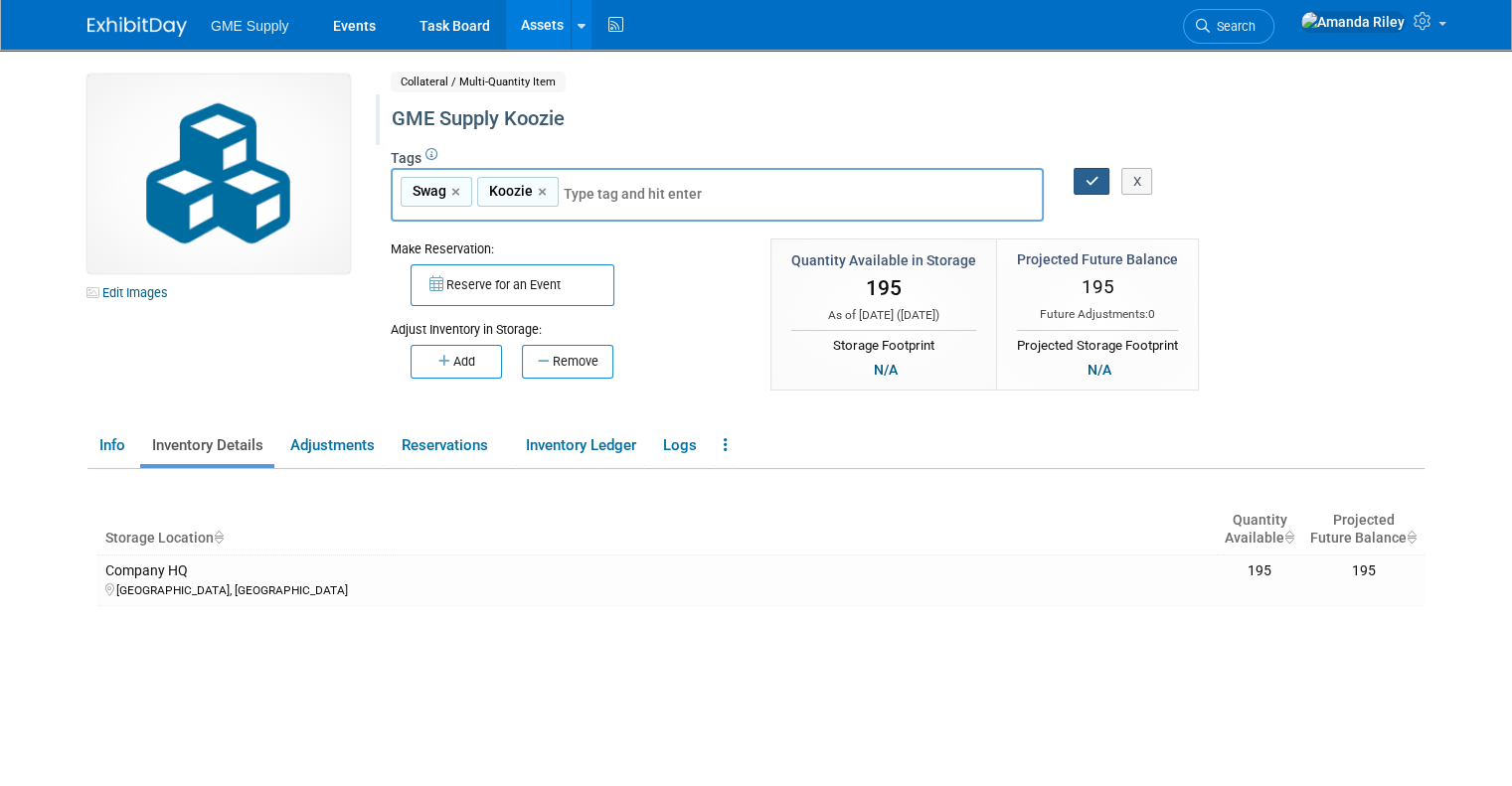 click at bounding box center [1092, 182] 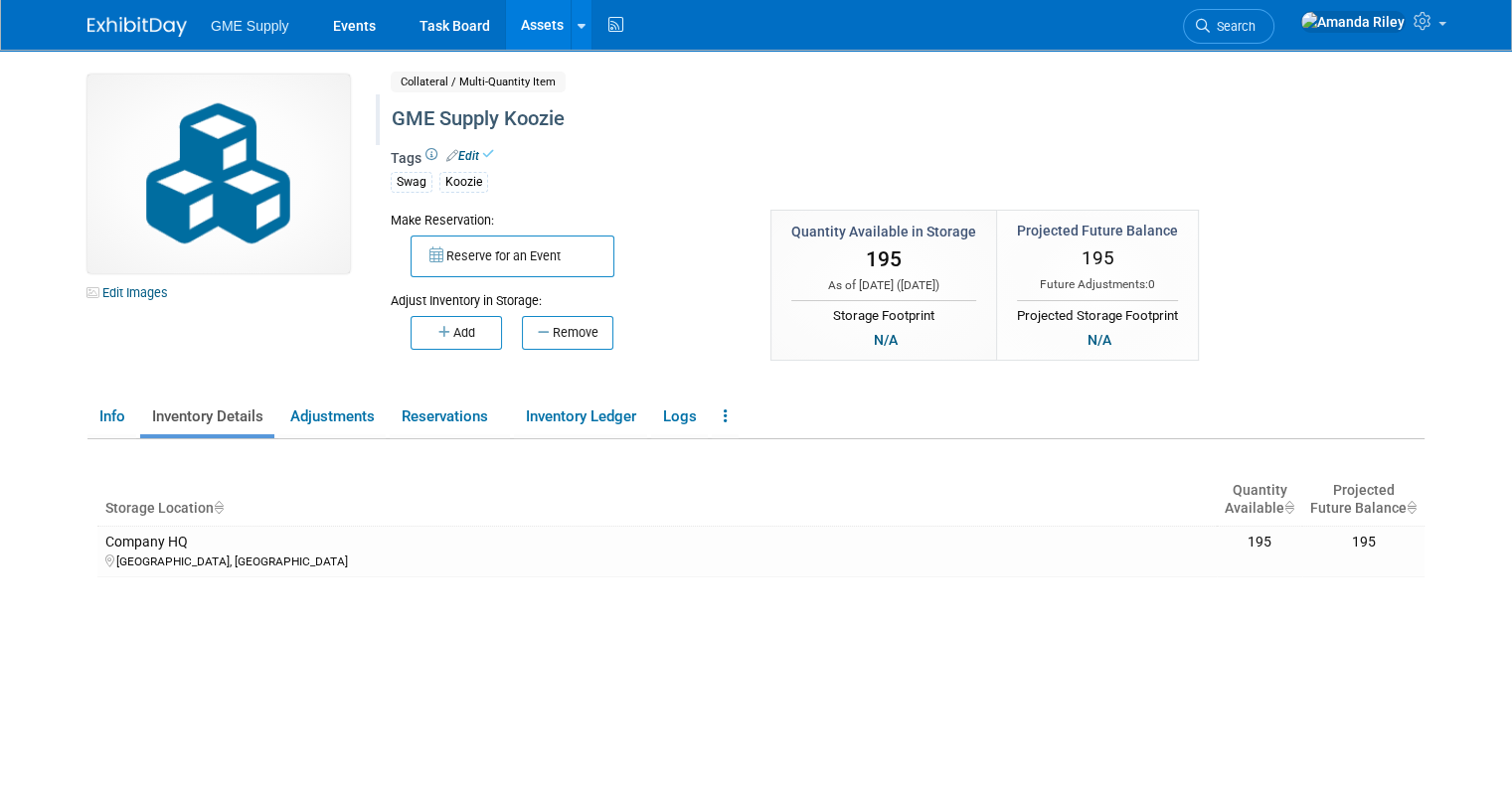 click on "Edit" at bounding box center (462, 156) 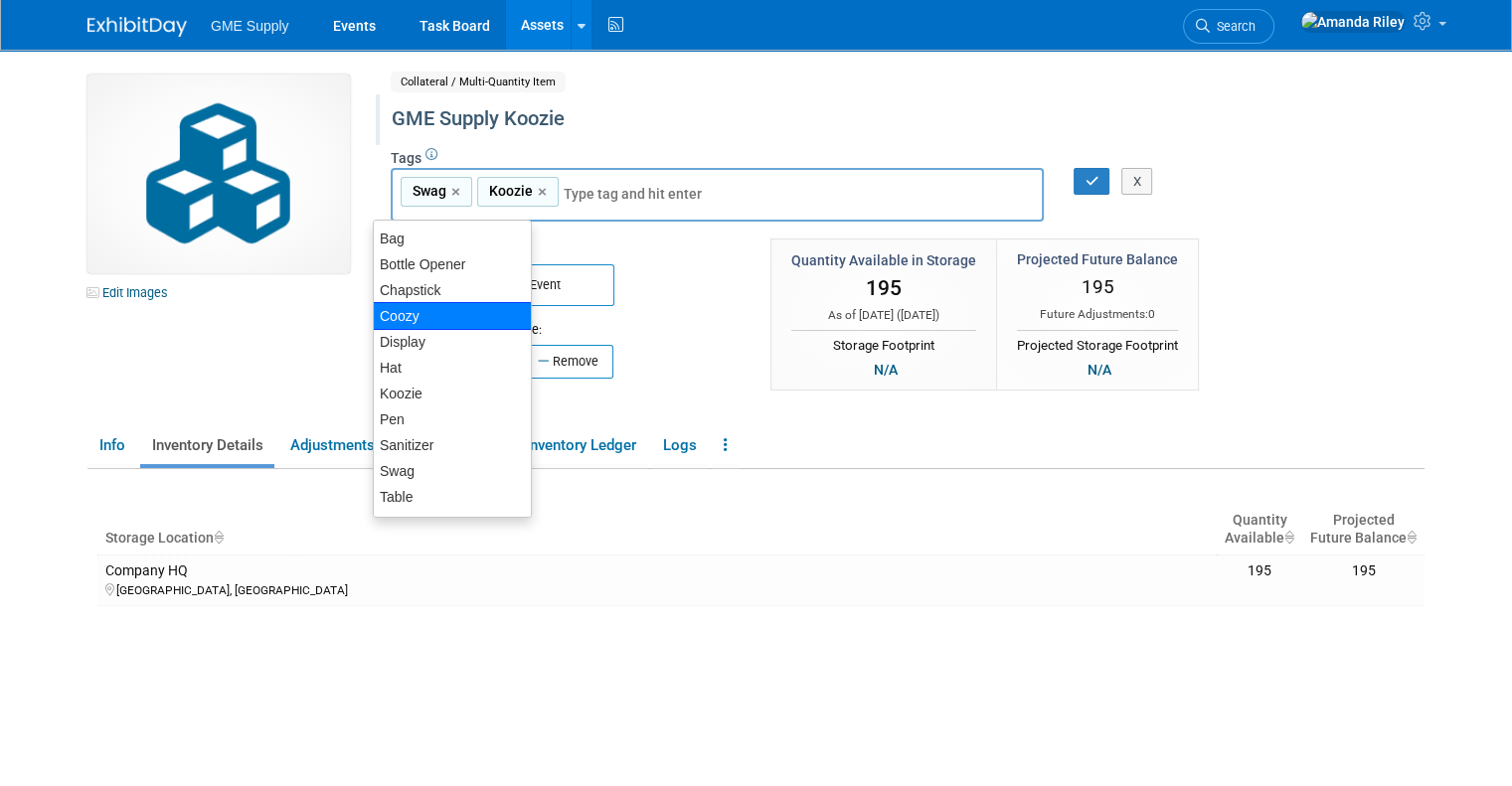 click on "Coozy" at bounding box center (452, 316) 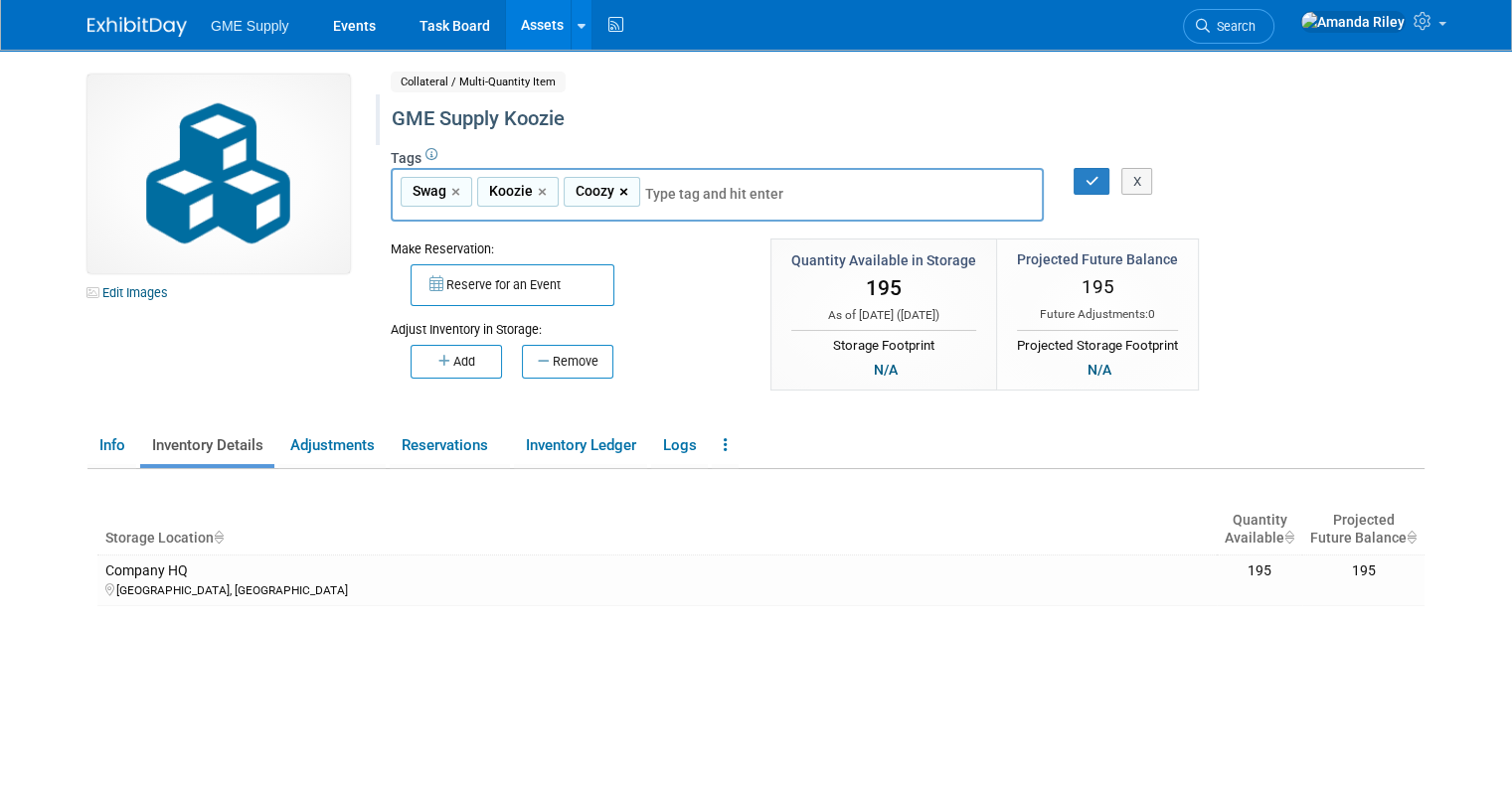 click on "×" at bounding box center (625, 192) 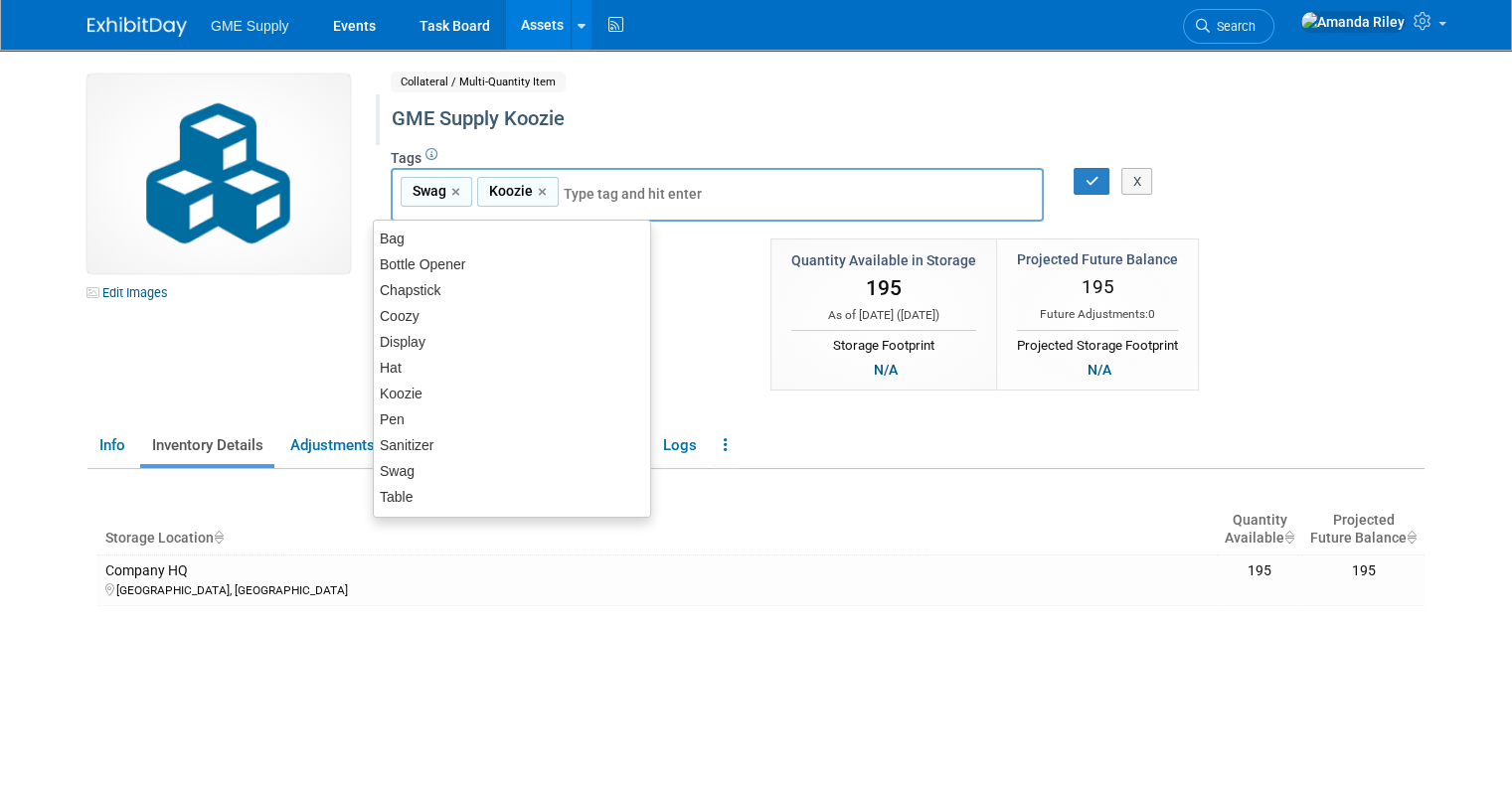 click on "GME Supply Koozie" at bounding box center [828, 119] 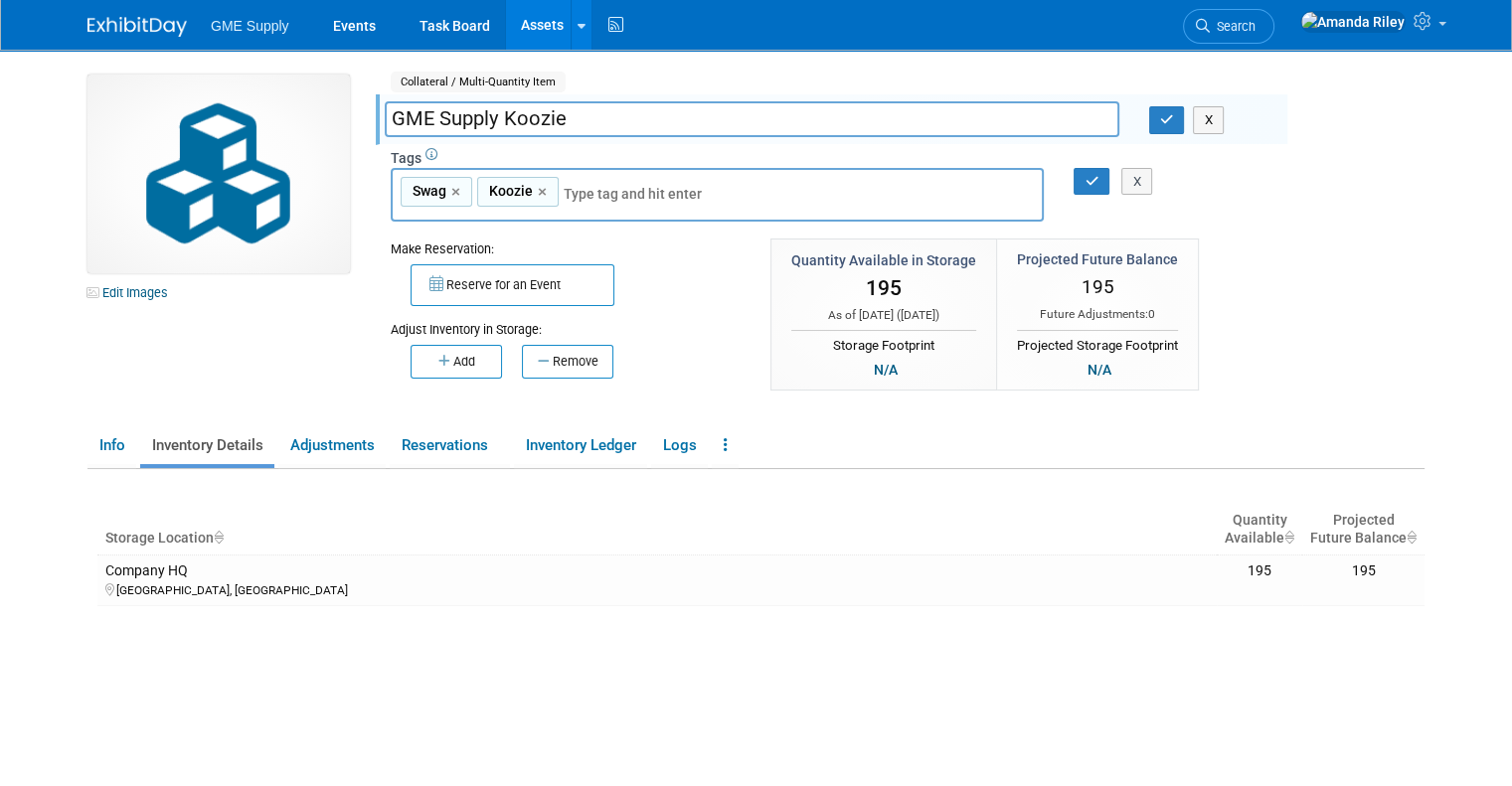 click on "Edit Images
Collateral / Multi-Quantity Item
Shared
GME Supply Koozie
GME Supply Koozie
X
X" at bounding box center (756, 243) 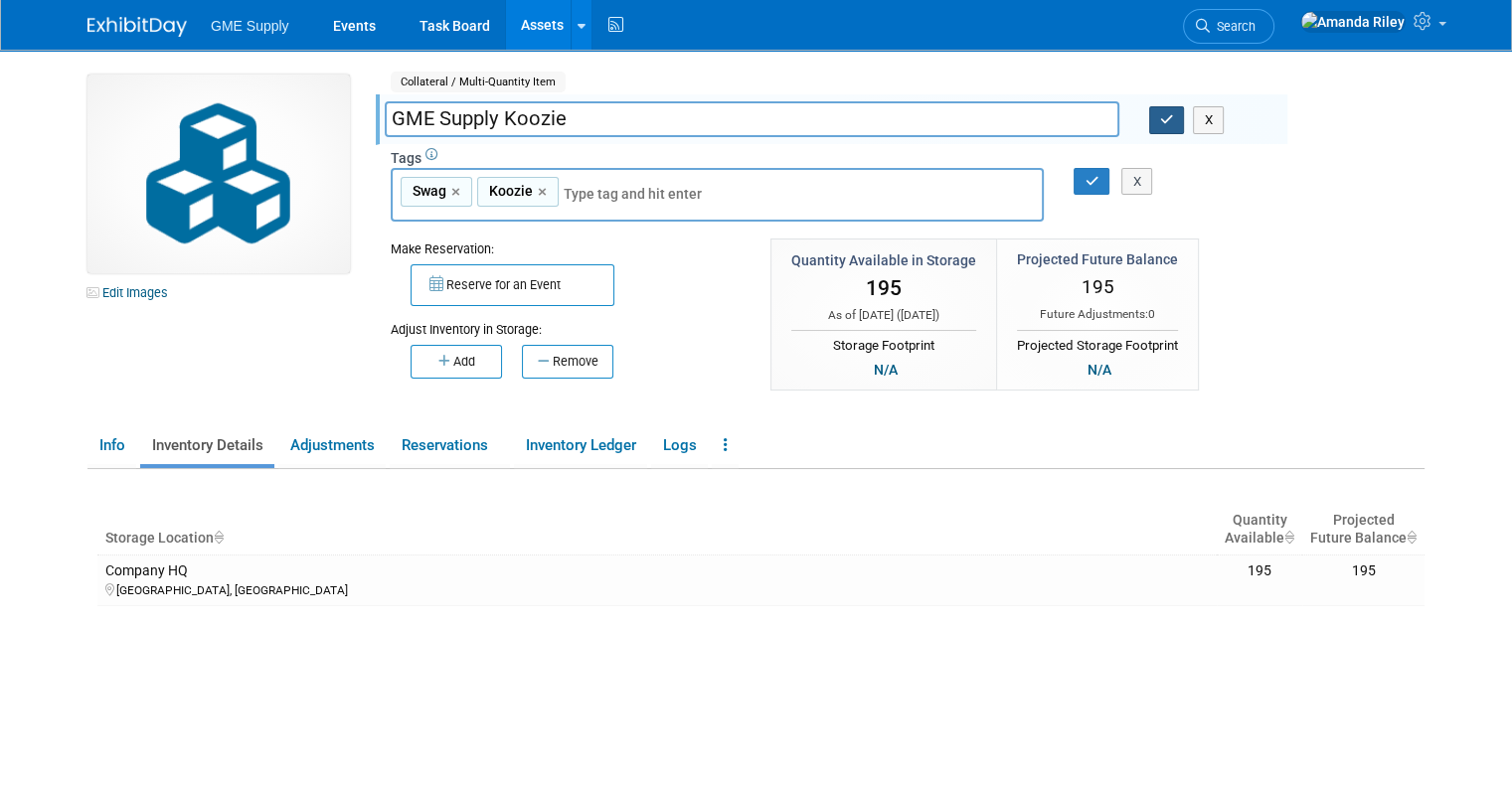 click at bounding box center (1167, 120) 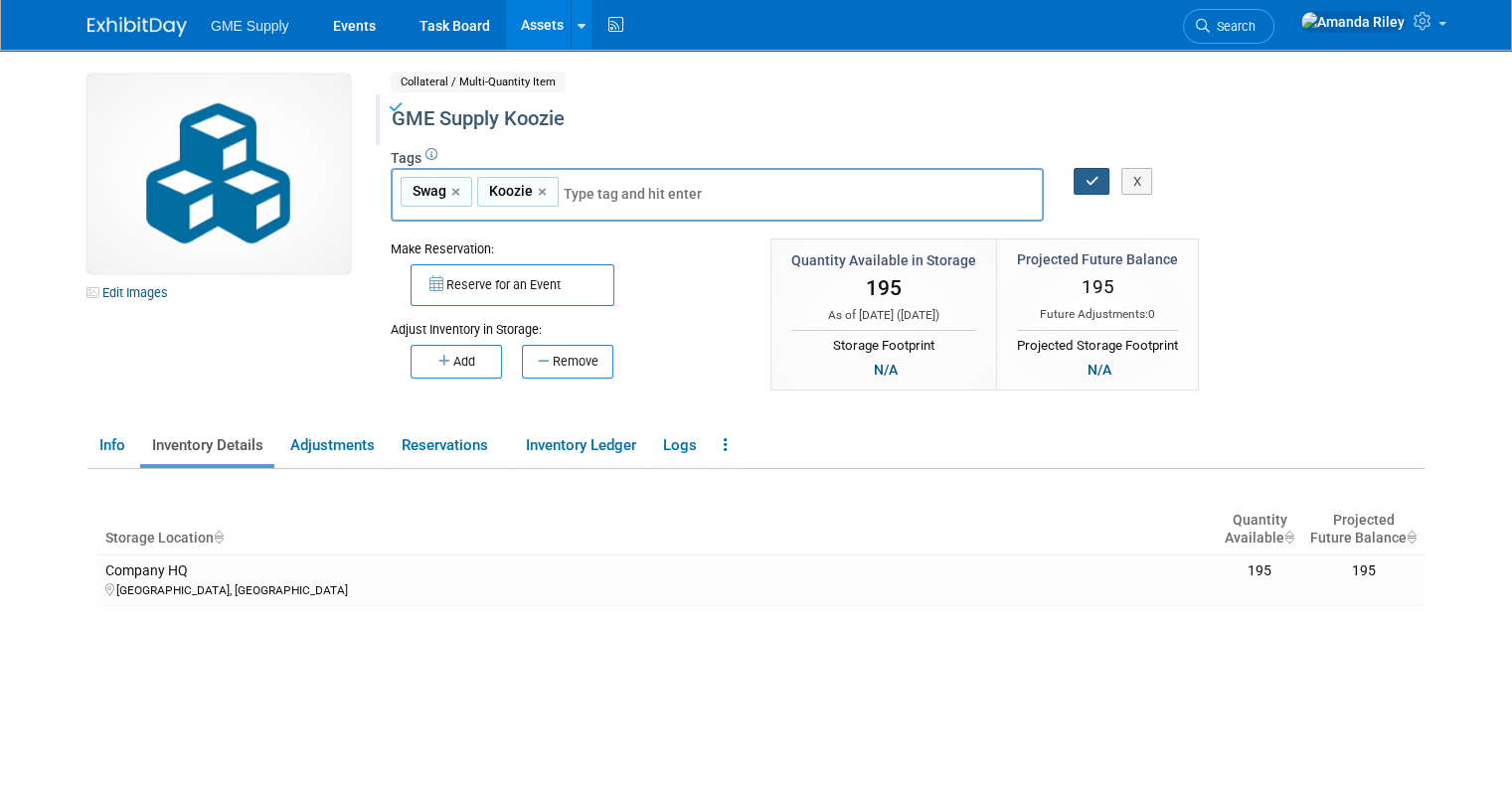 click at bounding box center [1092, 181] 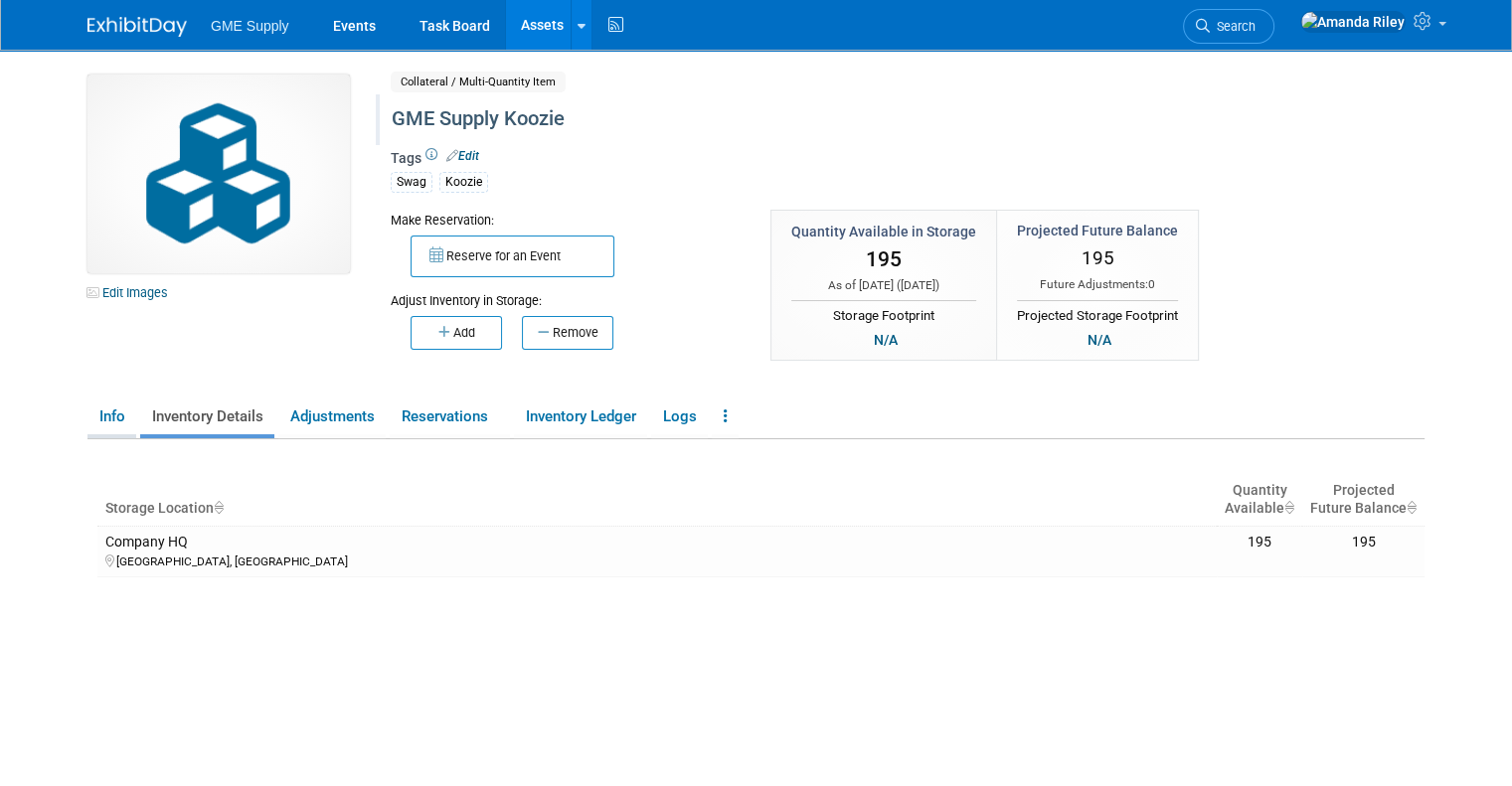 click on "Info" at bounding box center (111, 416) 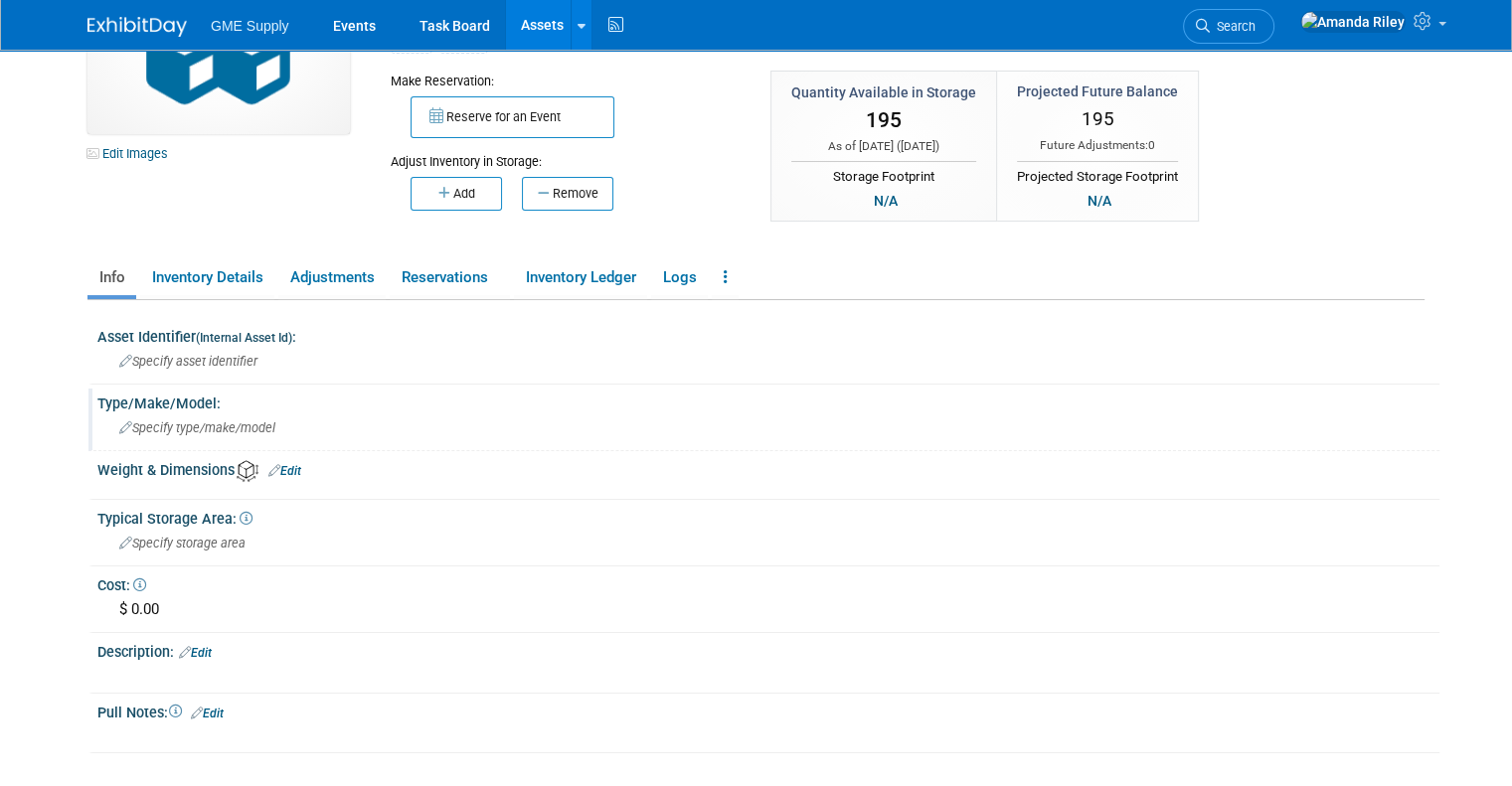 scroll, scrollTop: 137, scrollLeft: 0, axis: vertical 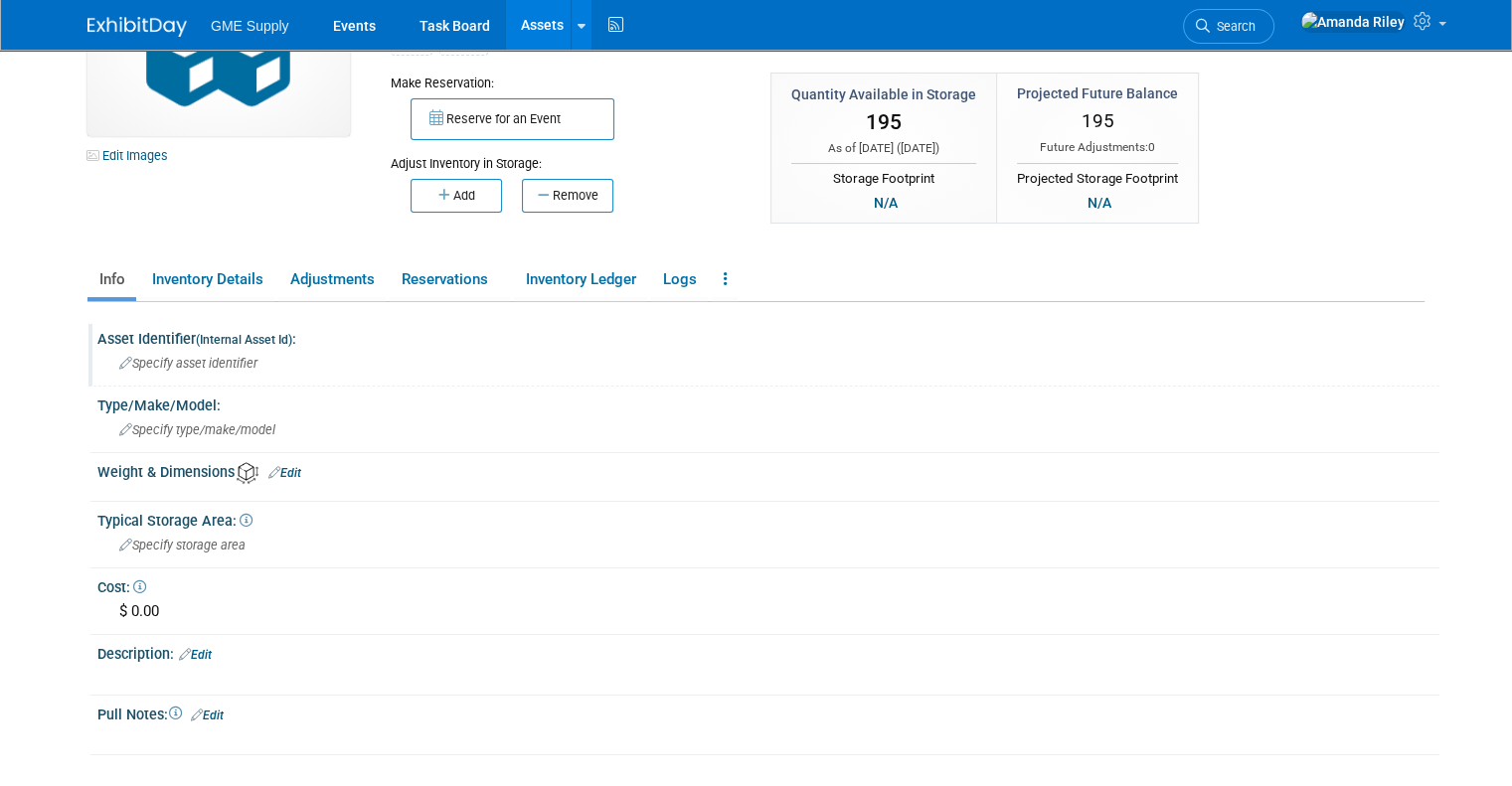 click on "Specify asset identifier" at bounding box center [188, 363] 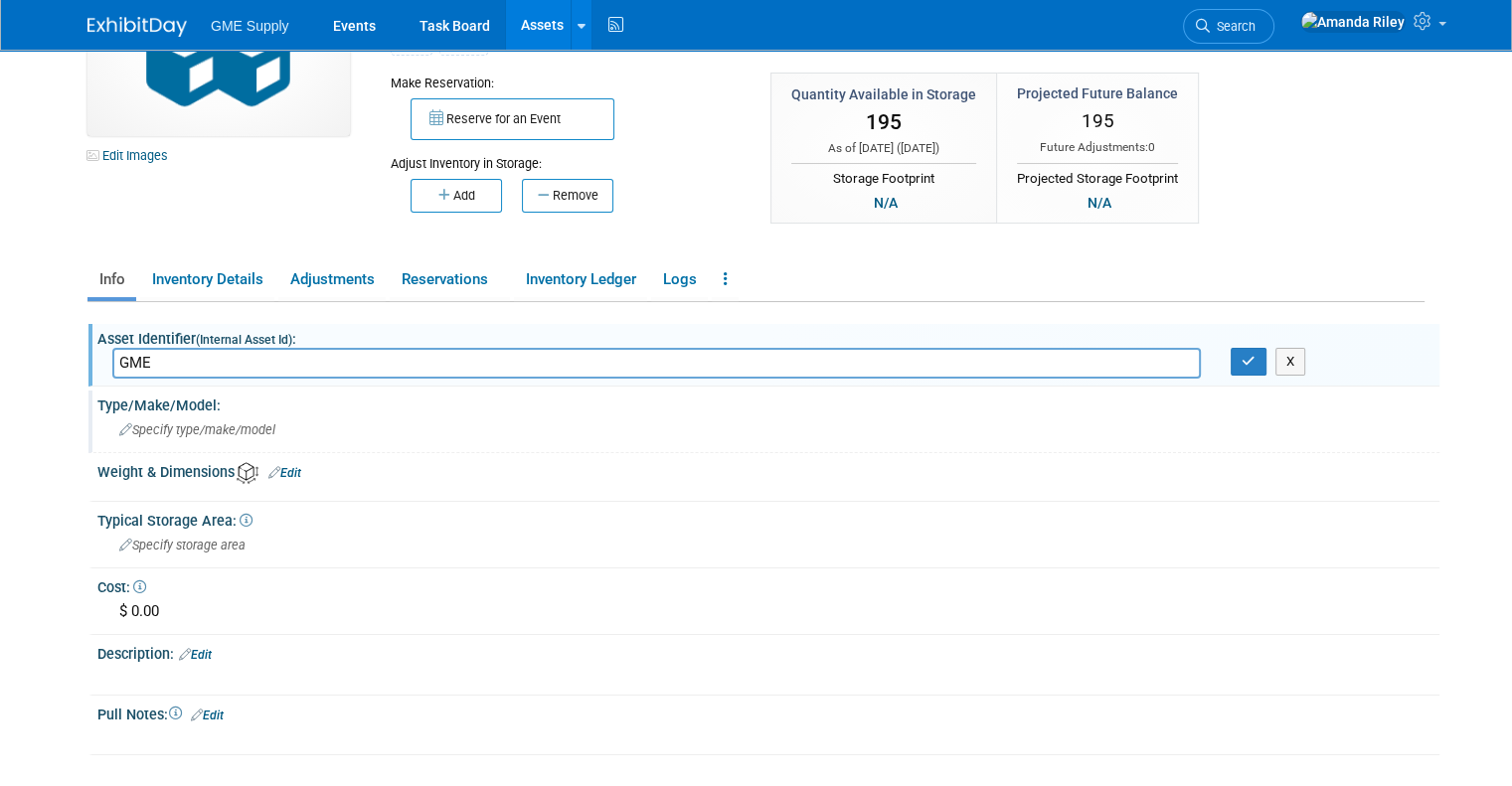 type on "GME" 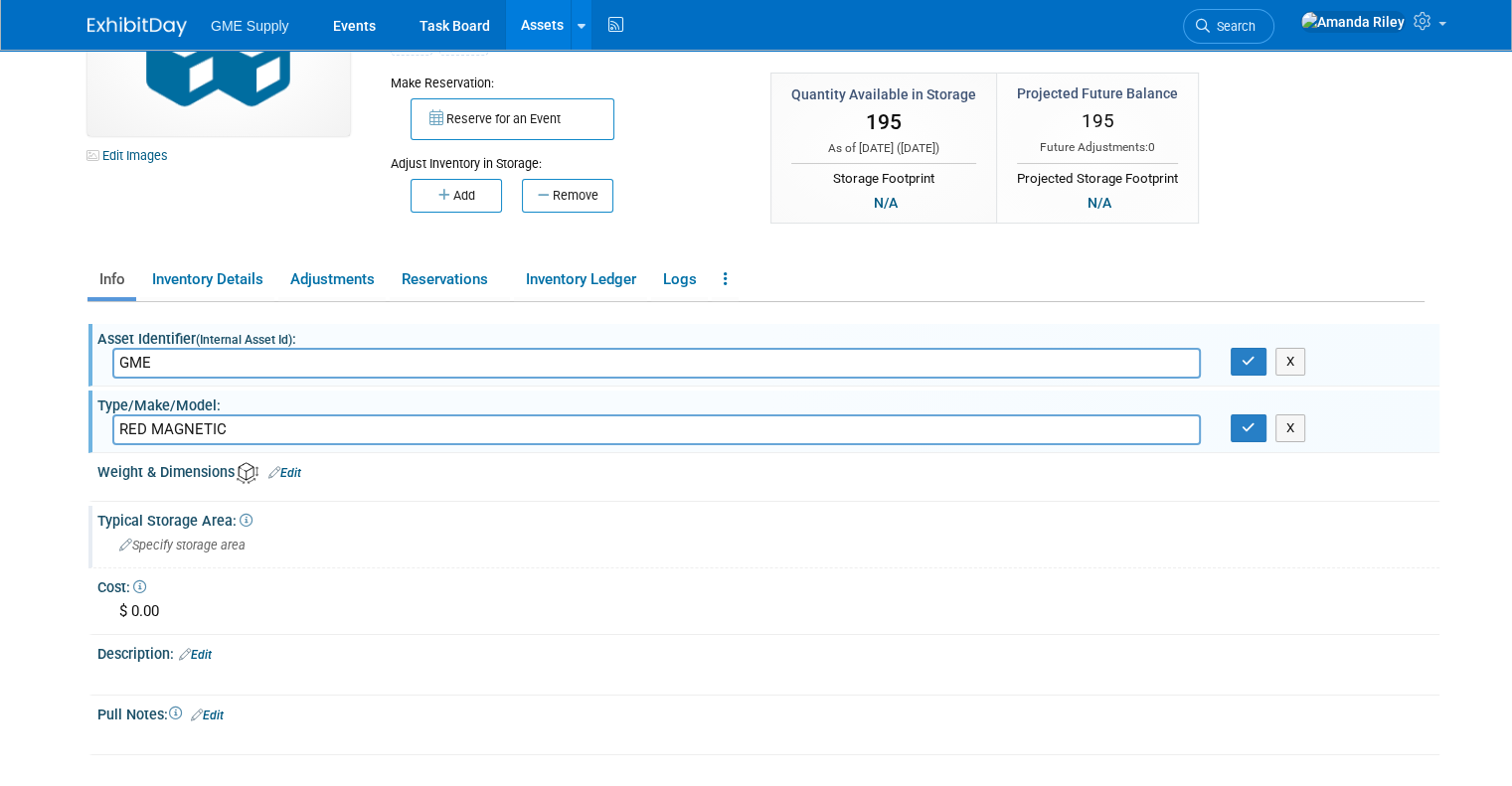 type on "RED MAGNETIC" 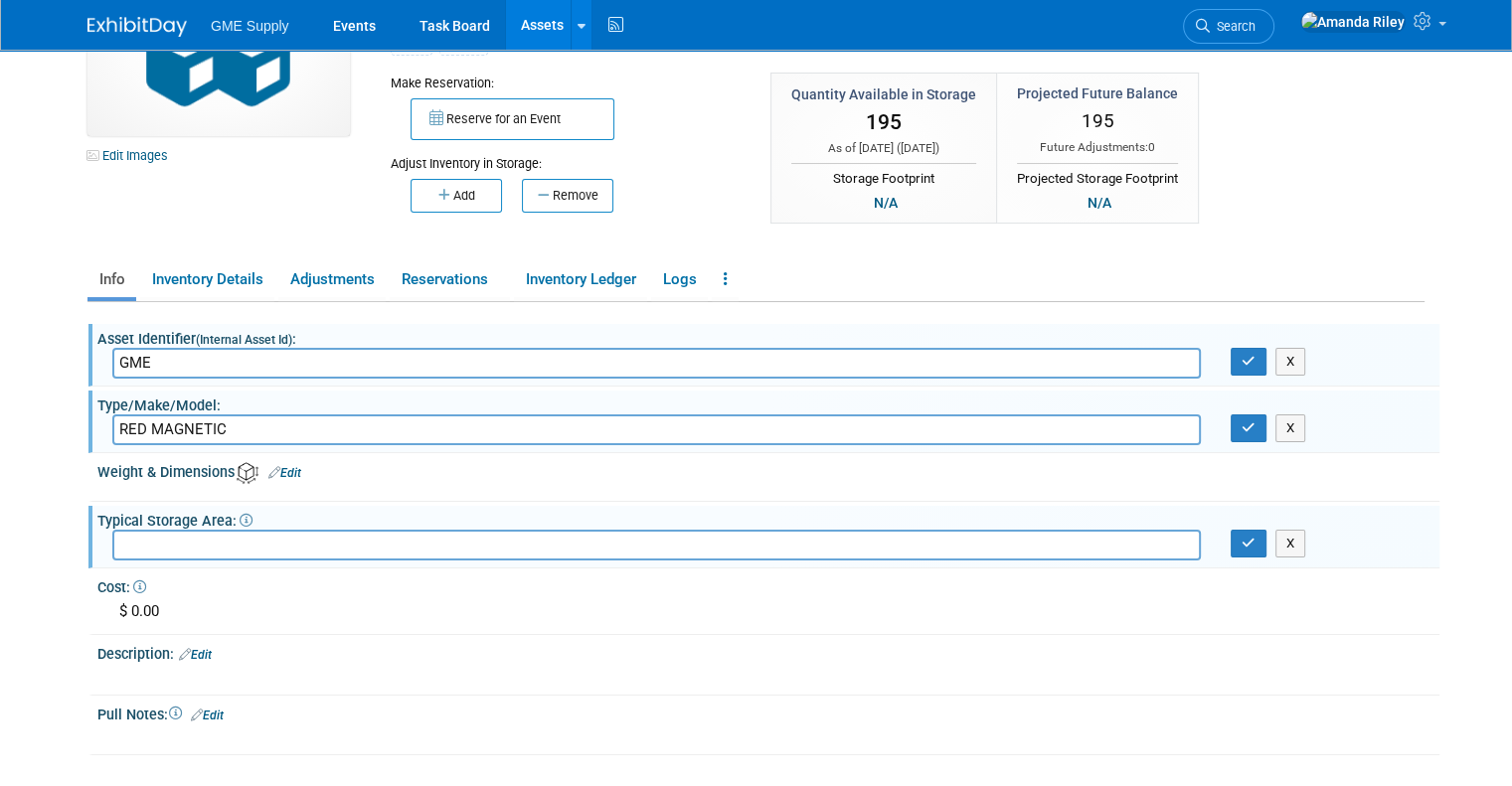 click at bounding box center [656, 545] 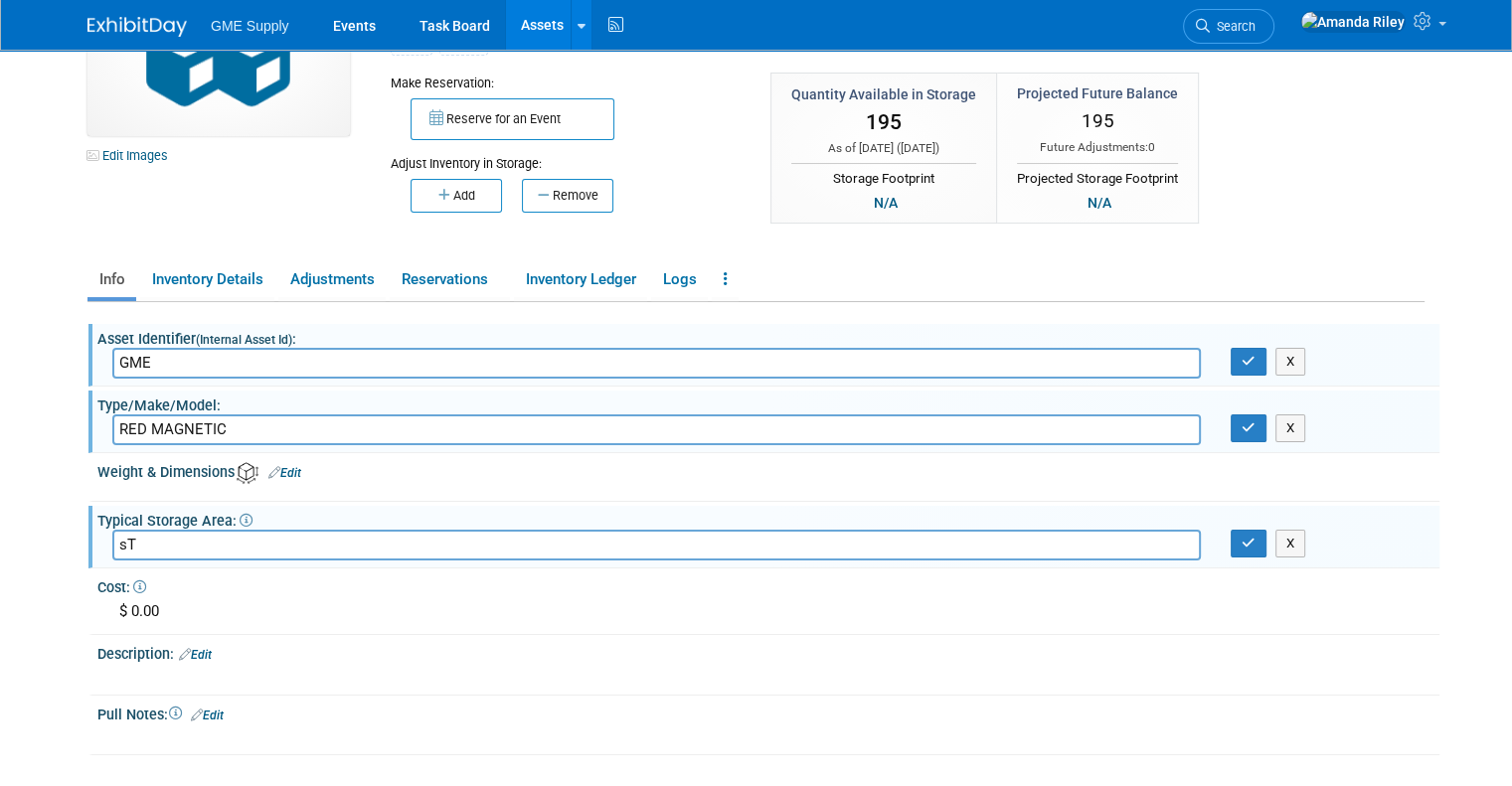 type on "s" 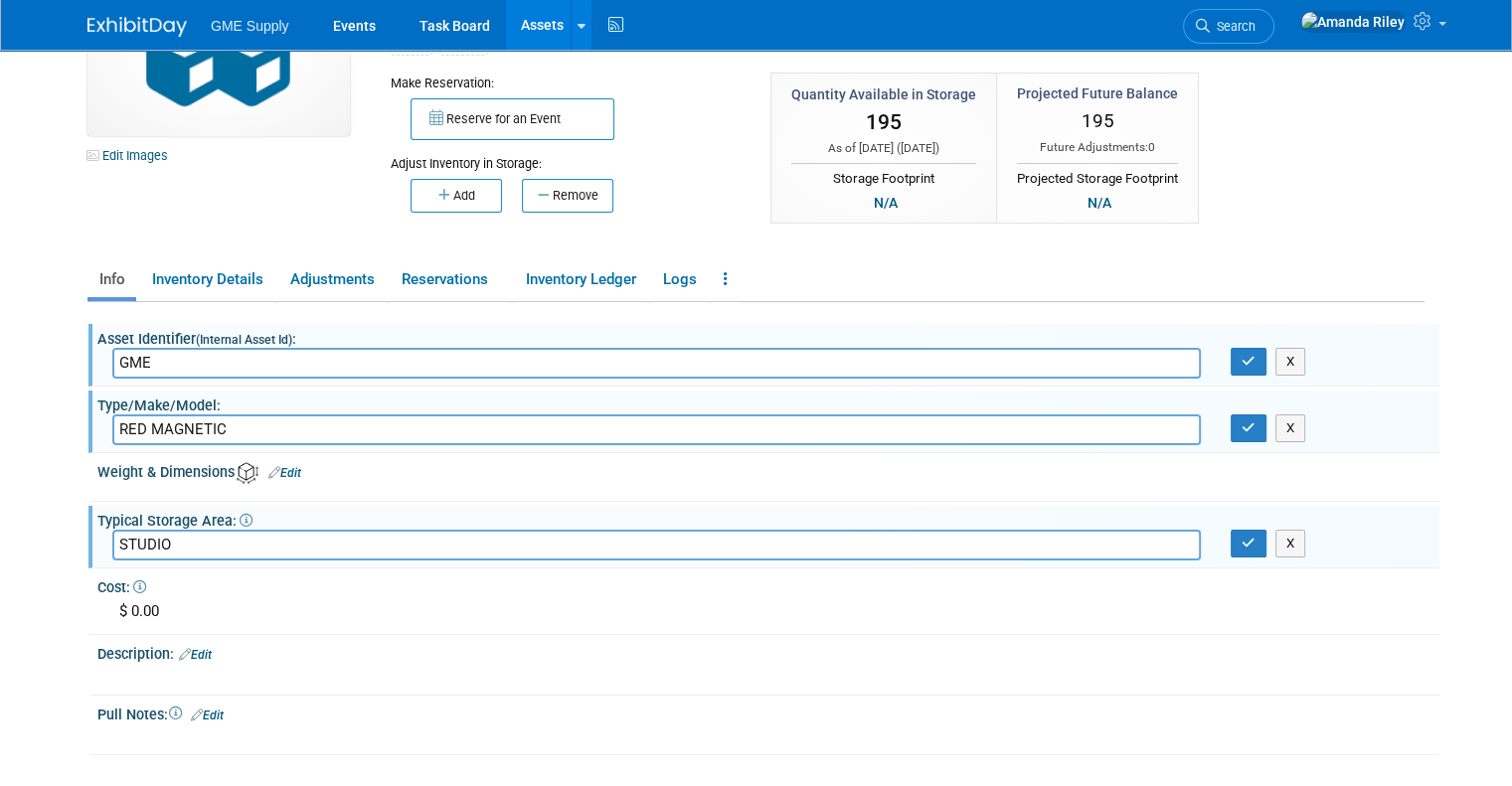 type on "STUDIO" 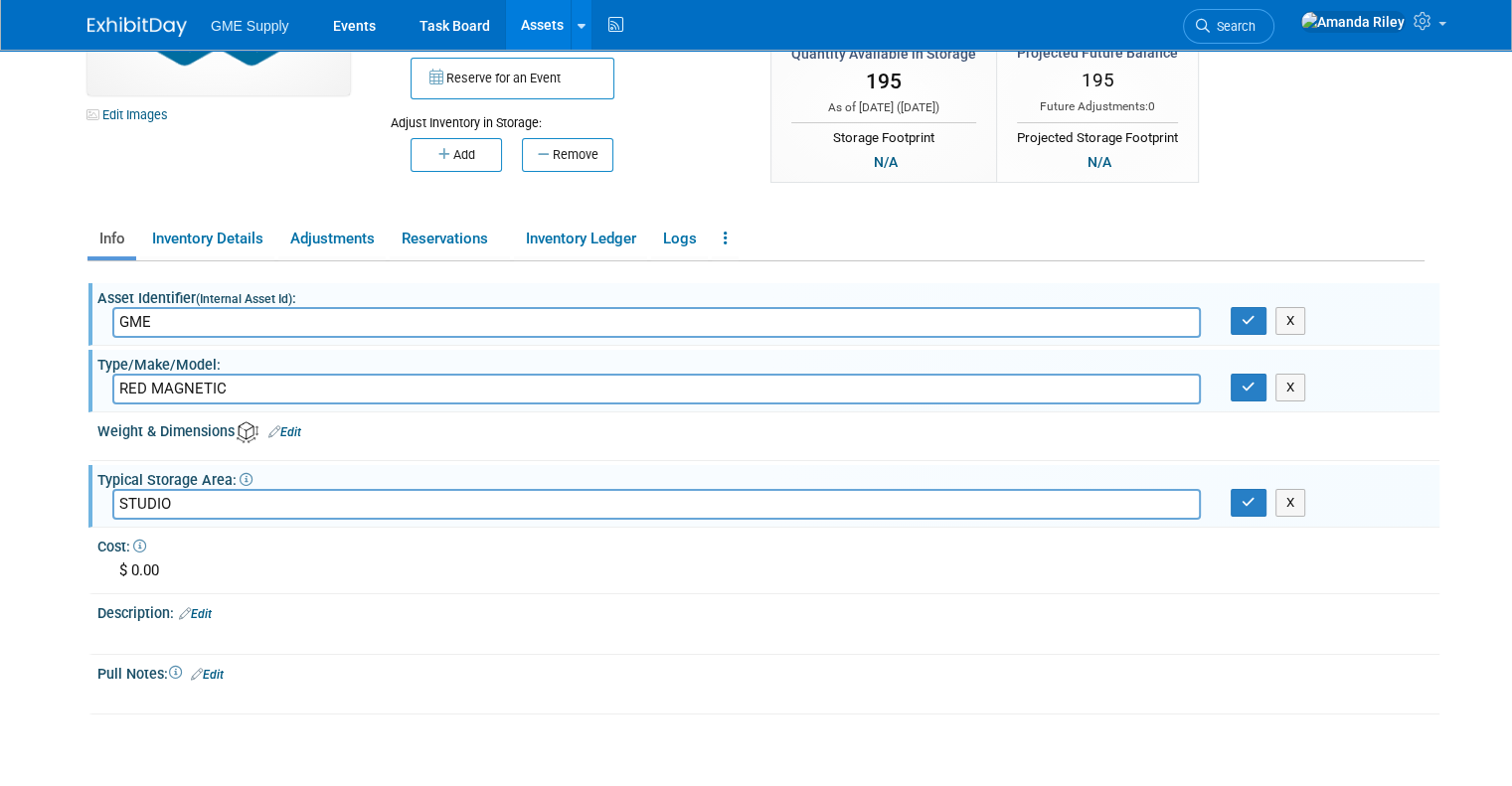 click on "GME
X" at bounding box center (768, 322) 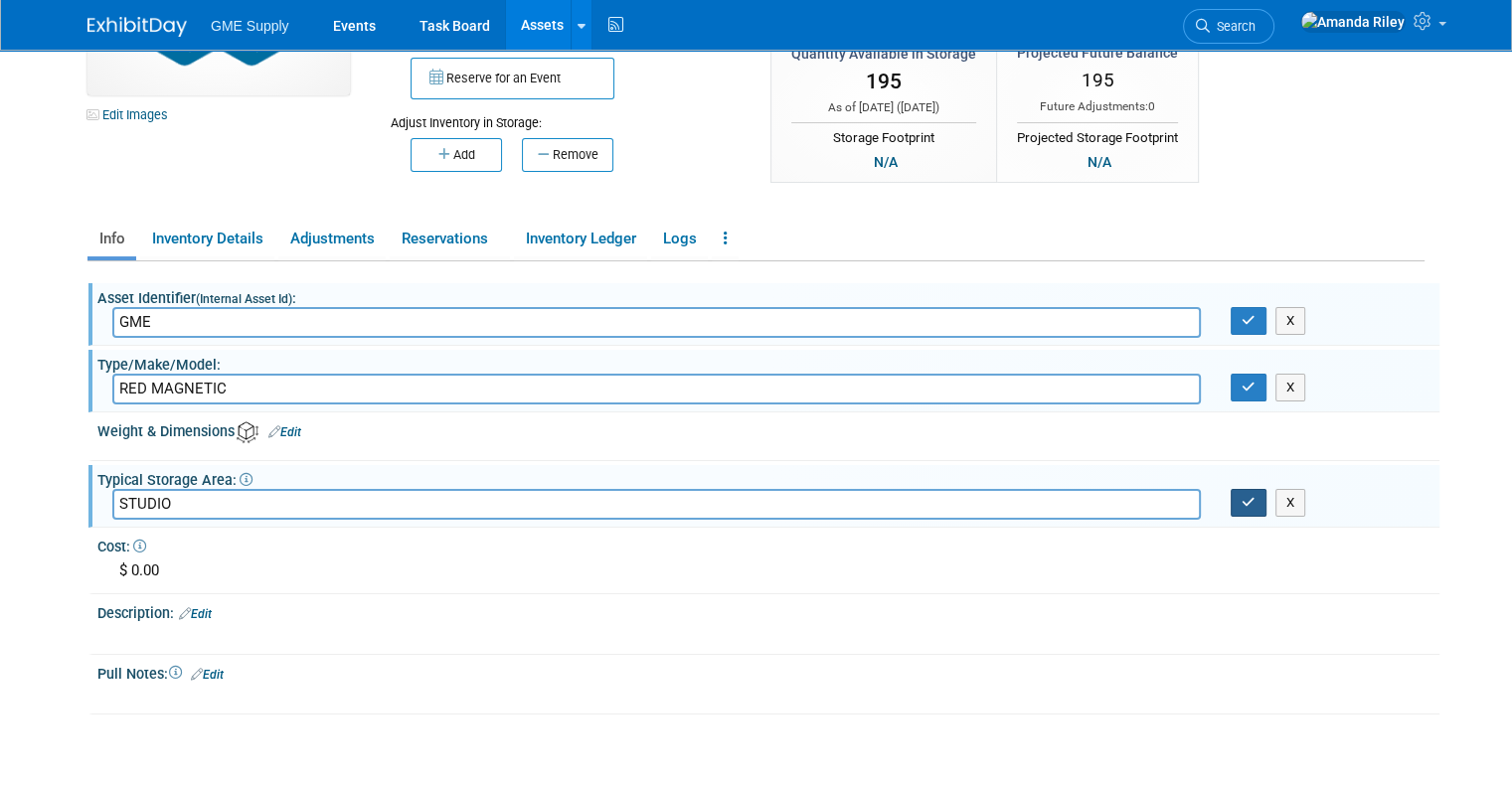click at bounding box center [1249, 503] 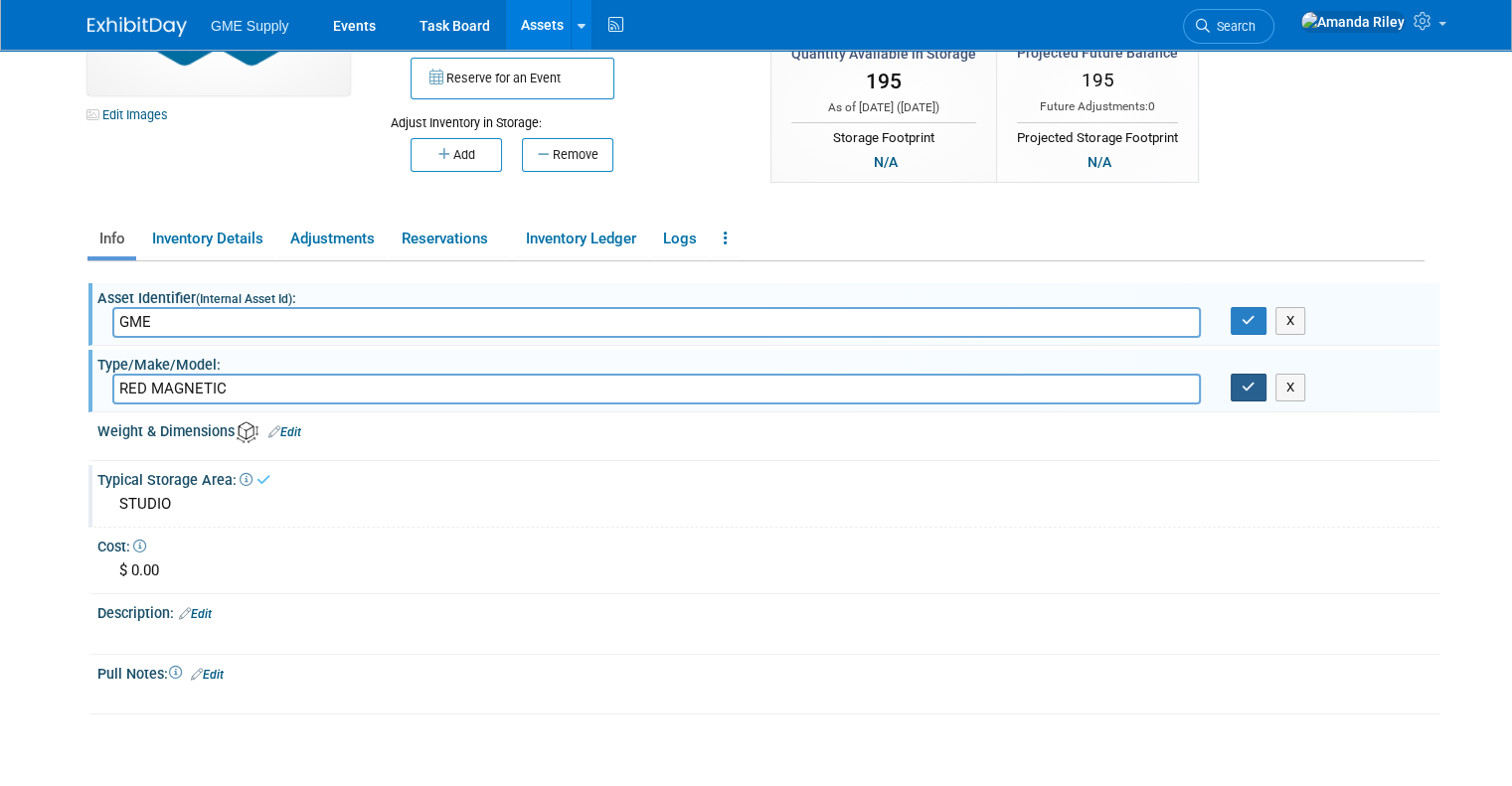 click at bounding box center [1249, 387] 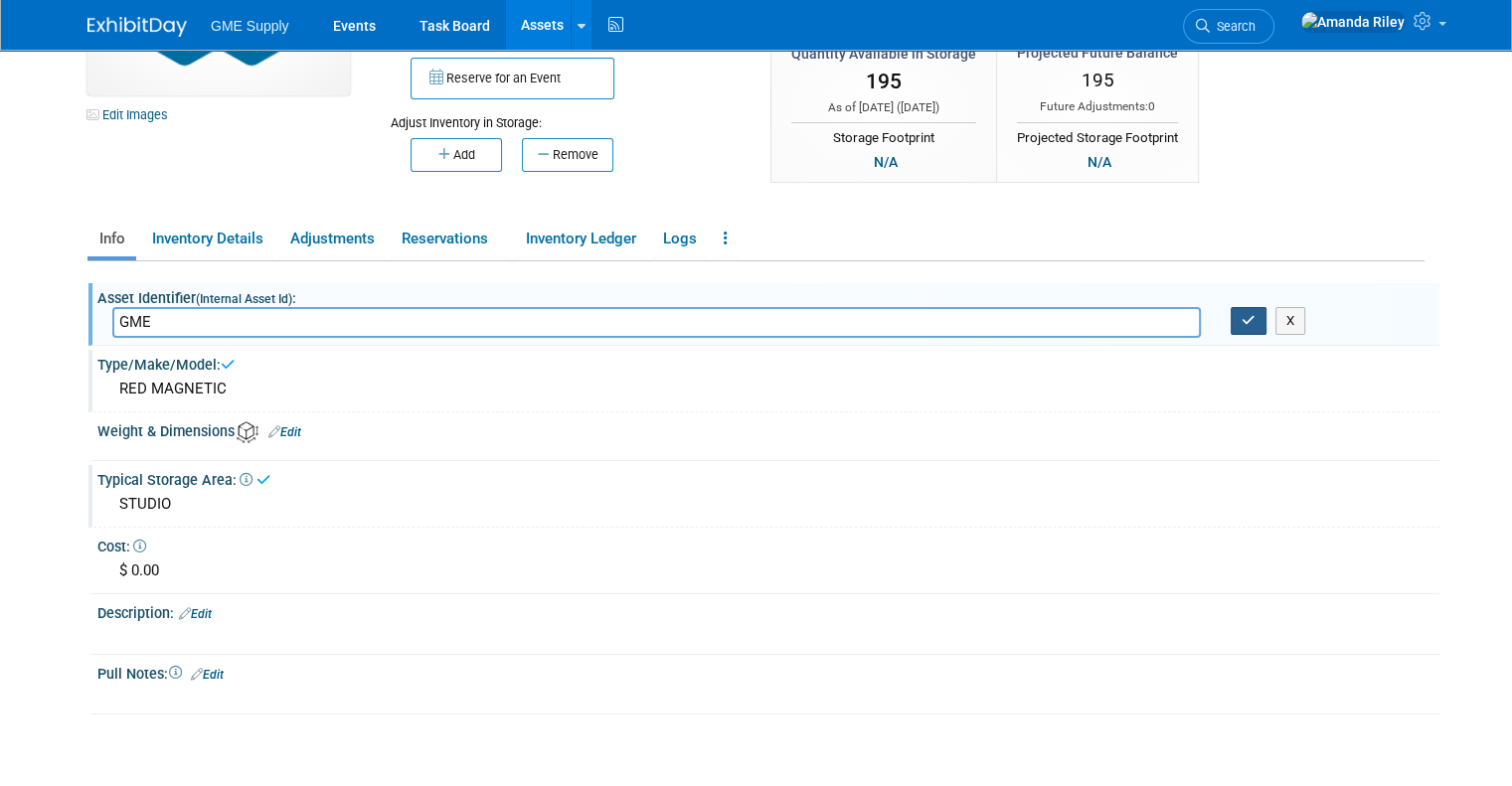 click at bounding box center [1249, 321] 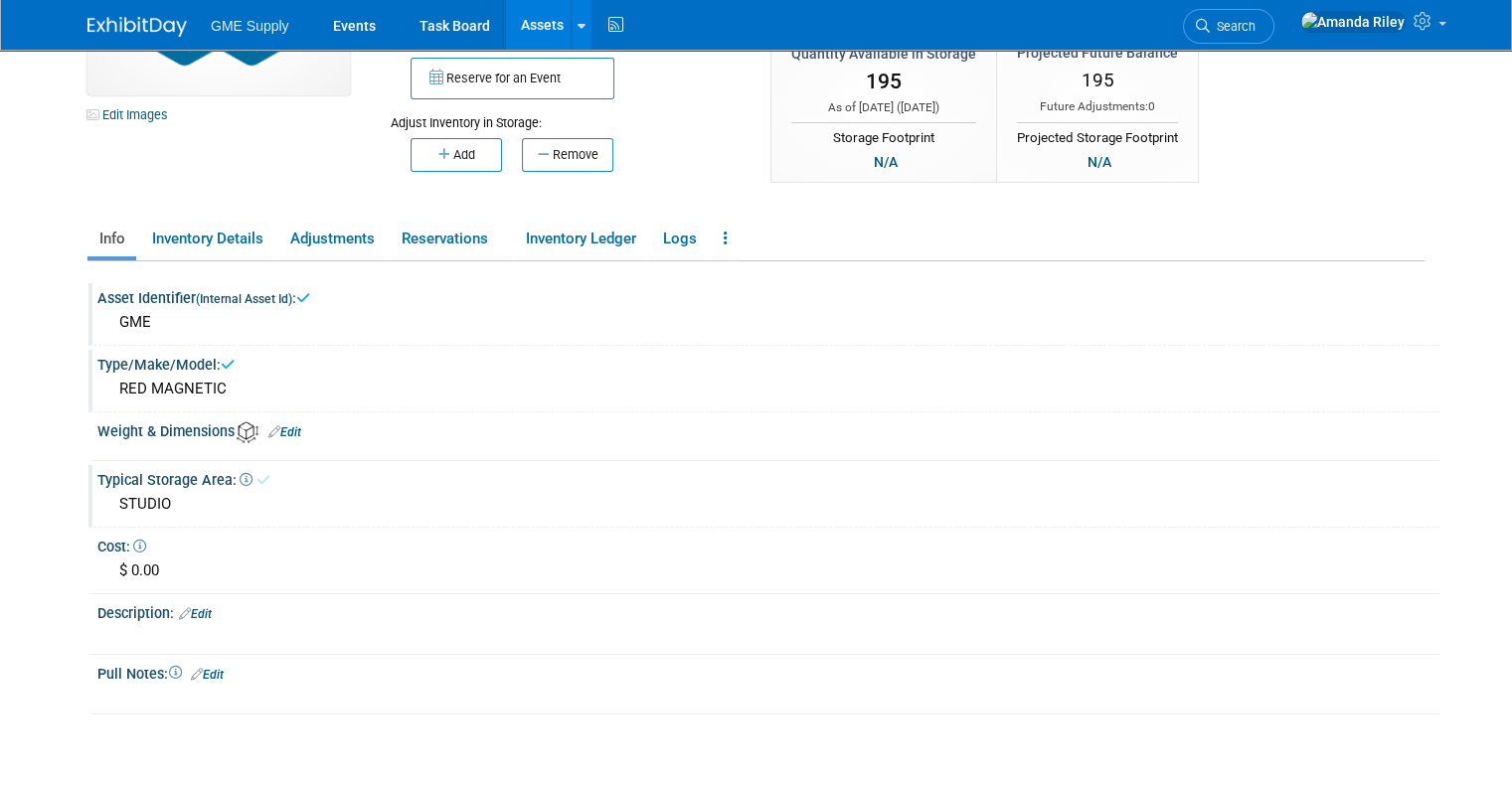scroll, scrollTop: 0, scrollLeft: 0, axis: both 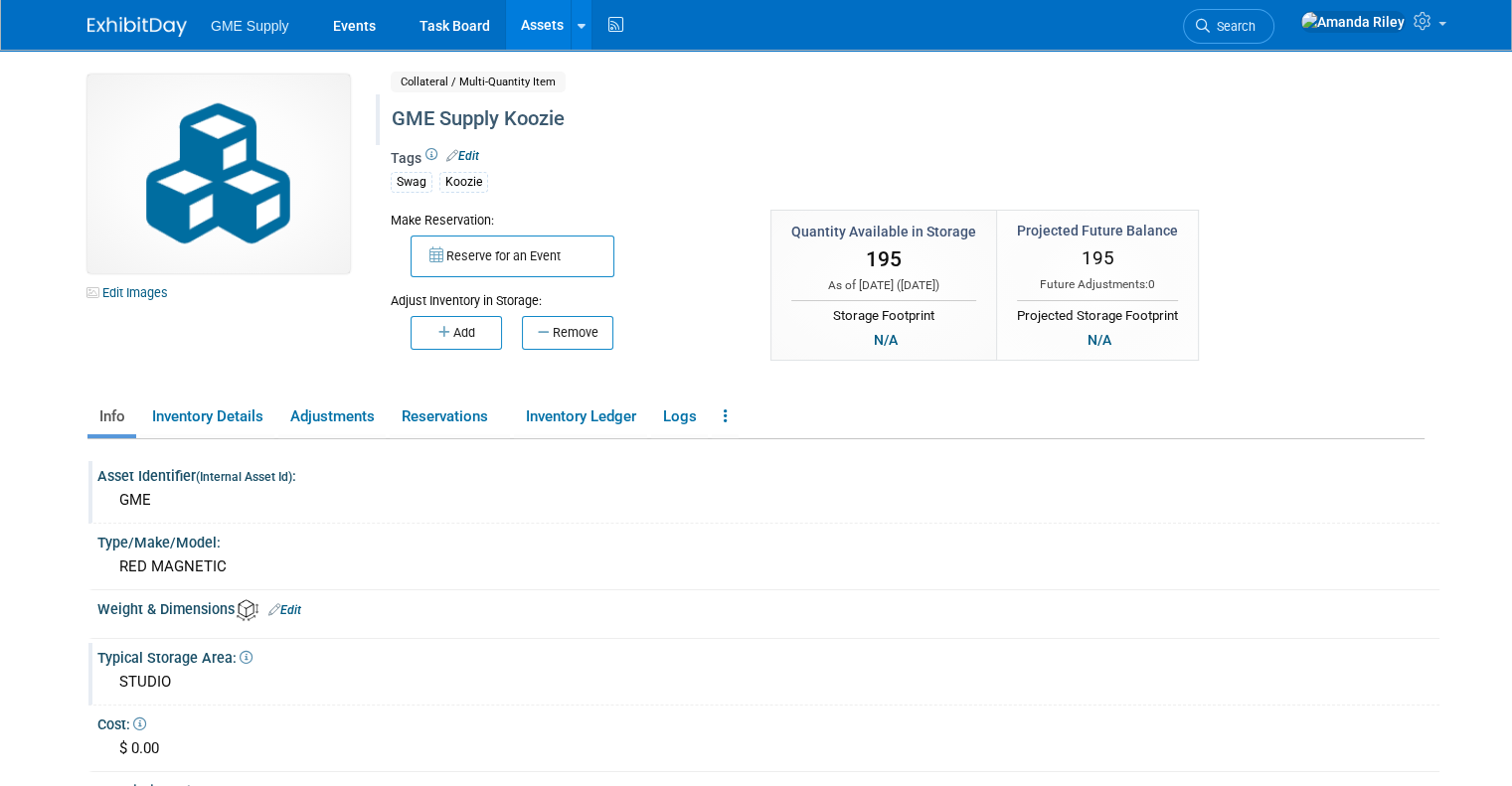 click on "Assets" at bounding box center (542, 25) 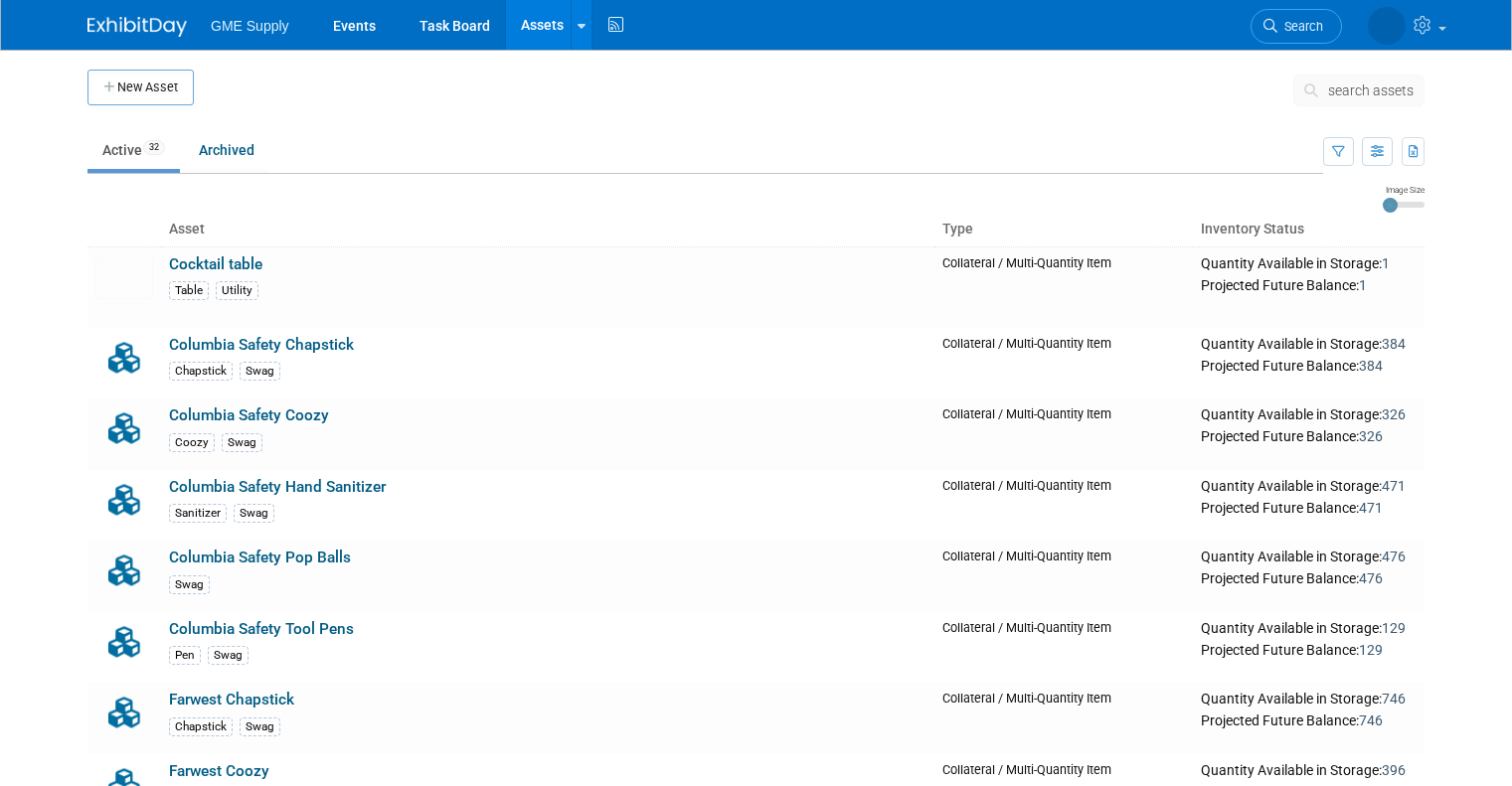 scroll, scrollTop: 0, scrollLeft: 0, axis: both 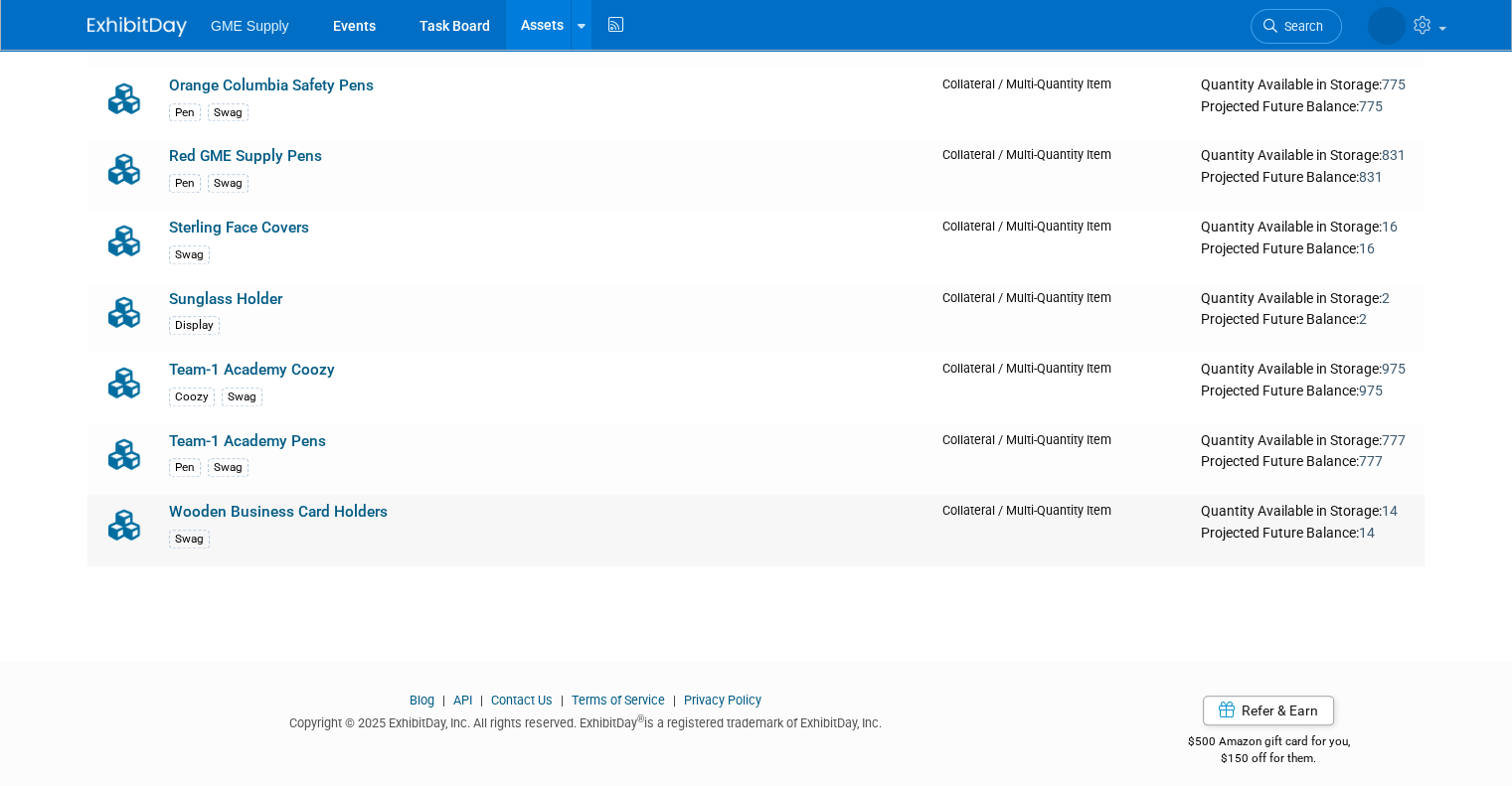 drag, startPoint x: 491, startPoint y: 463, endPoint x: 591, endPoint y: 487, distance: 102.83968 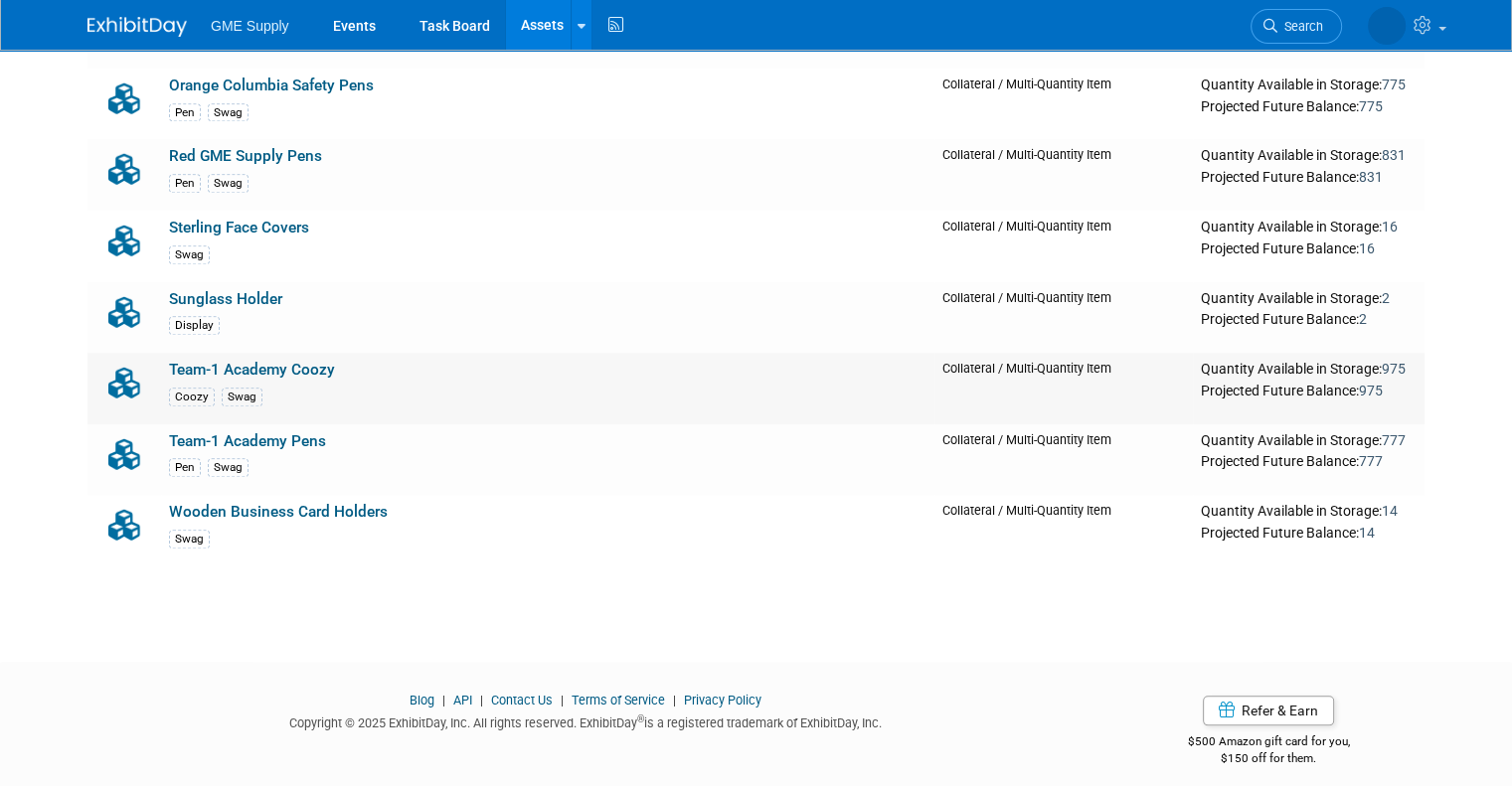 click on "Team-1 Academy Coozy" at bounding box center (252, 370) 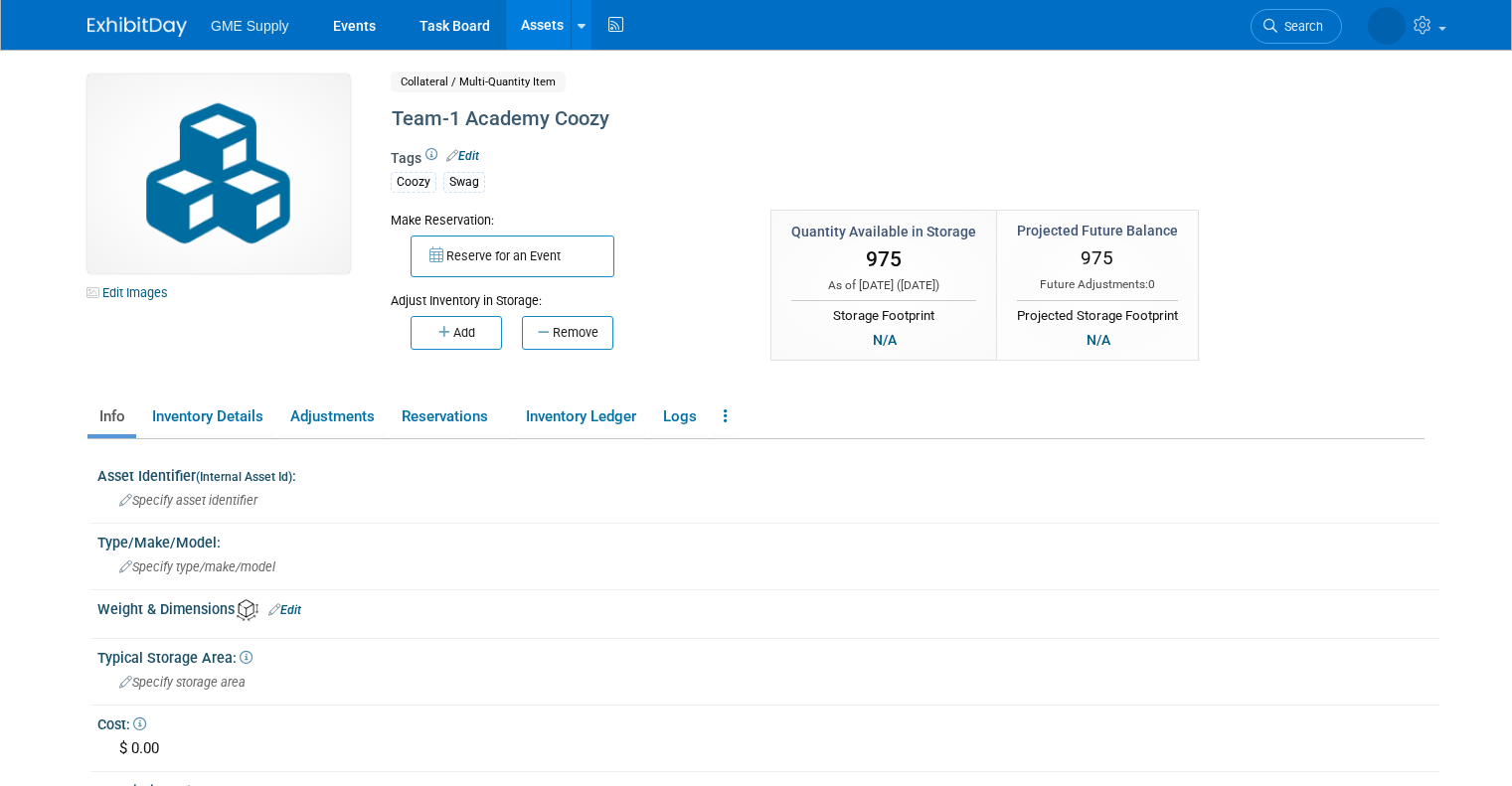 scroll, scrollTop: 0, scrollLeft: 0, axis: both 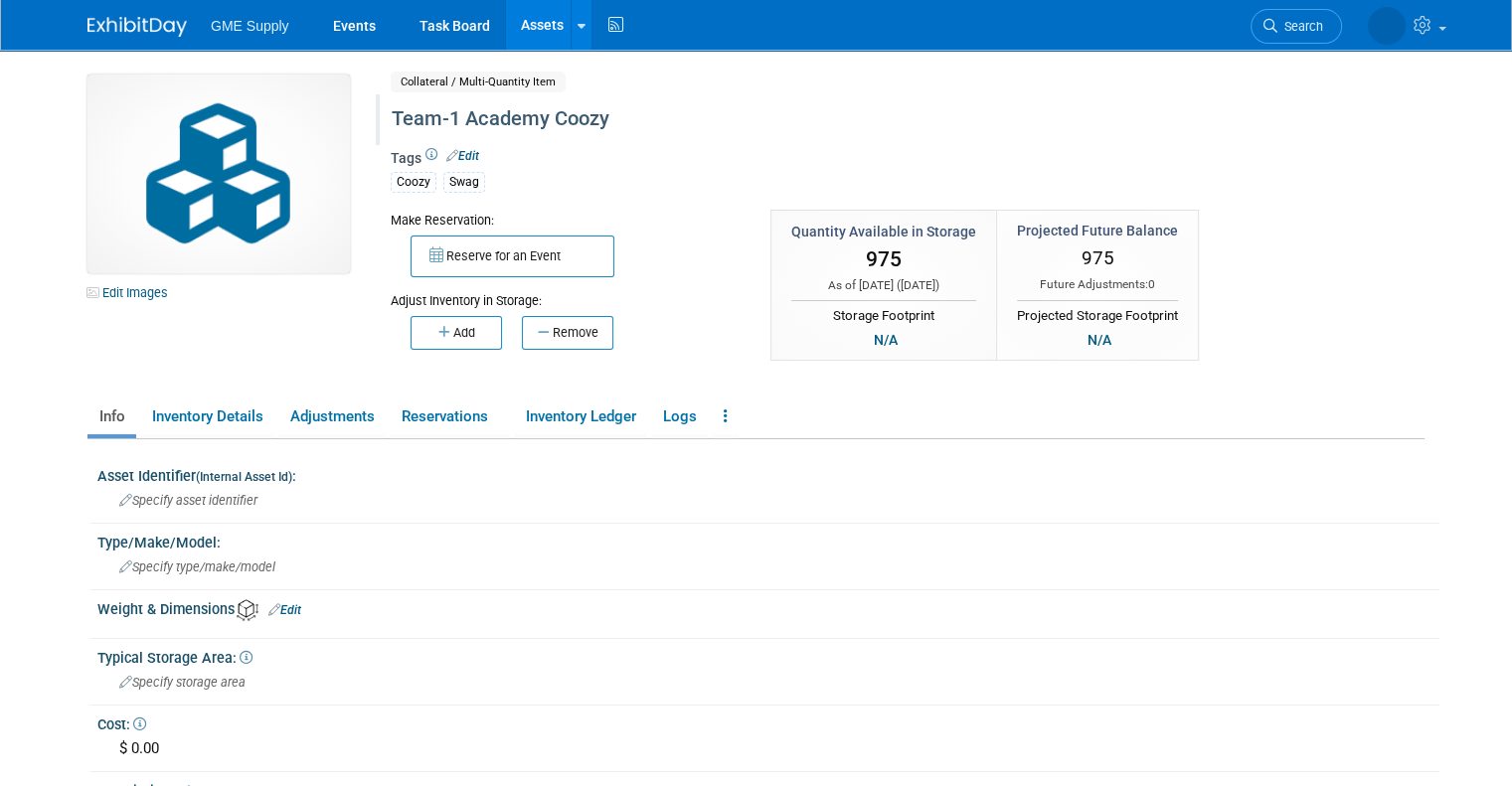 drag, startPoint x: 573, startPoint y: 124, endPoint x: 557, endPoint y: 114, distance: 18.867962 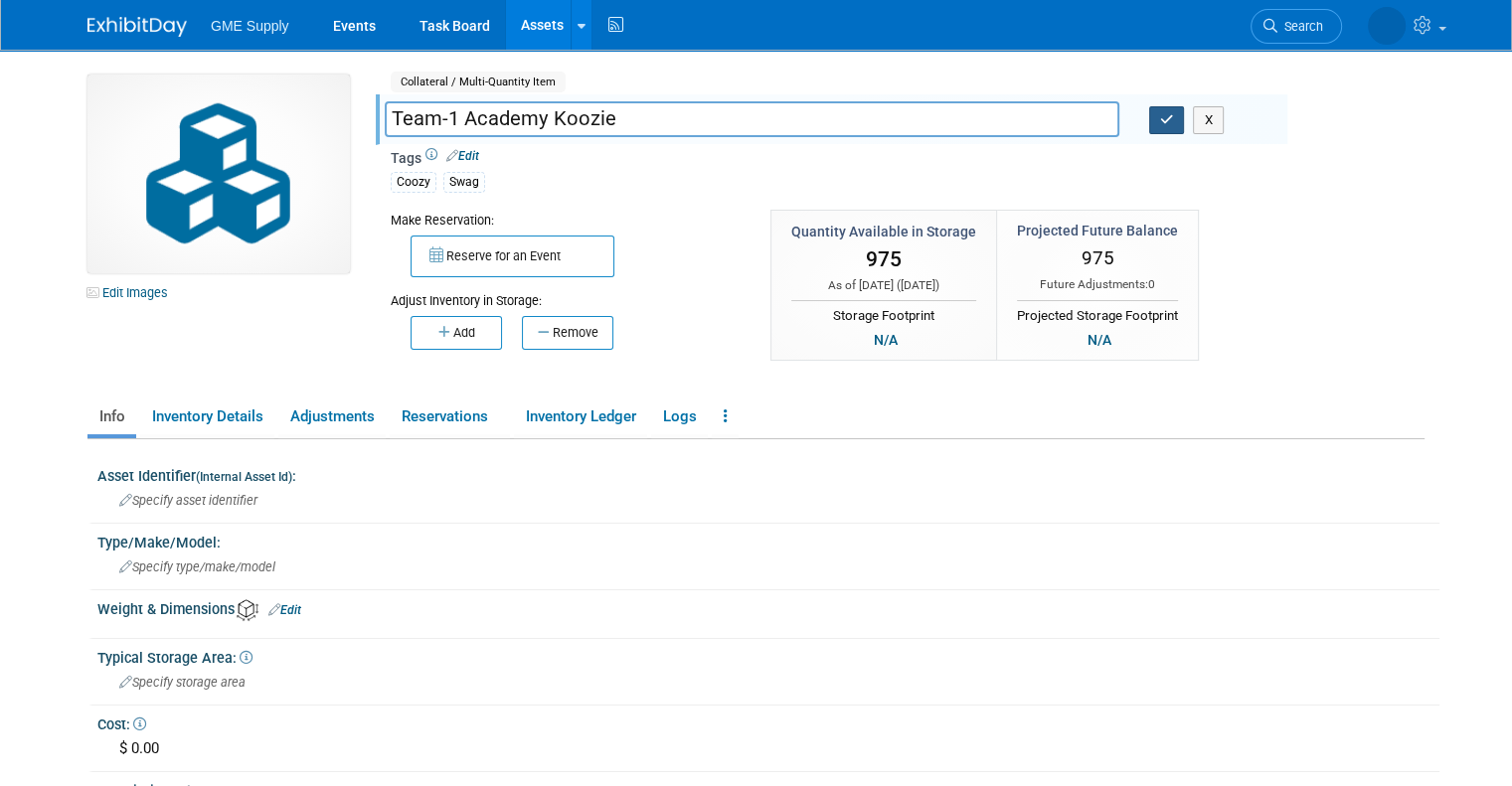 type on "Team-1 Academy Koozie" 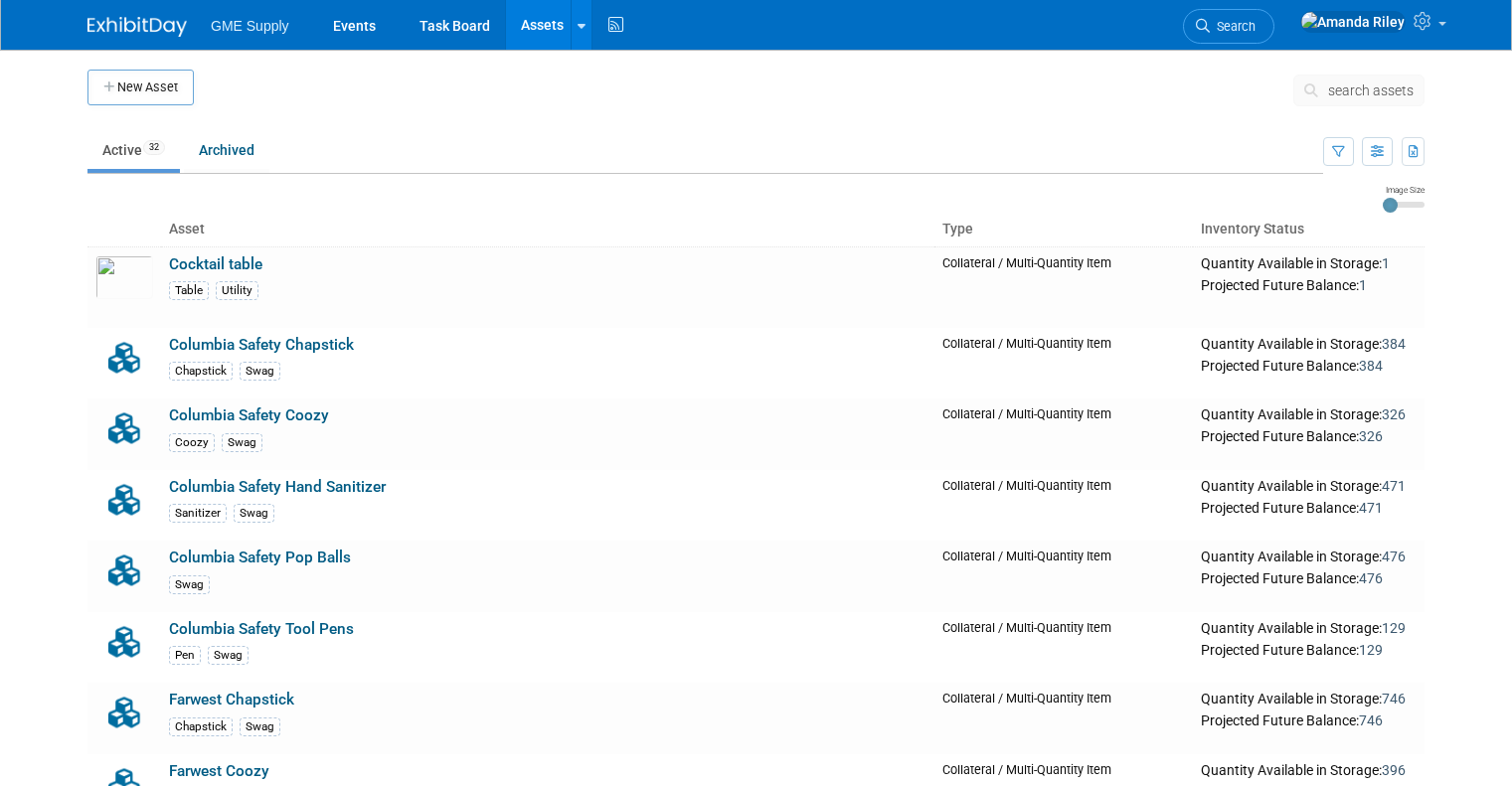 scroll, scrollTop: 2035, scrollLeft: 0, axis: vertical 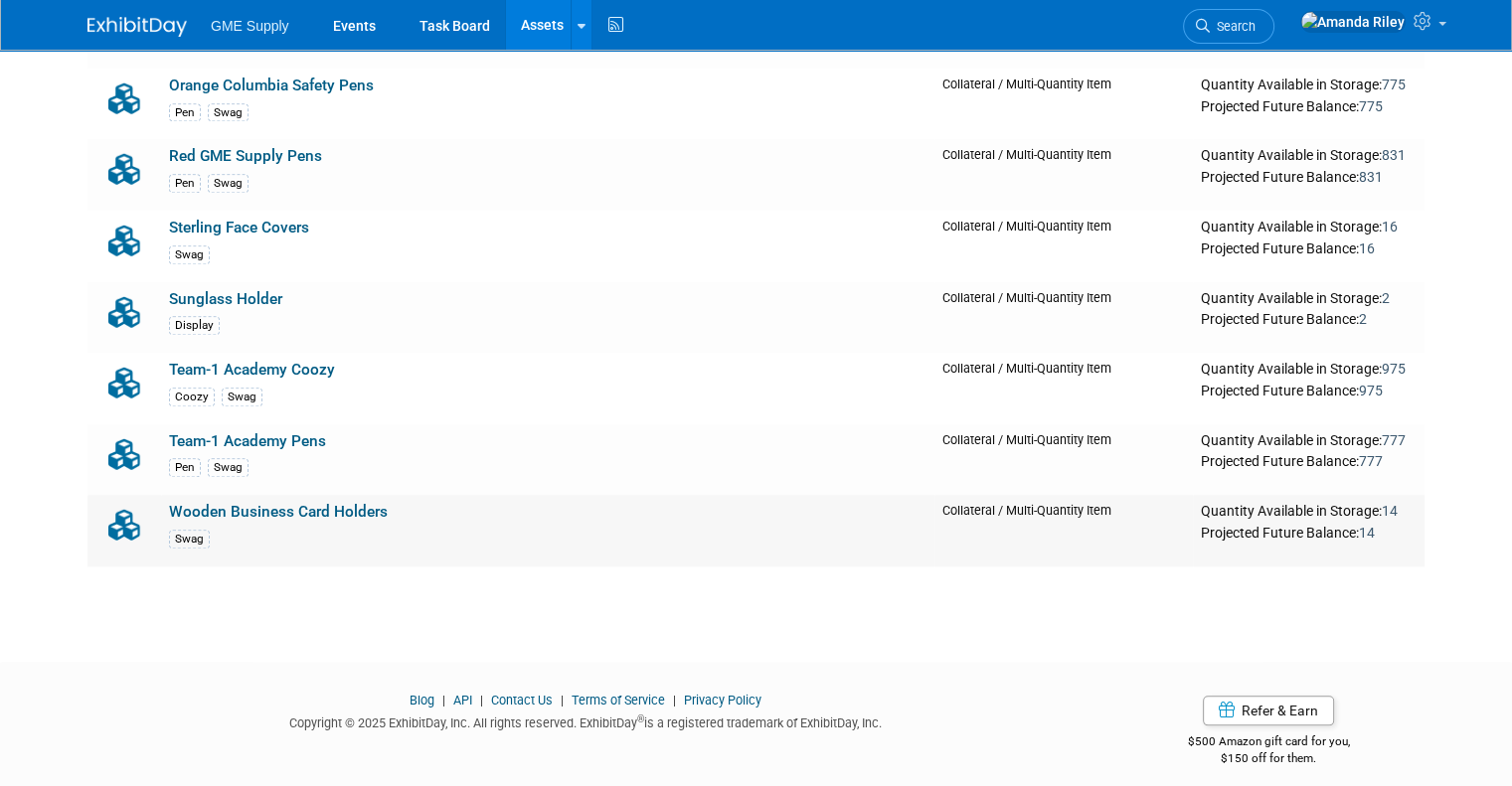 click on "Wooden Business Card Holders" at bounding box center (278, 512) 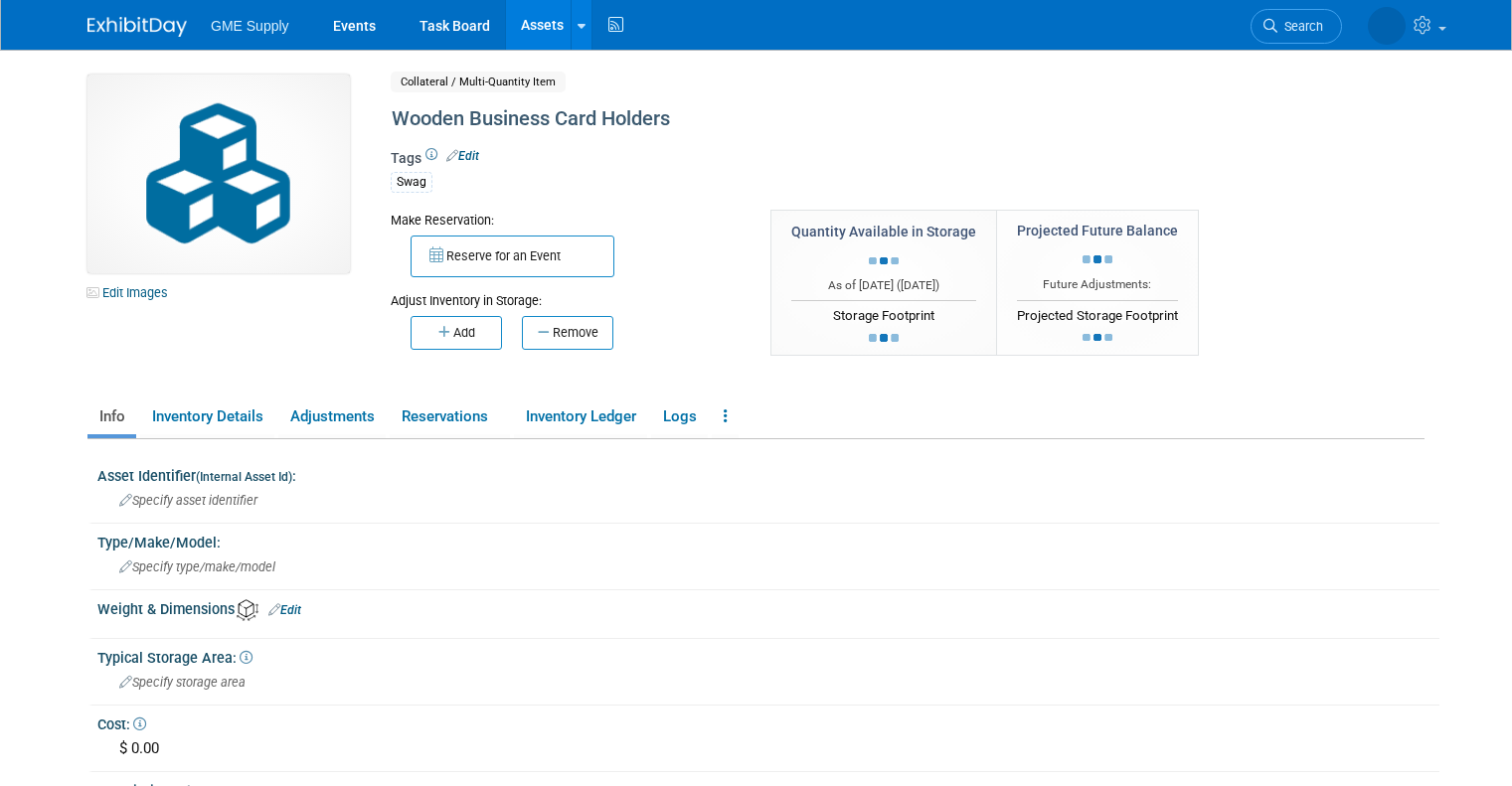 scroll, scrollTop: 0, scrollLeft: 0, axis: both 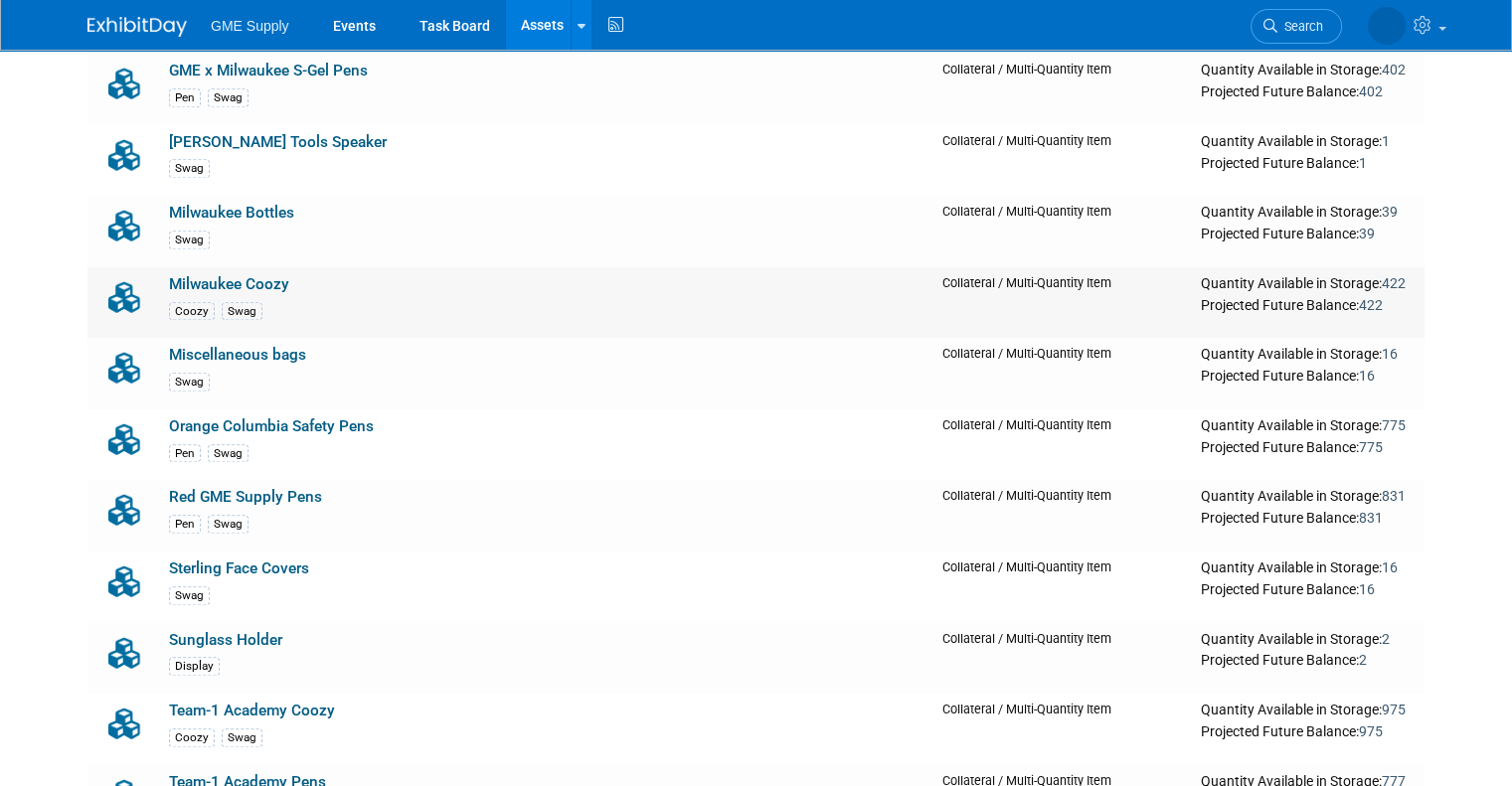 click on "Milwaukee Coozy" at bounding box center (229, 284) 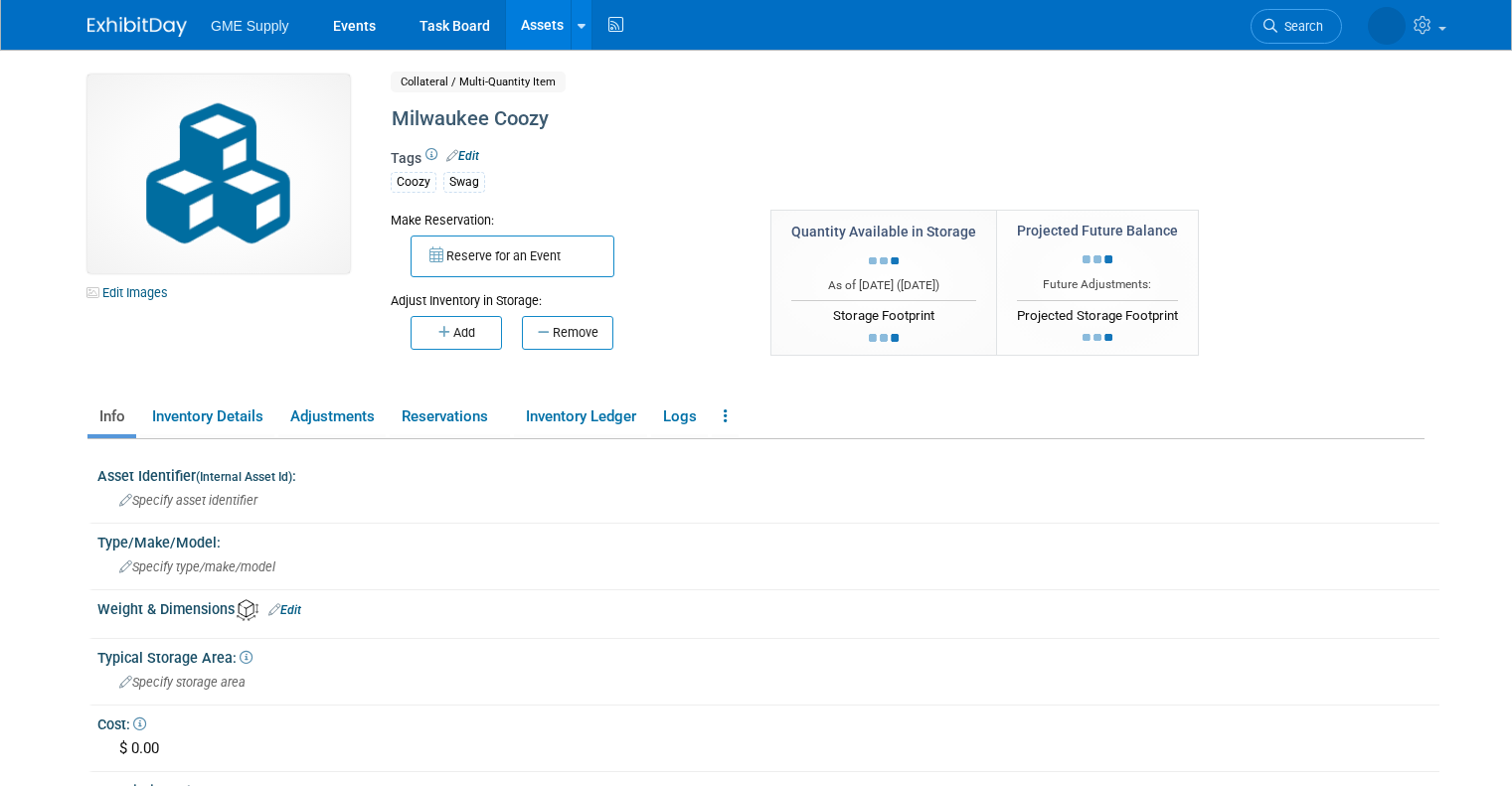 scroll, scrollTop: 0, scrollLeft: 0, axis: both 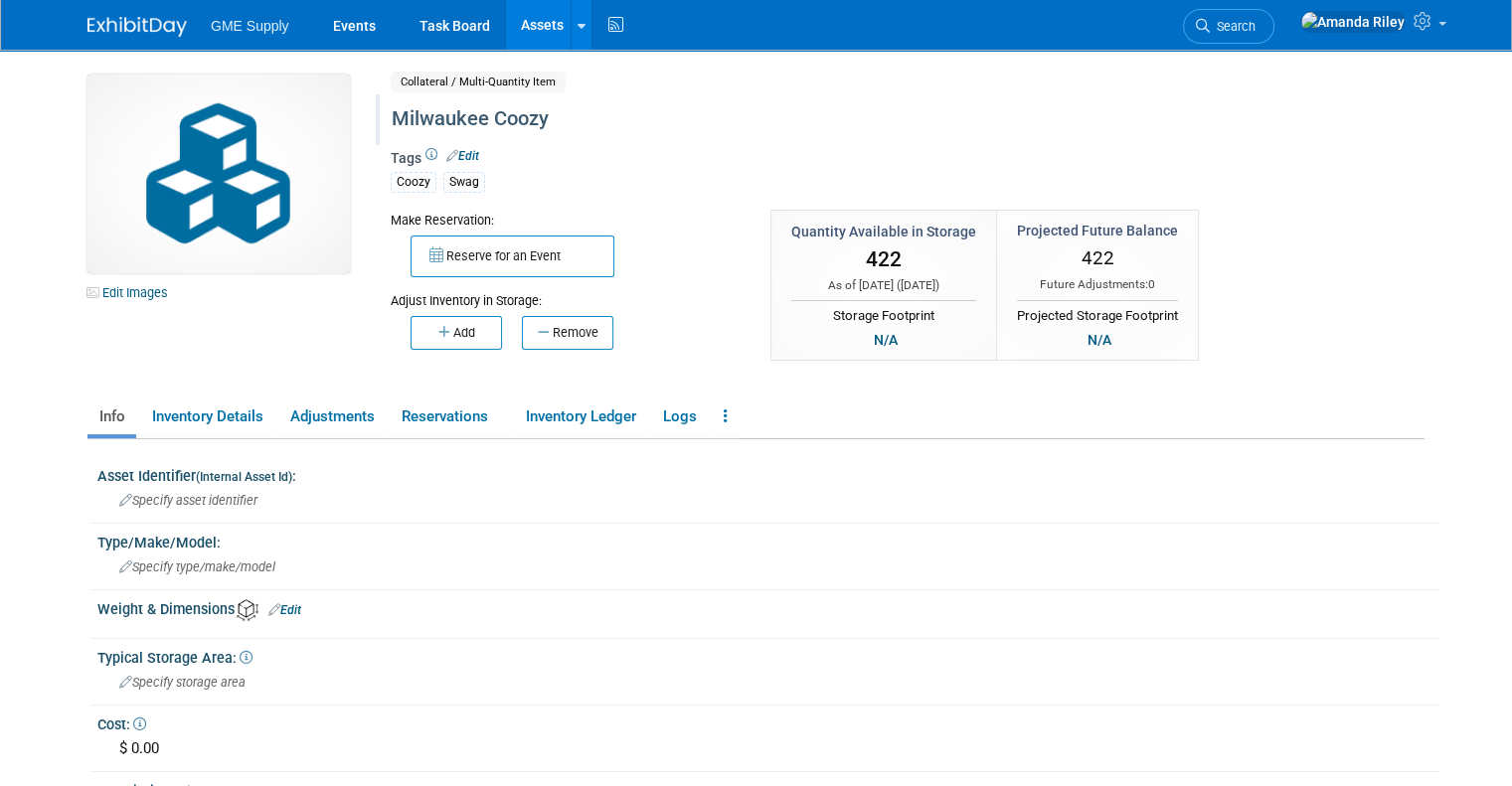 click on "Milwaukee Coozy" at bounding box center (828, 119) 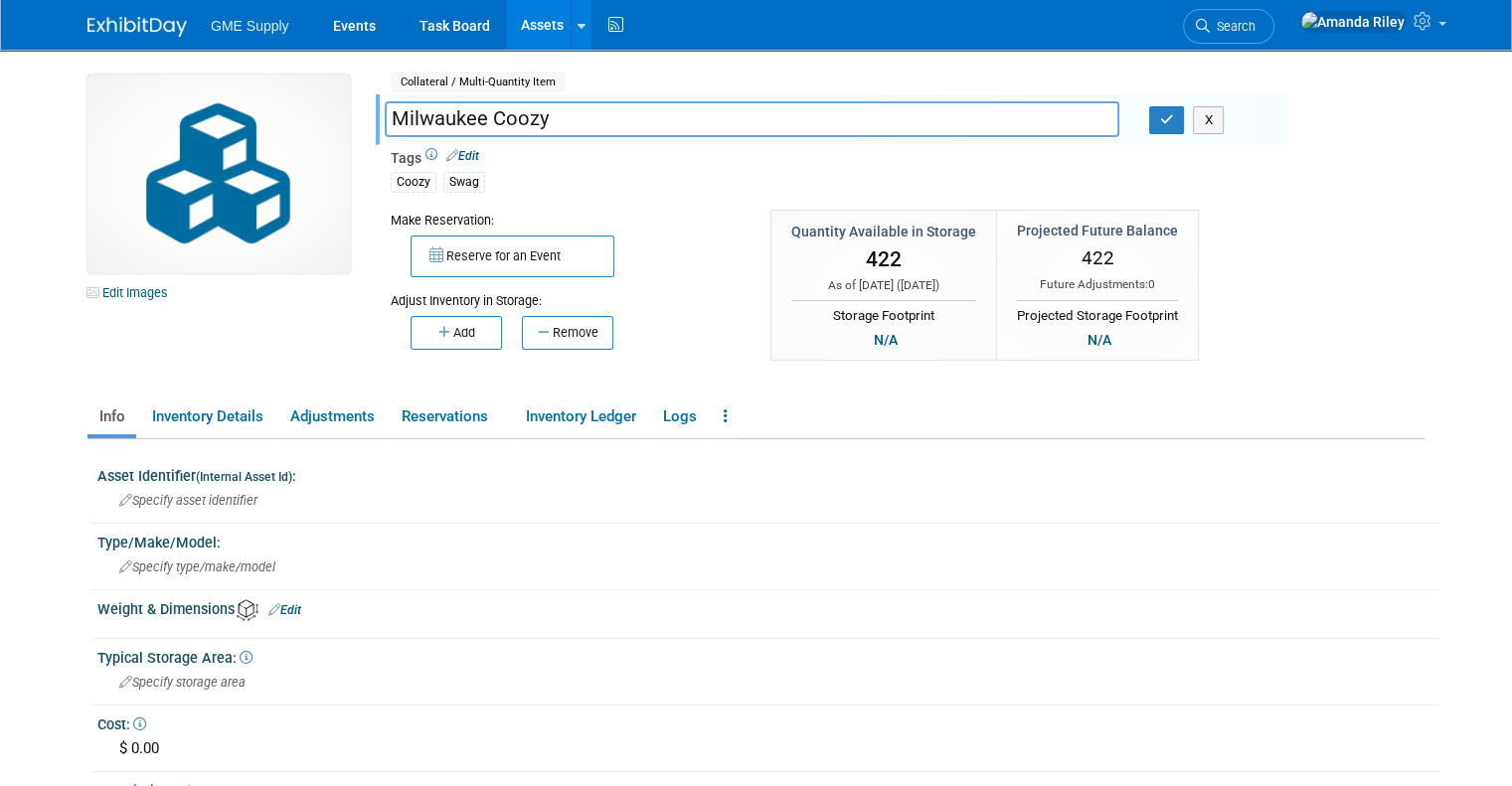 click on "Milwaukee Coozy" at bounding box center [752, 118] 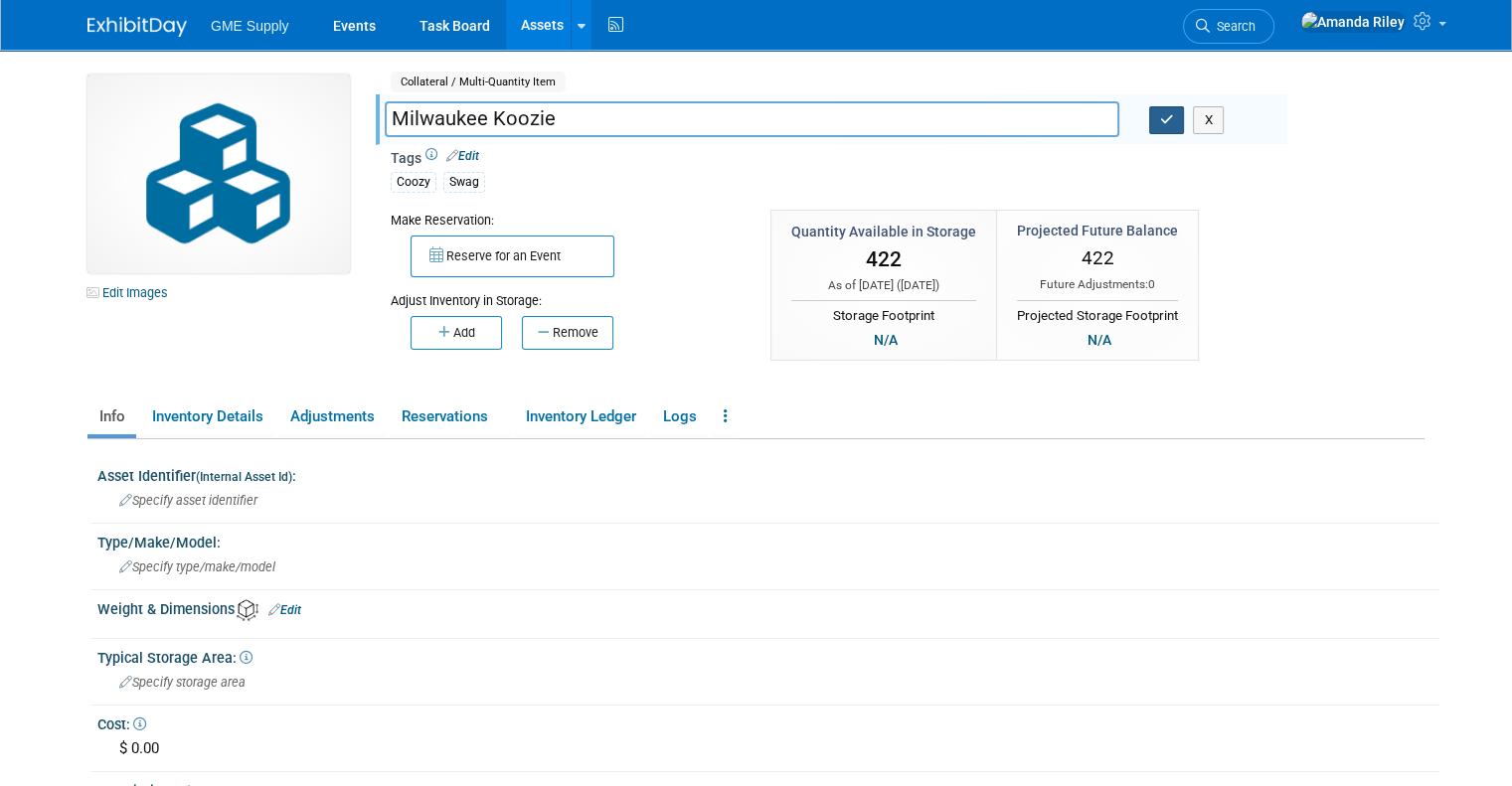 type on "Milwaukee Koozie" 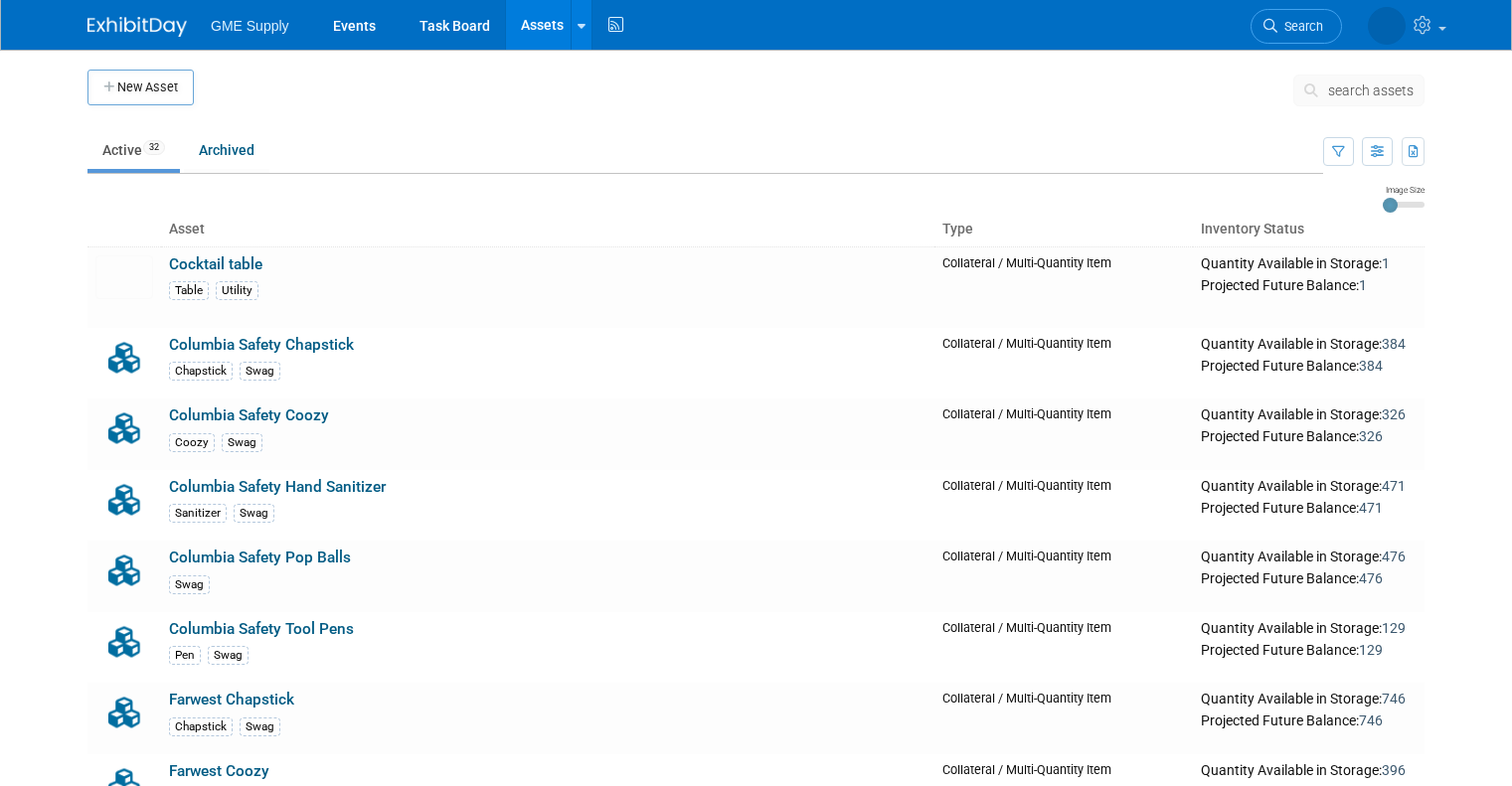 scroll, scrollTop: 1694, scrollLeft: 0, axis: vertical 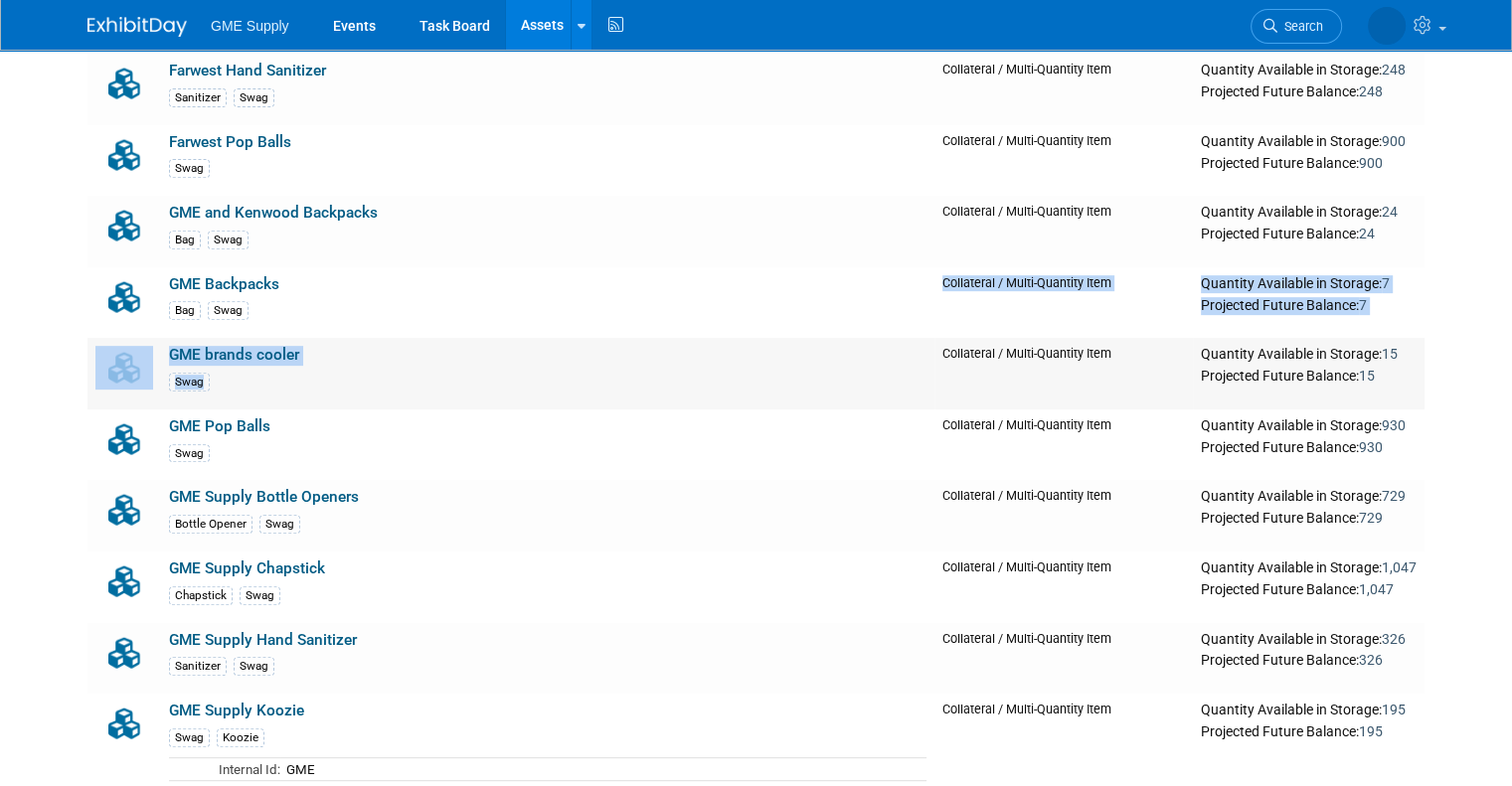 drag, startPoint x: 481, startPoint y: 315, endPoint x: 492, endPoint y: 378, distance: 63.953108 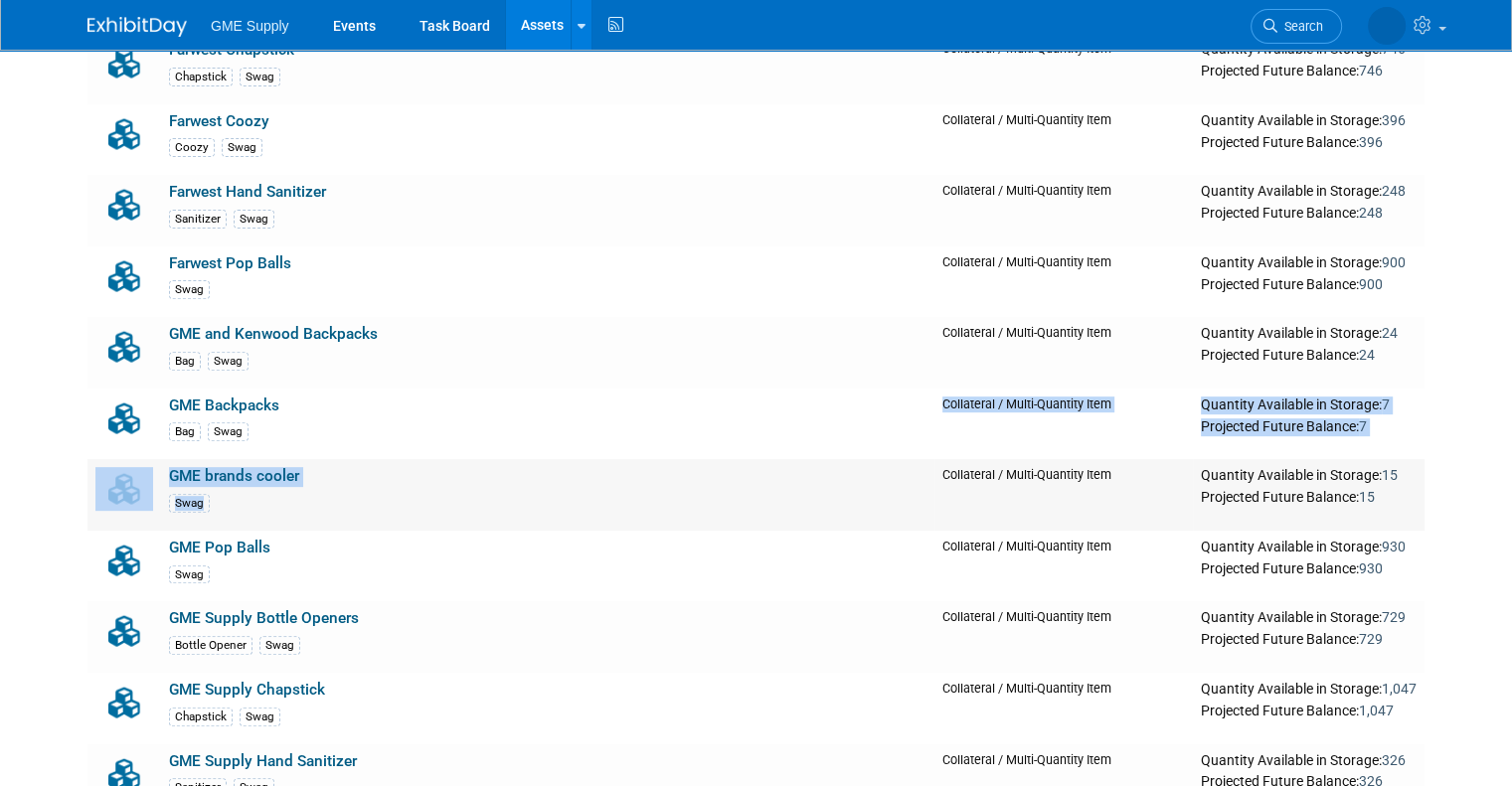 scroll, scrollTop: 618, scrollLeft: 0, axis: vertical 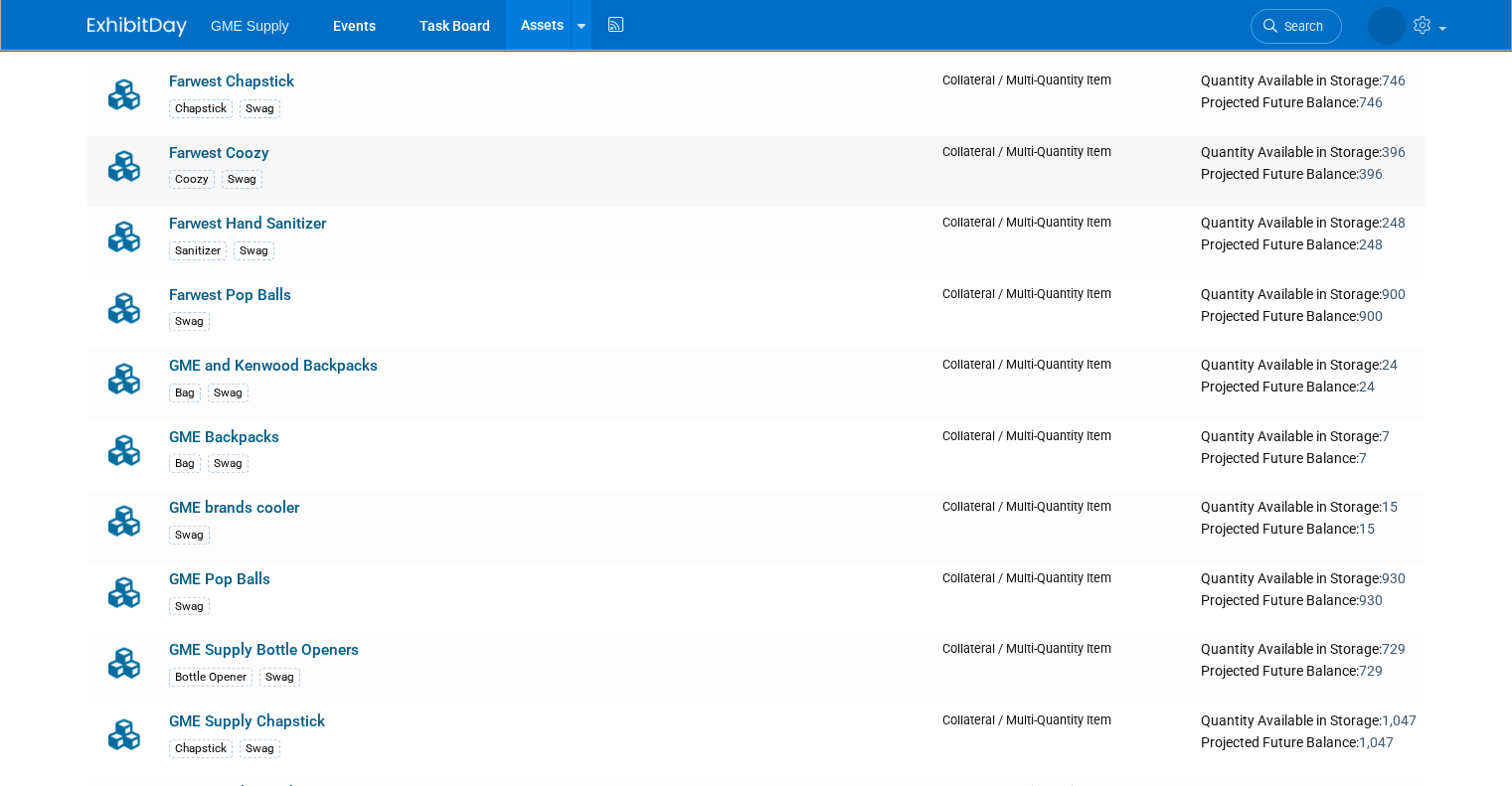 click on "Farwest Coozy
Coozy
Swag" at bounding box center [548, 172] 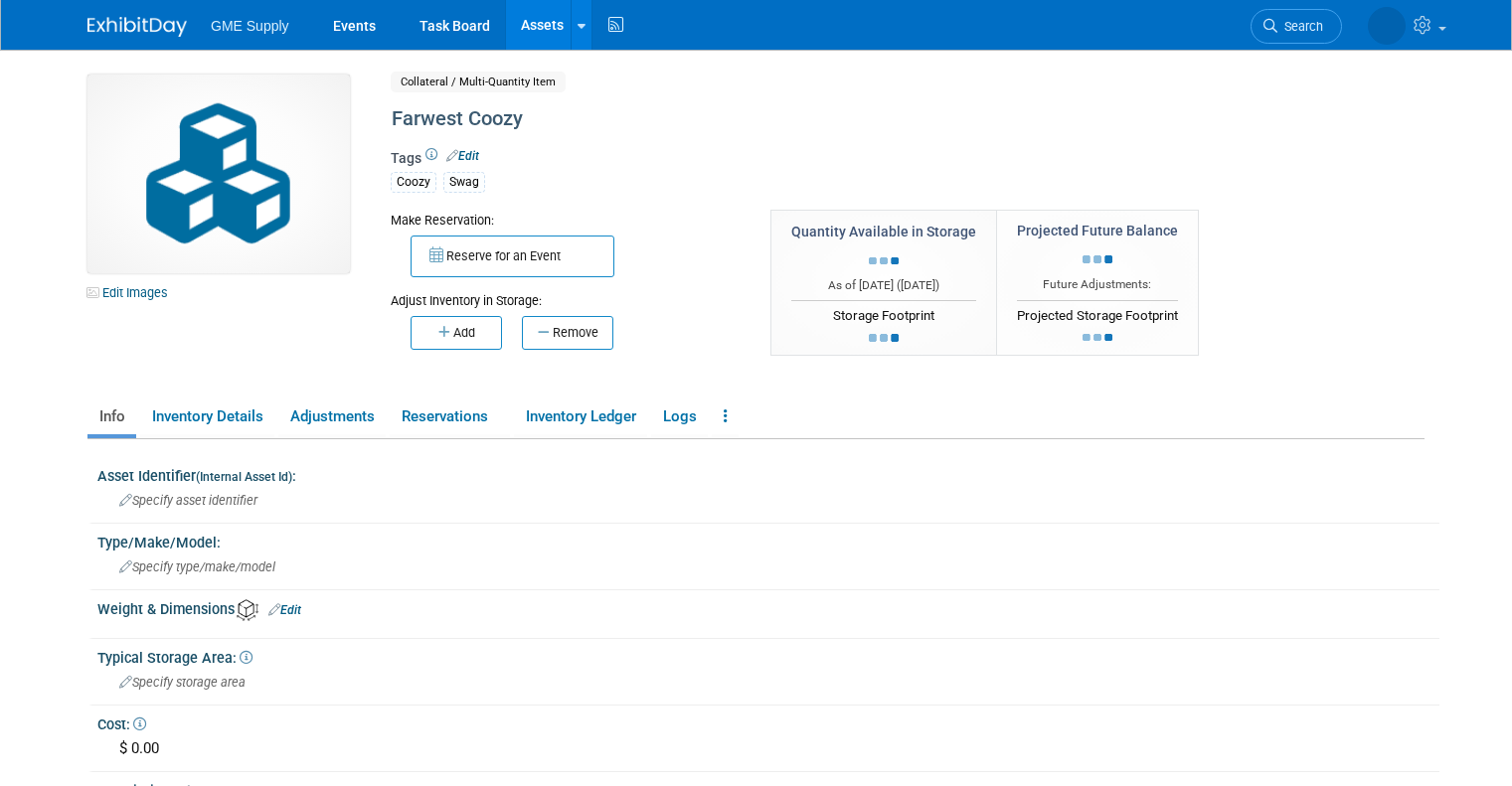 scroll, scrollTop: 0, scrollLeft: 0, axis: both 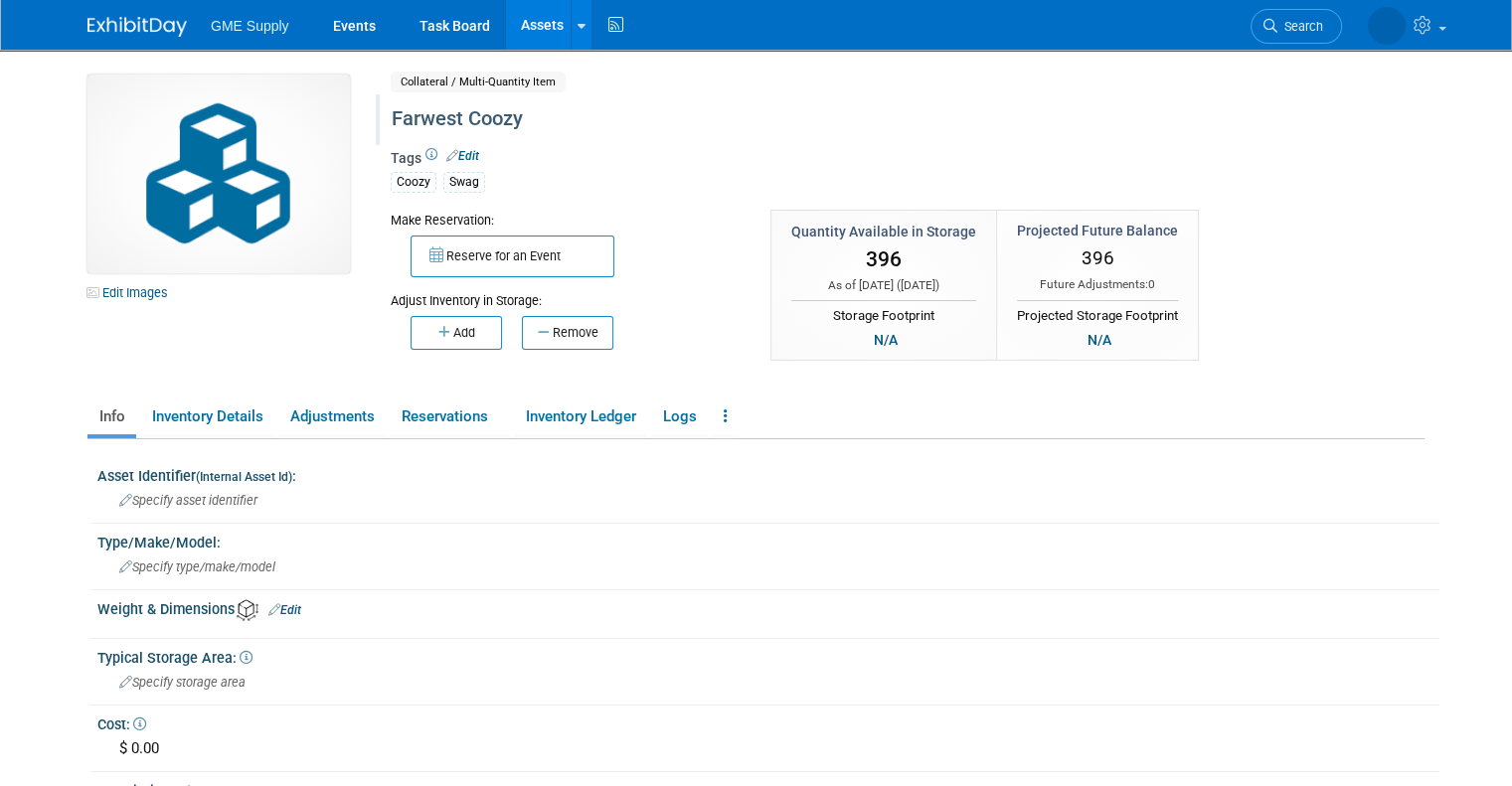 click on "Farwest Coozy" at bounding box center (828, 119) 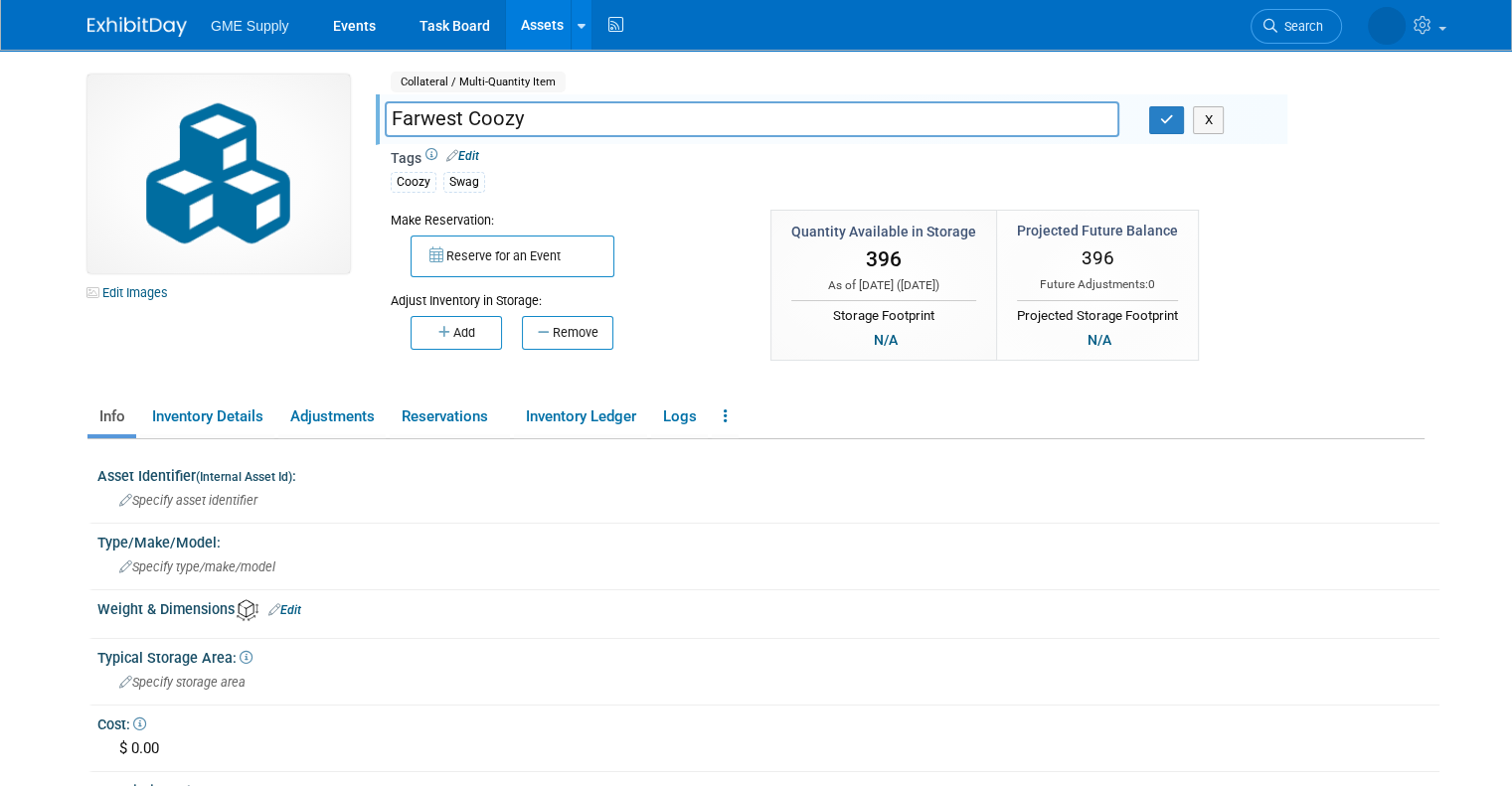 click on "Farwest Coozy" at bounding box center [752, 118] 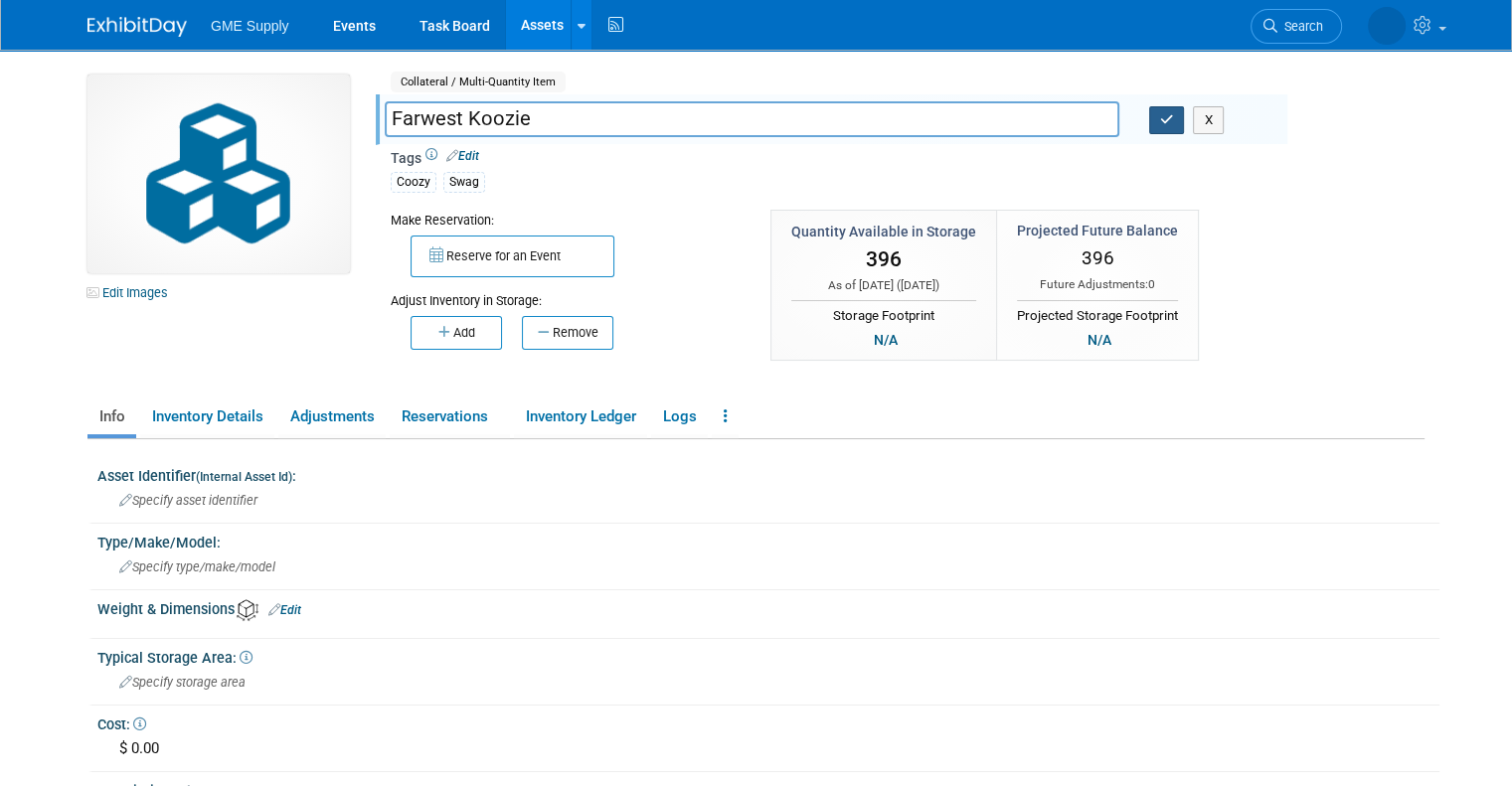 type on "Farwest Koozie" 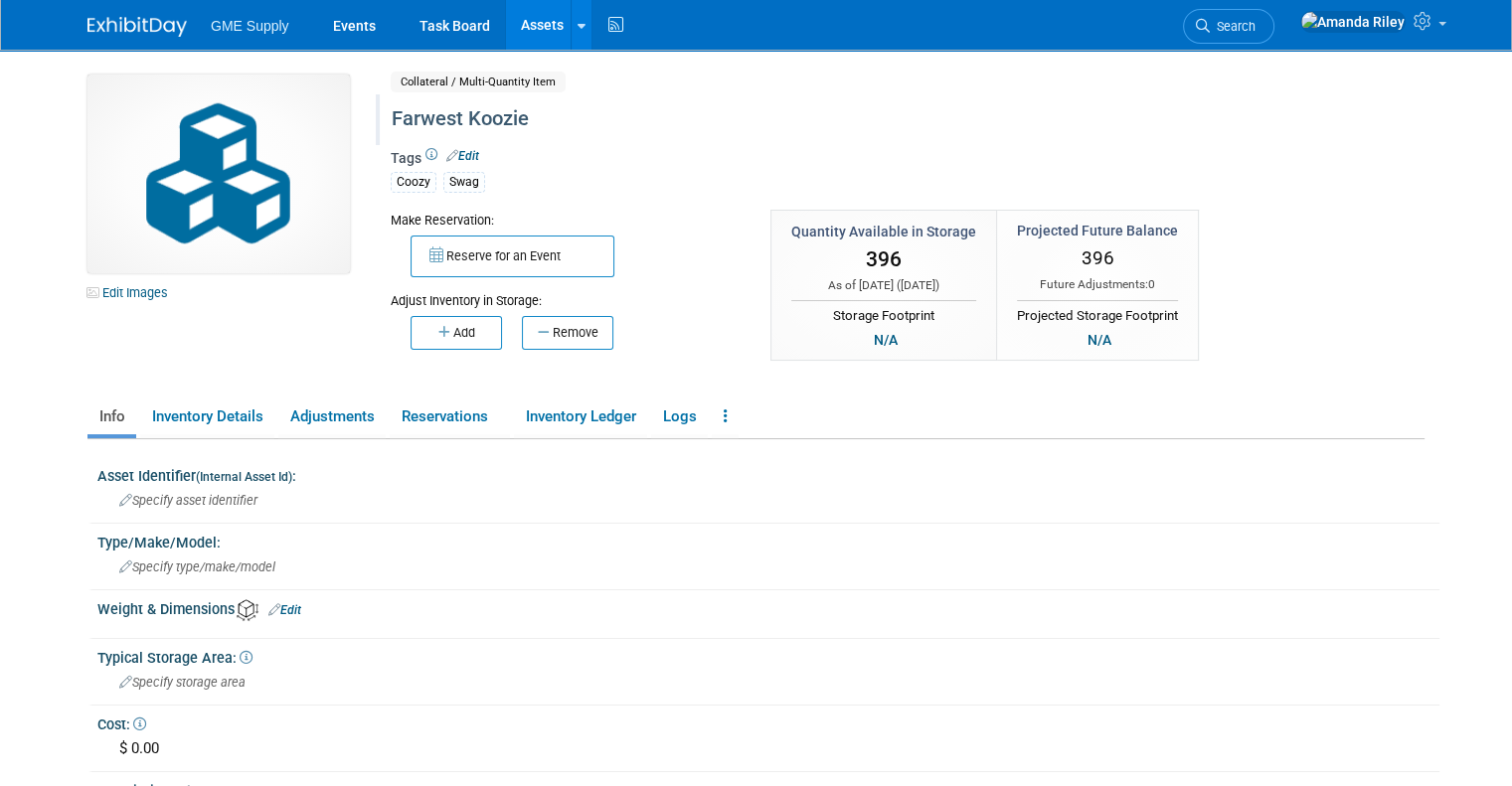click on "396" at bounding box center [884, 259] 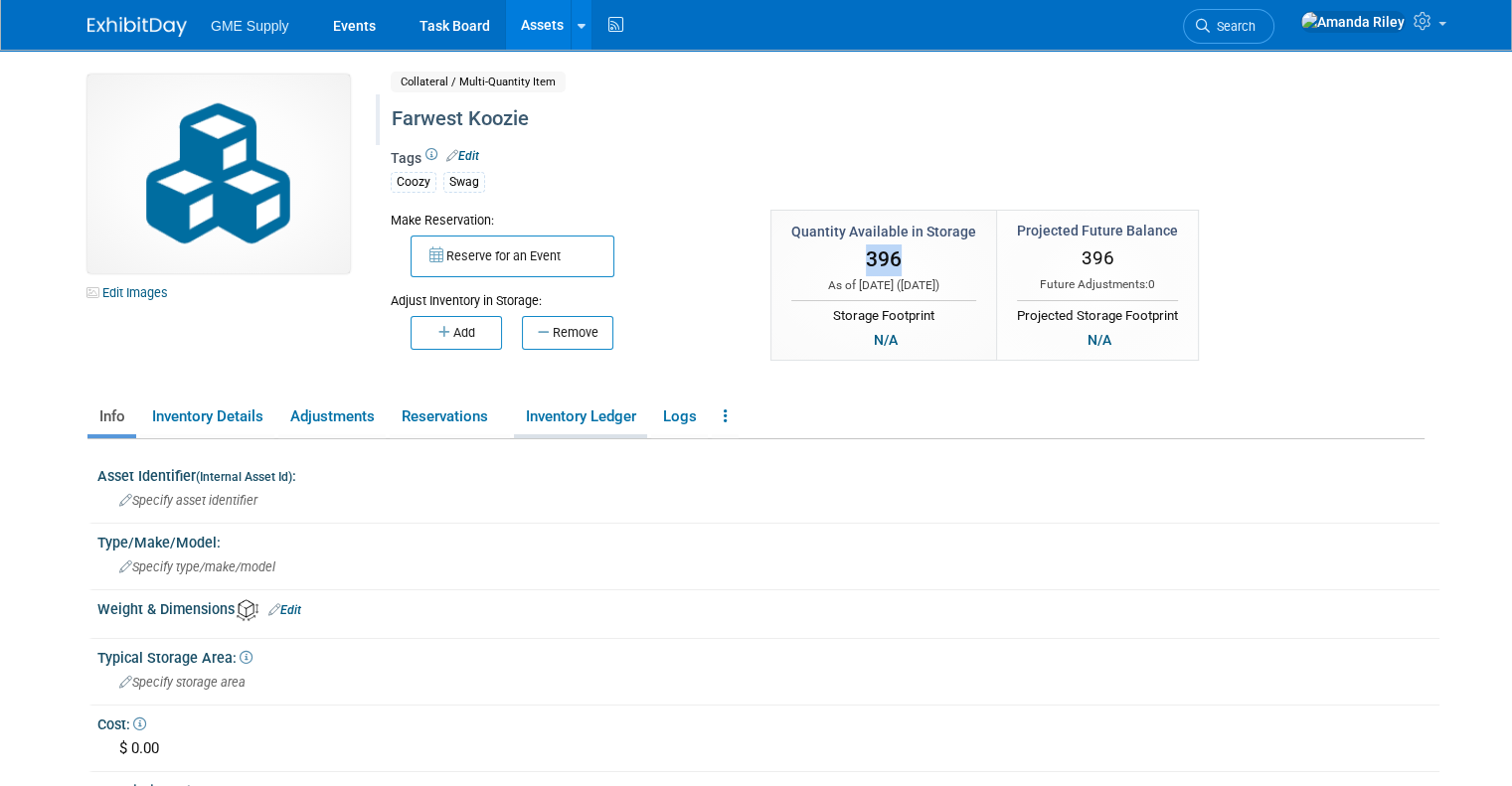 click on "Inventory Ledger" at bounding box center (581, 416) 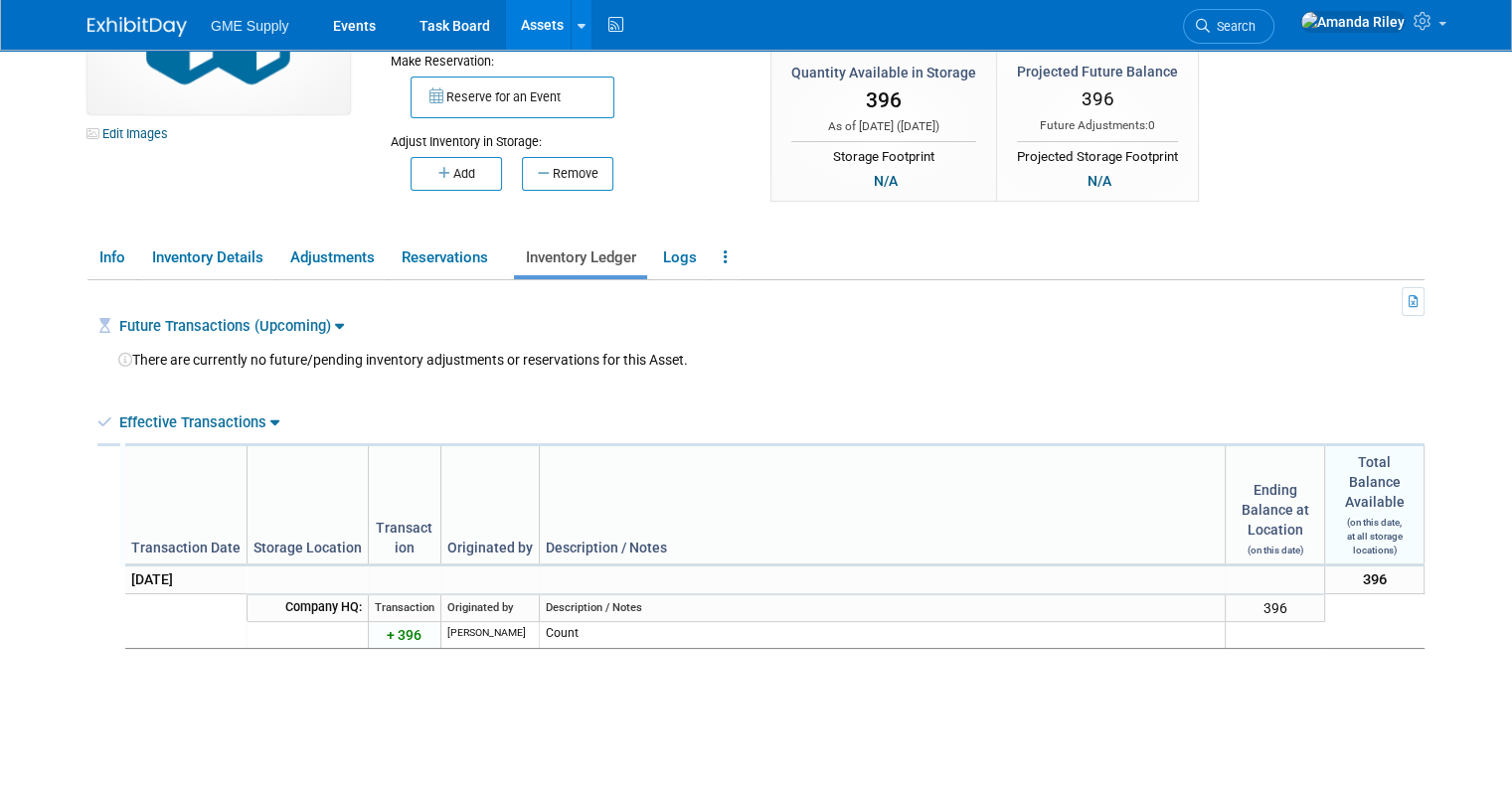 scroll, scrollTop: 35, scrollLeft: 0, axis: vertical 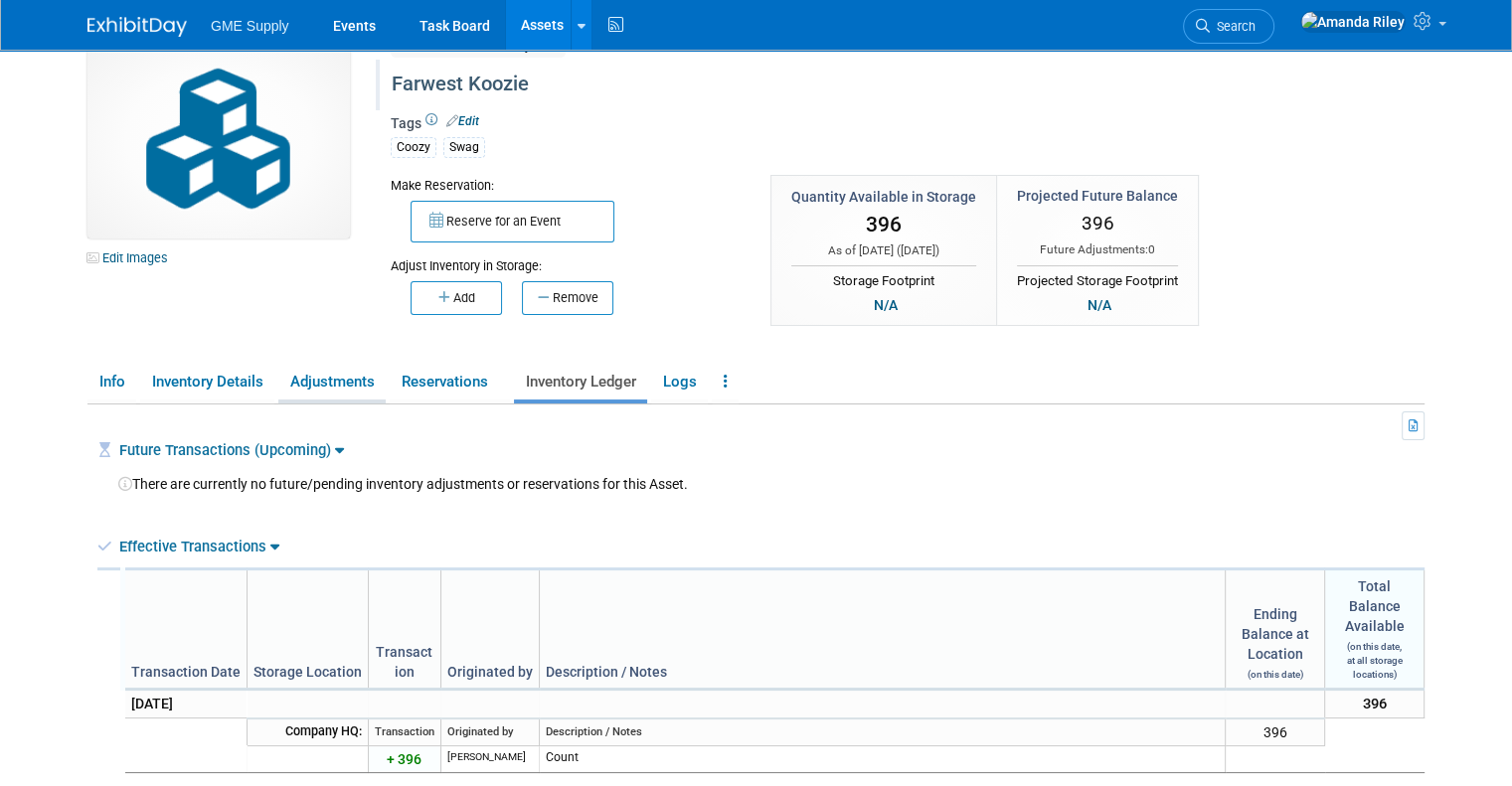 click on "Adjustments" at bounding box center (332, 382) 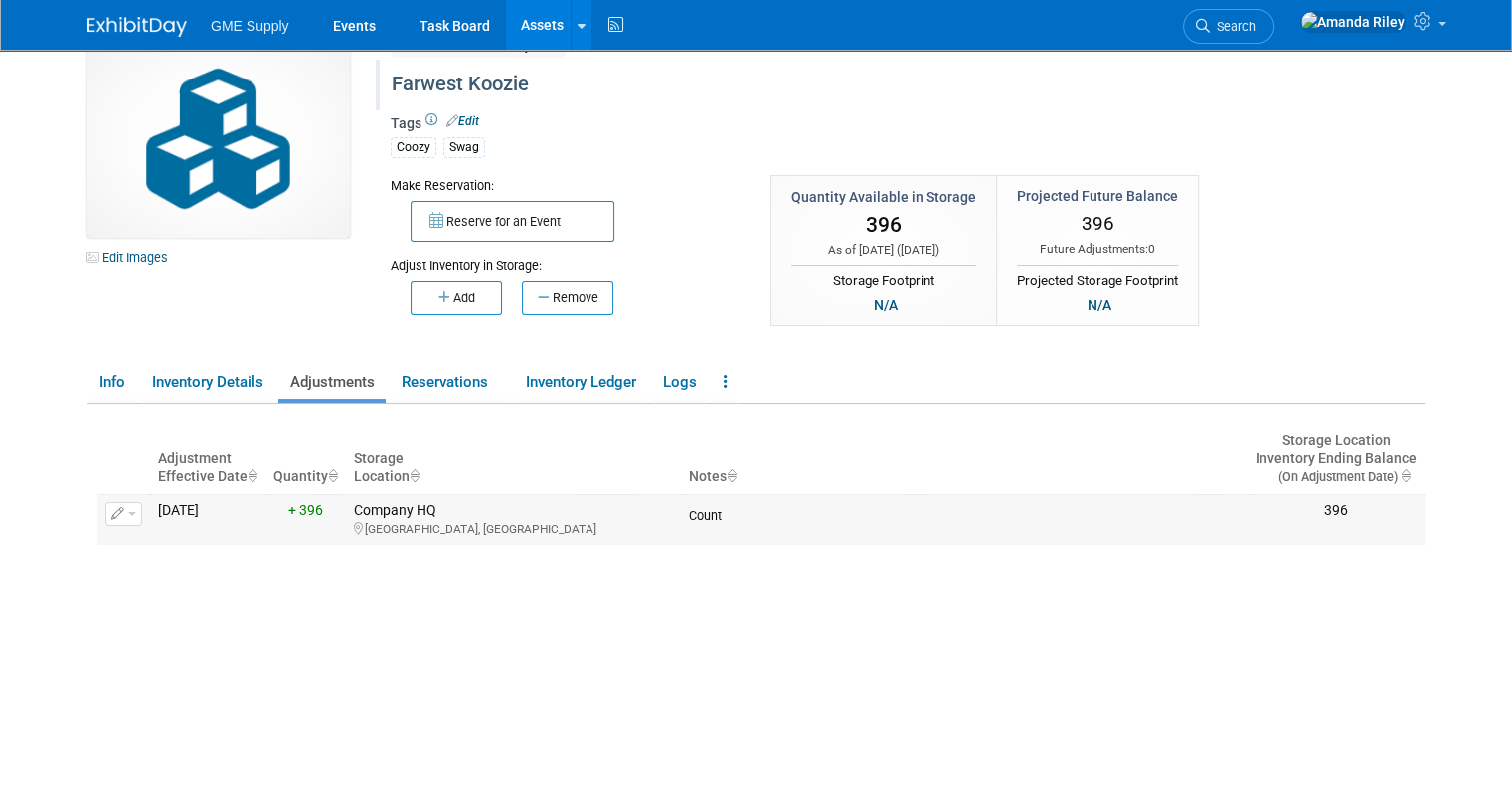 click on "3961180800
Jul 11, 2025" at bounding box center [208, 519] 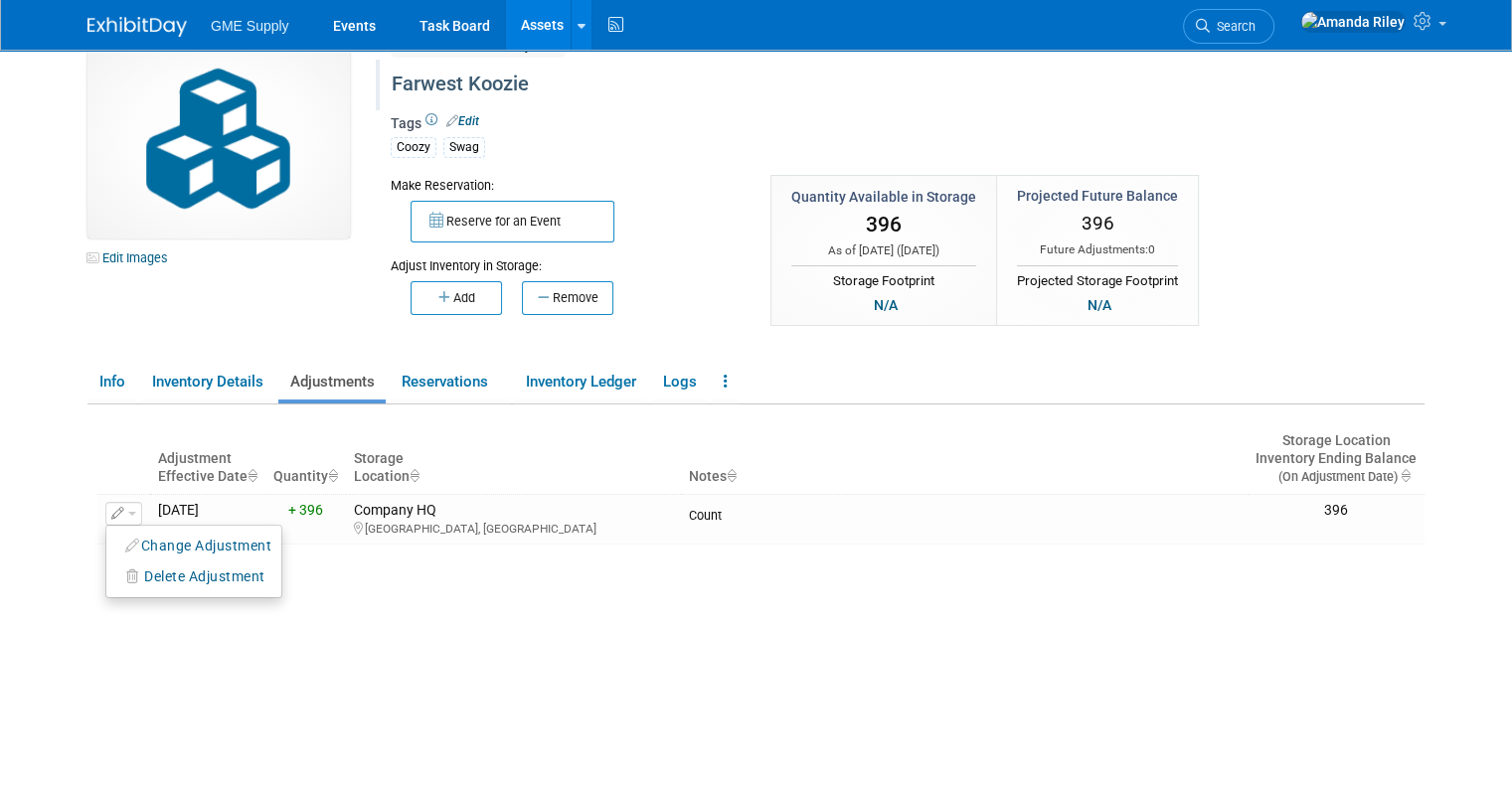 click on "Adjustment  Effective Date  Quantity  Storage  Location  Notes  Storage Location Inventory Ending Balance    (On Adjustment Date)
Change Adjustment
3961180800" at bounding box center [760, 598] 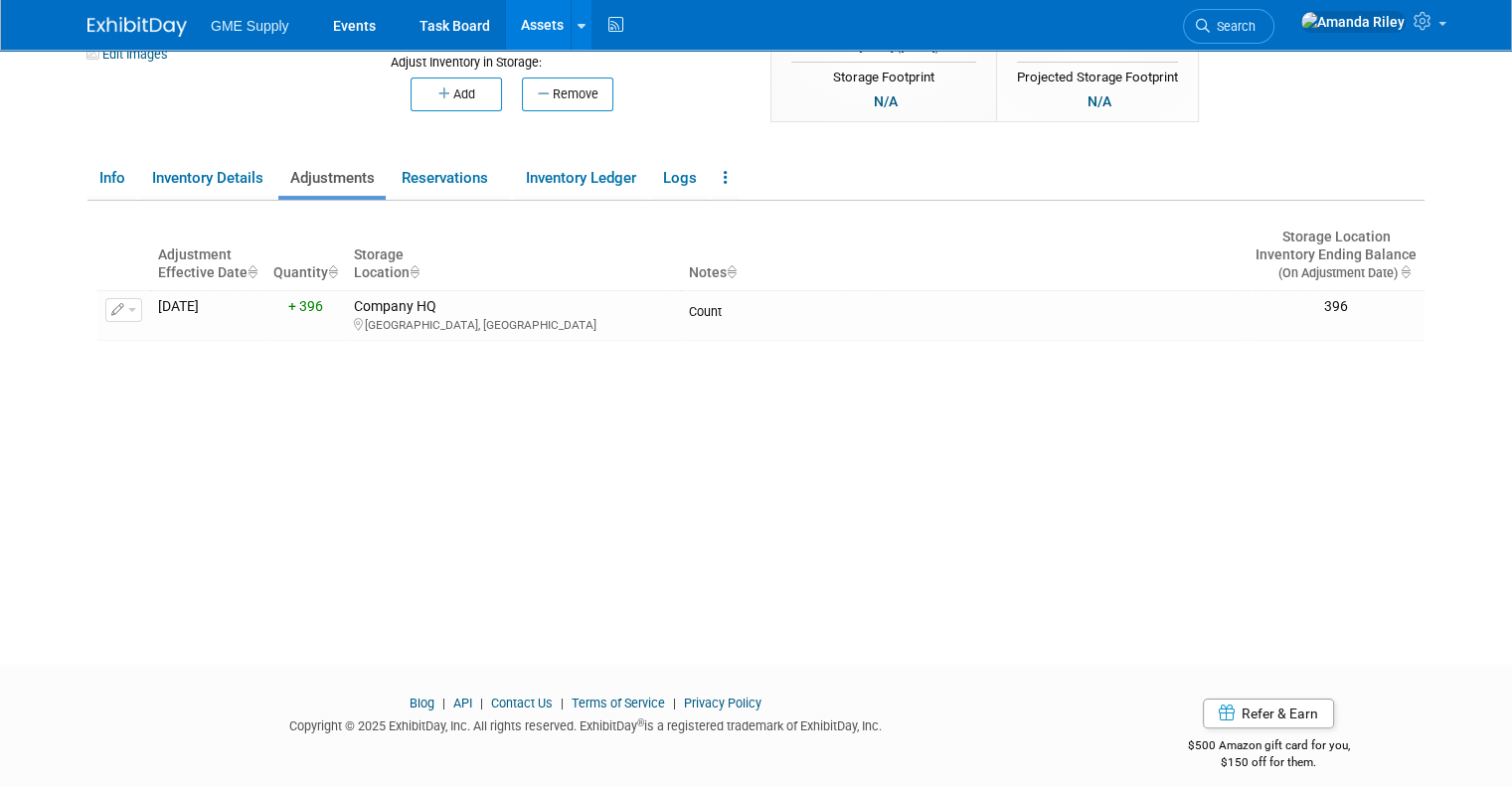 scroll, scrollTop: 0, scrollLeft: 0, axis: both 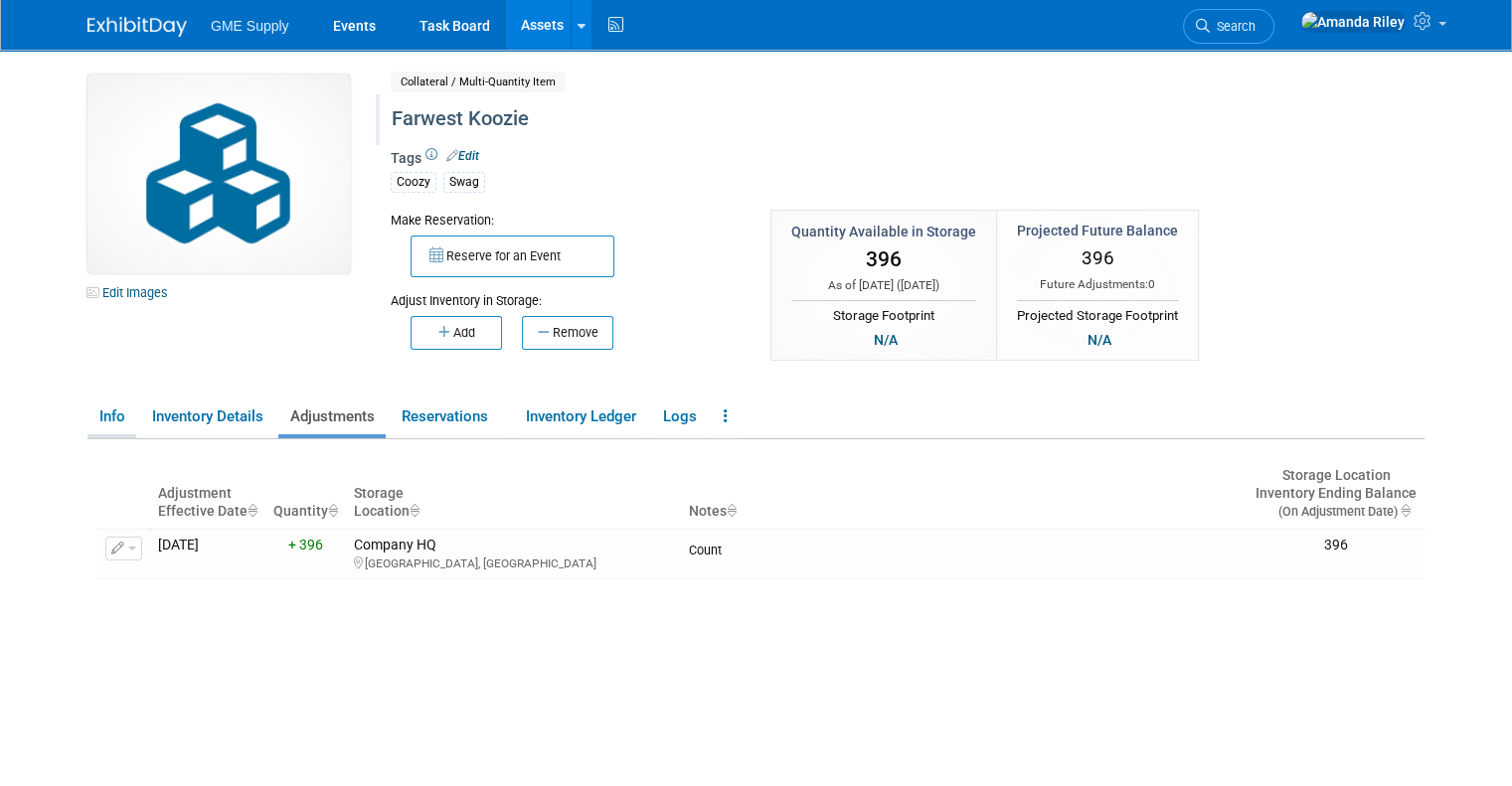 click on "Info" at bounding box center (111, 416) 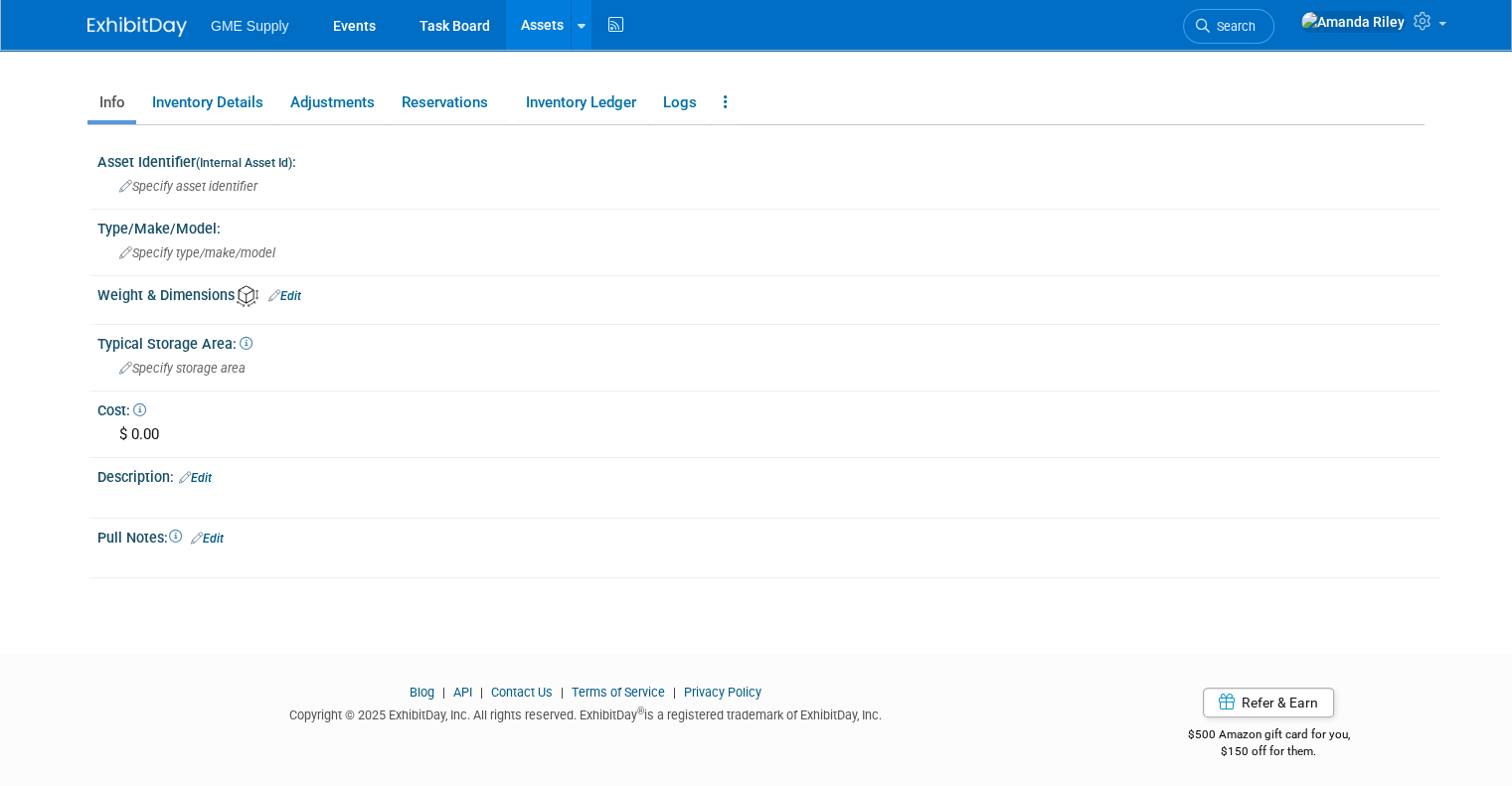 scroll, scrollTop: 0, scrollLeft: 0, axis: both 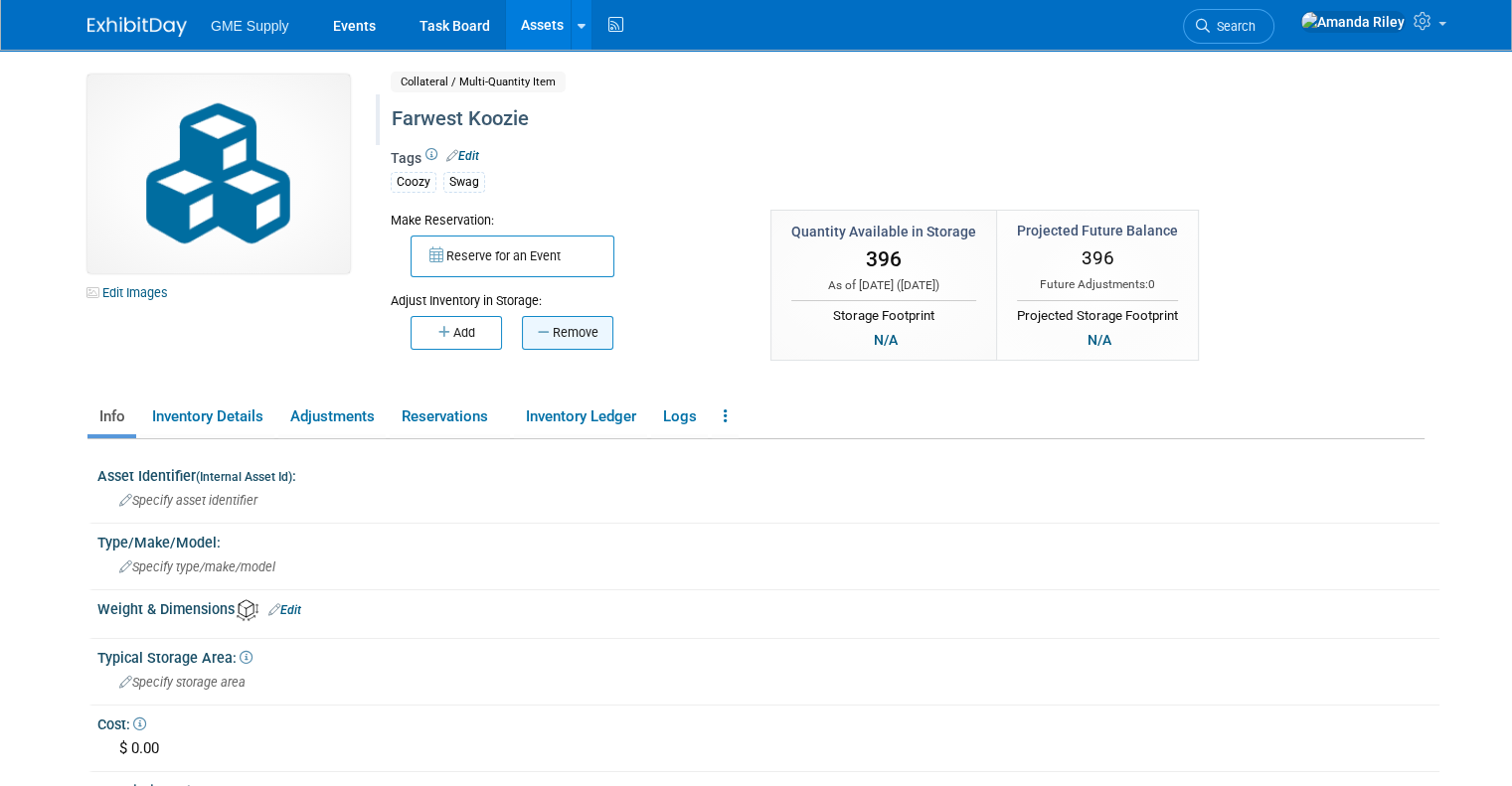 click on "Remove" at bounding box center [568, 333] 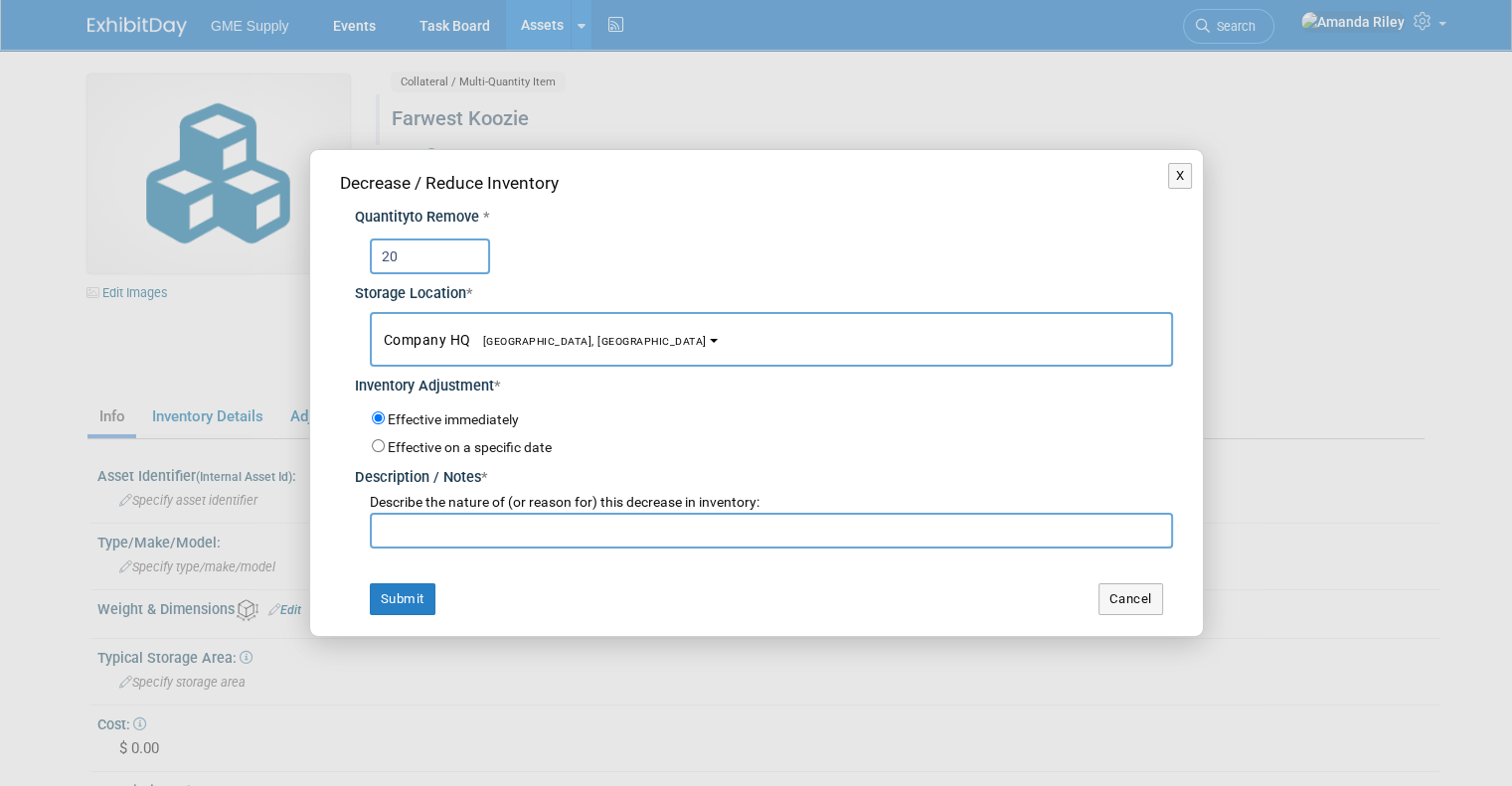 type on "20" 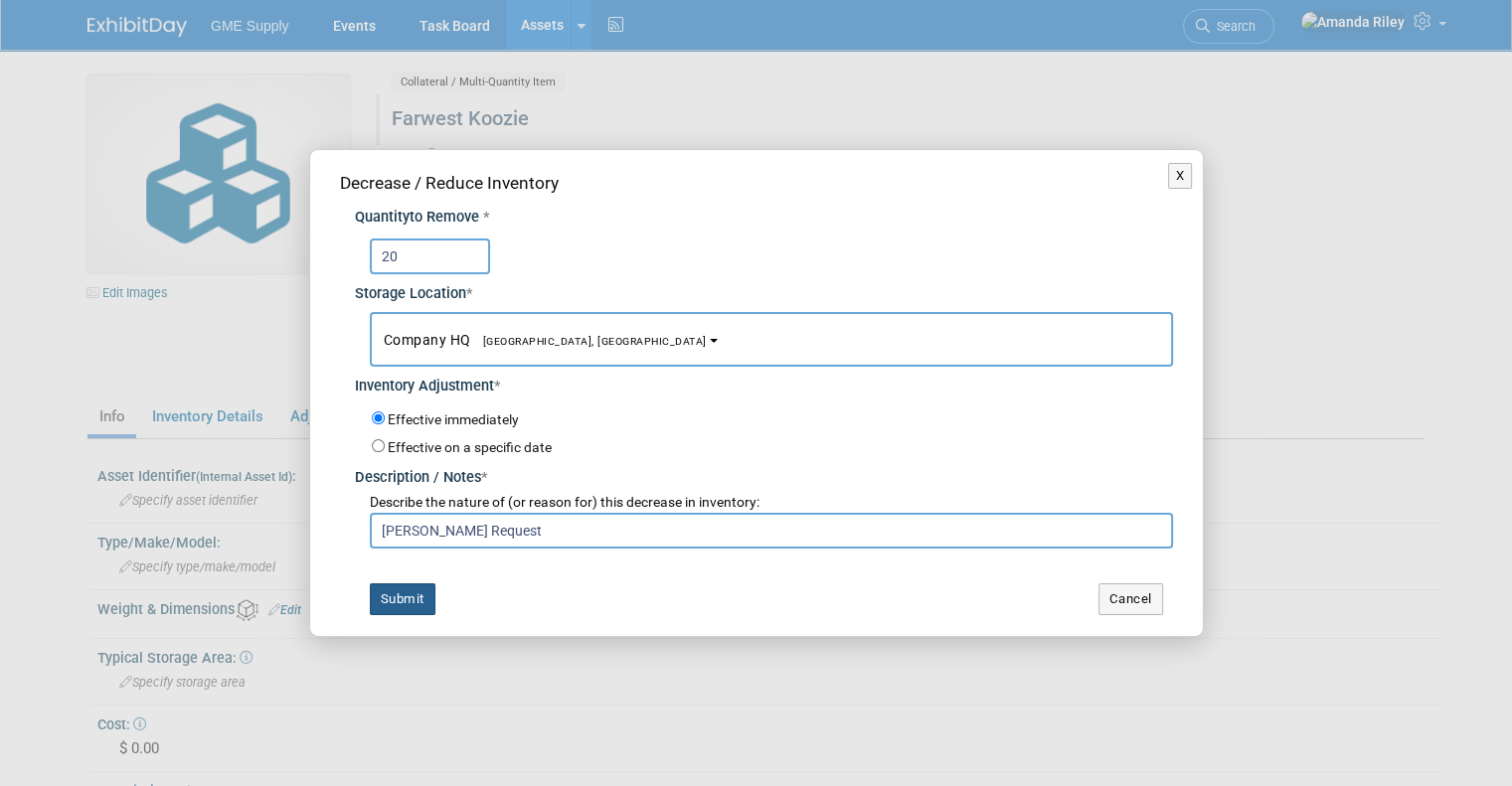 type on "Anna Swag Request" 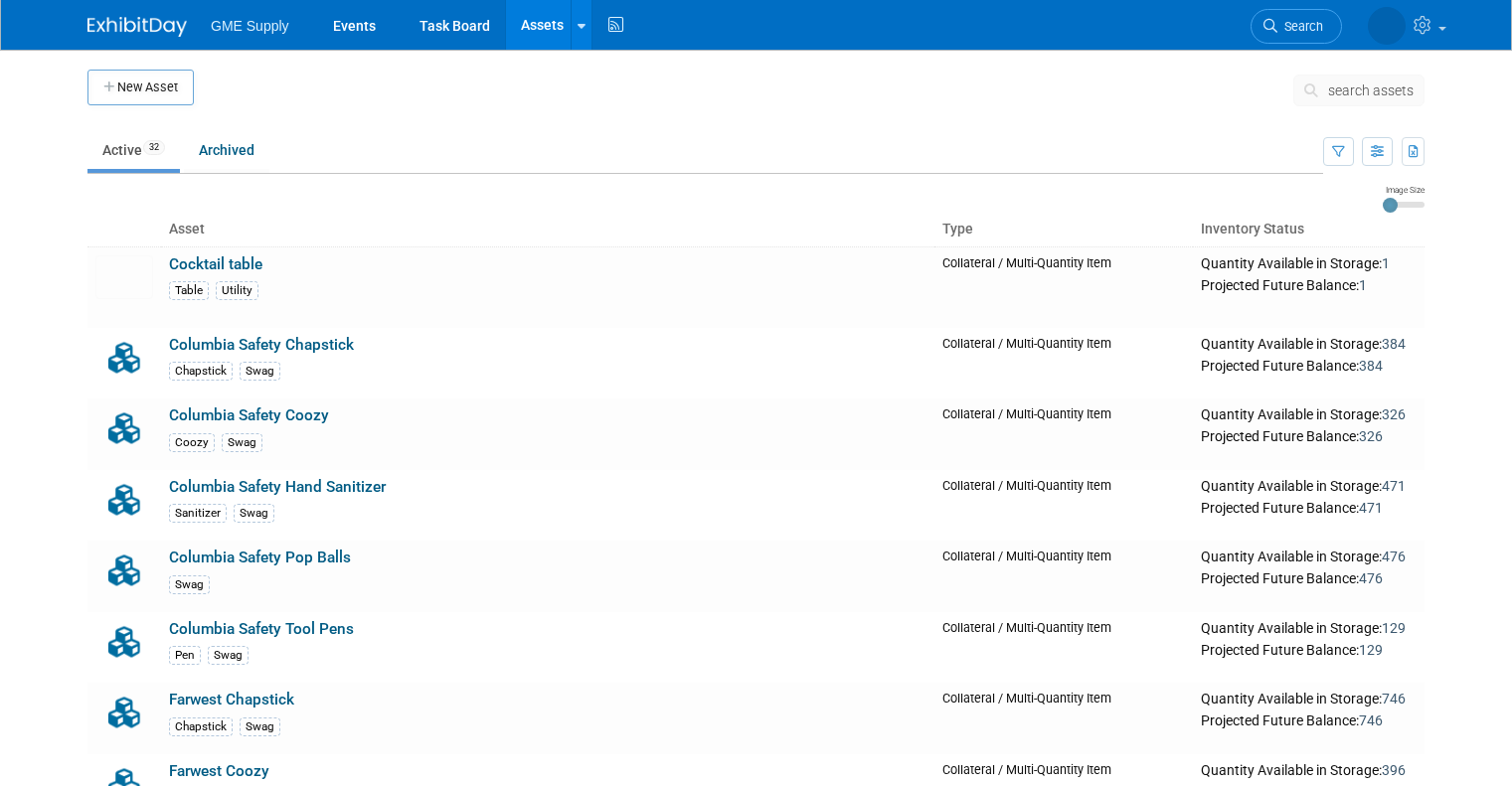 scroll, scrollTop: 618, scrollLeft: 0, axis: vertical 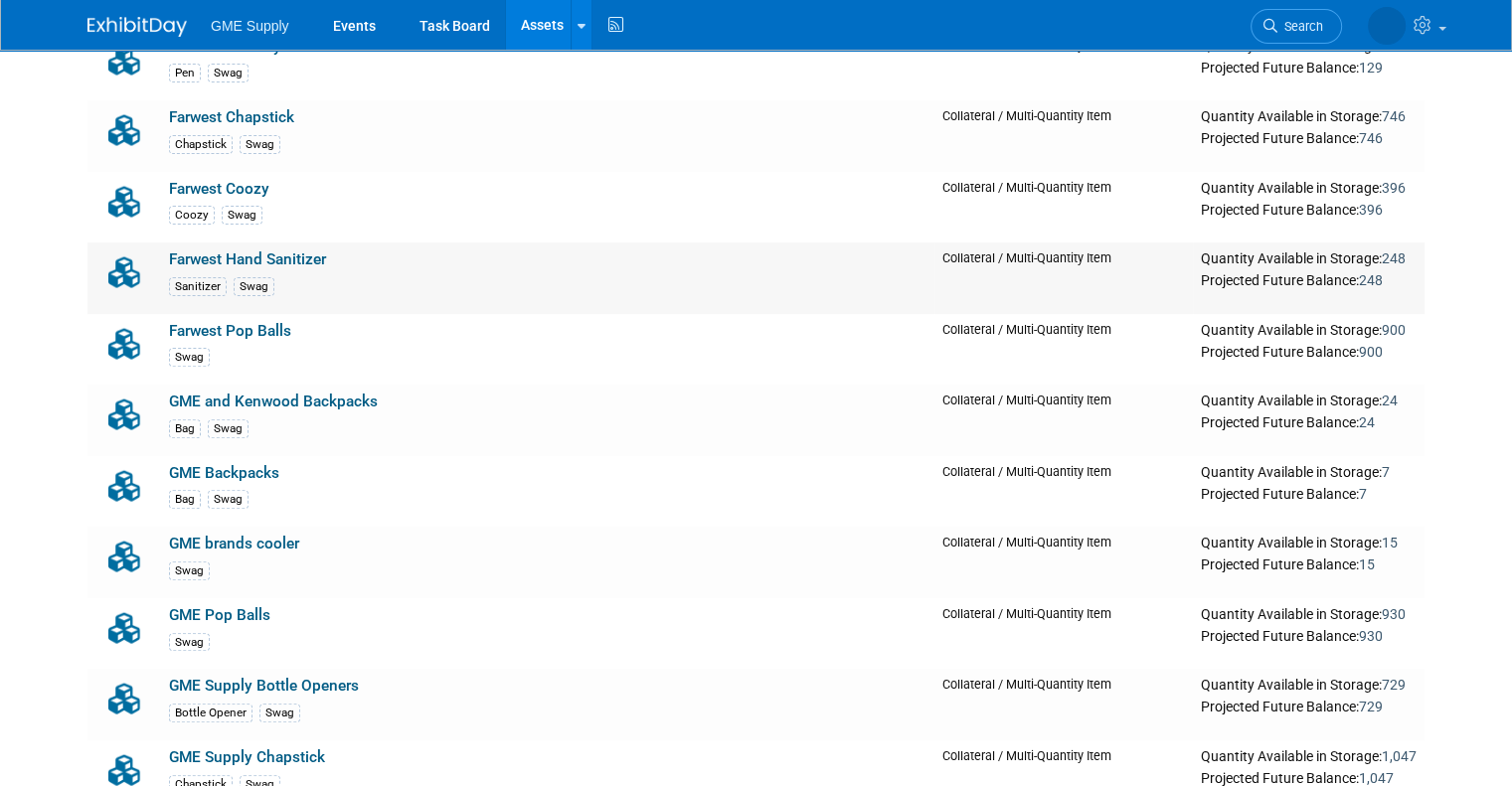 click on "Farwest Hand Sanitizer" at bounding box center [248, 259] 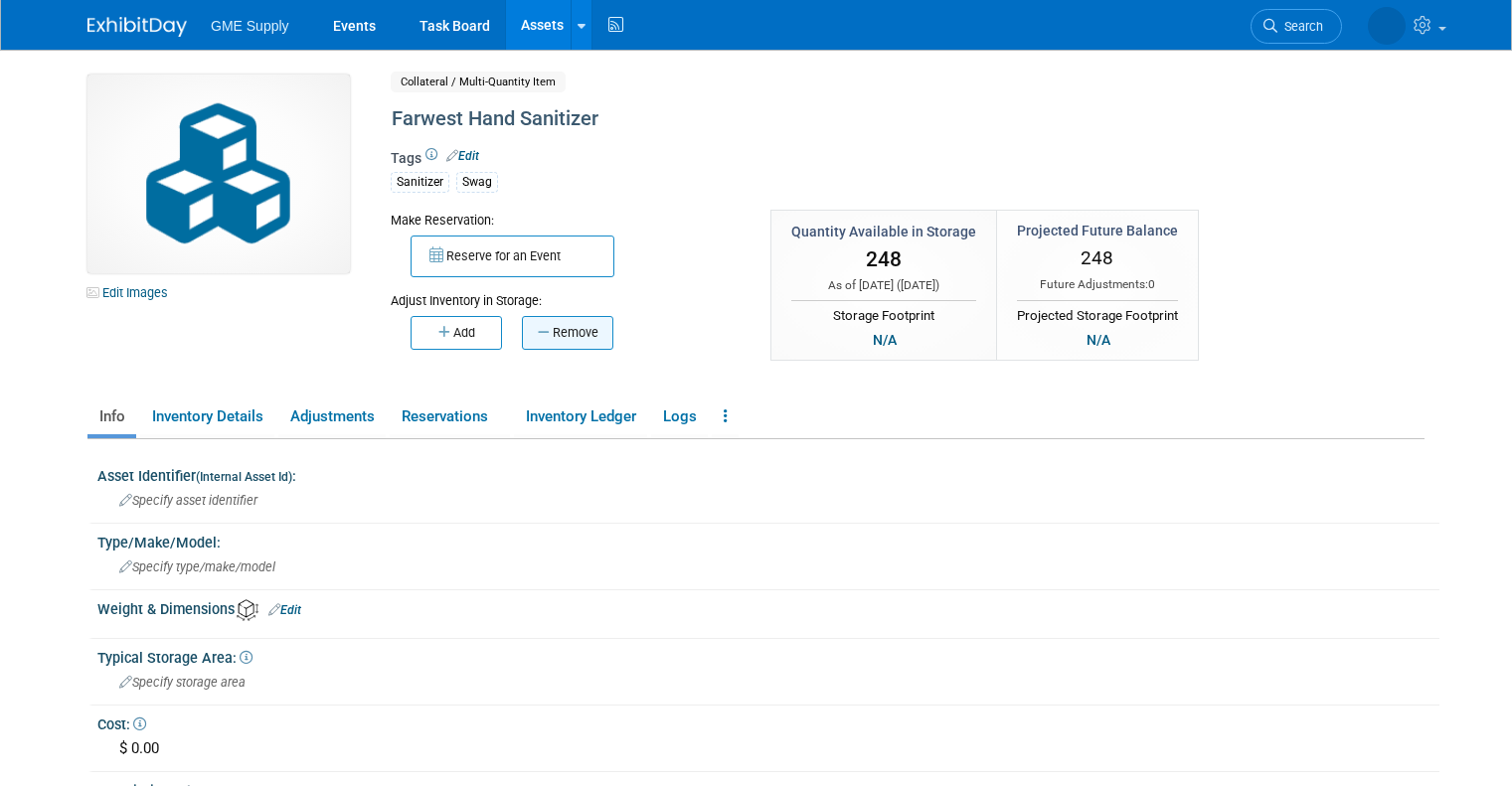 scroll, scrollTop: 0, scrollLeft: 0, axis: both 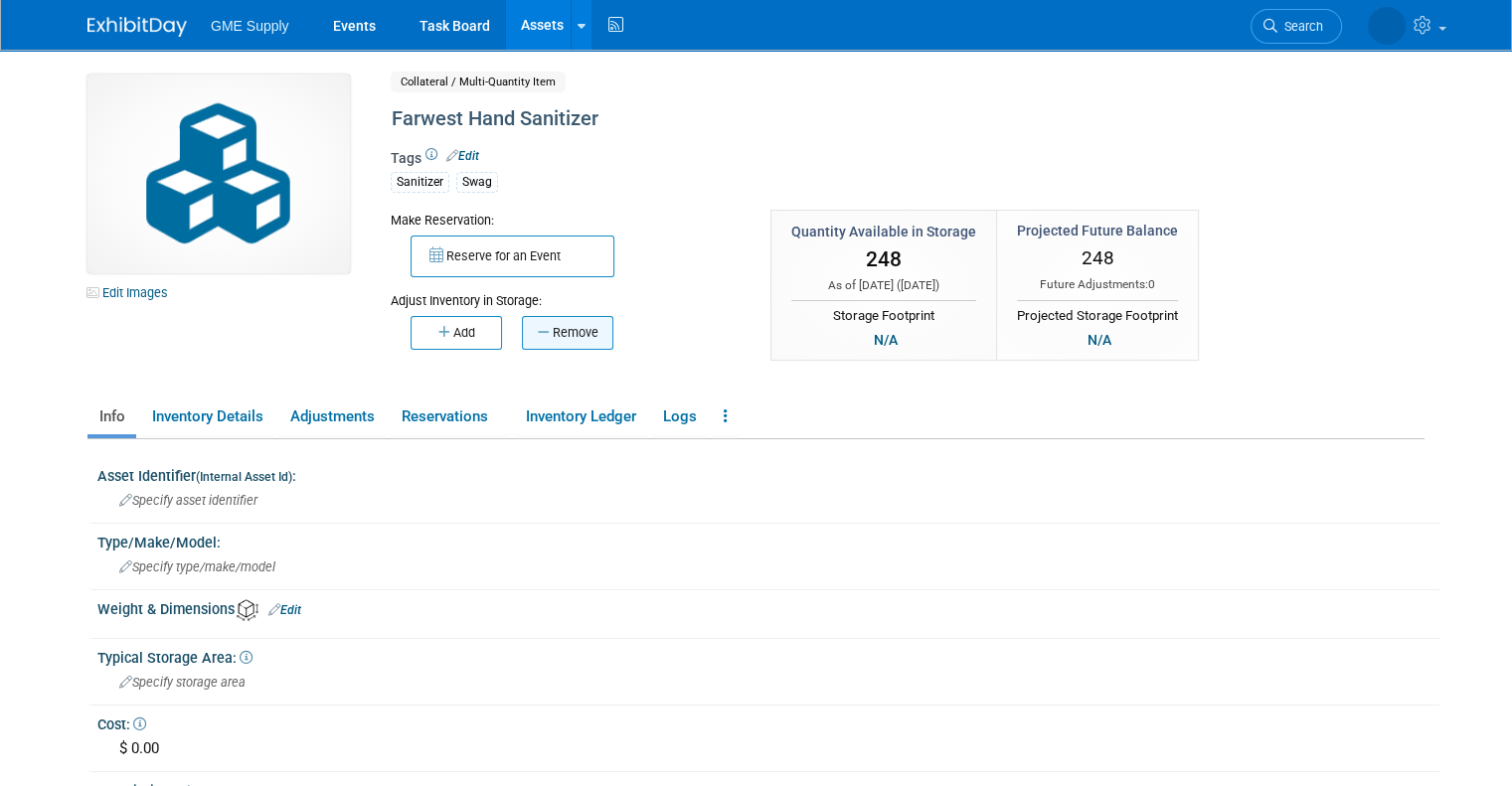 click on "Remove" at bounding box center [568, 333] 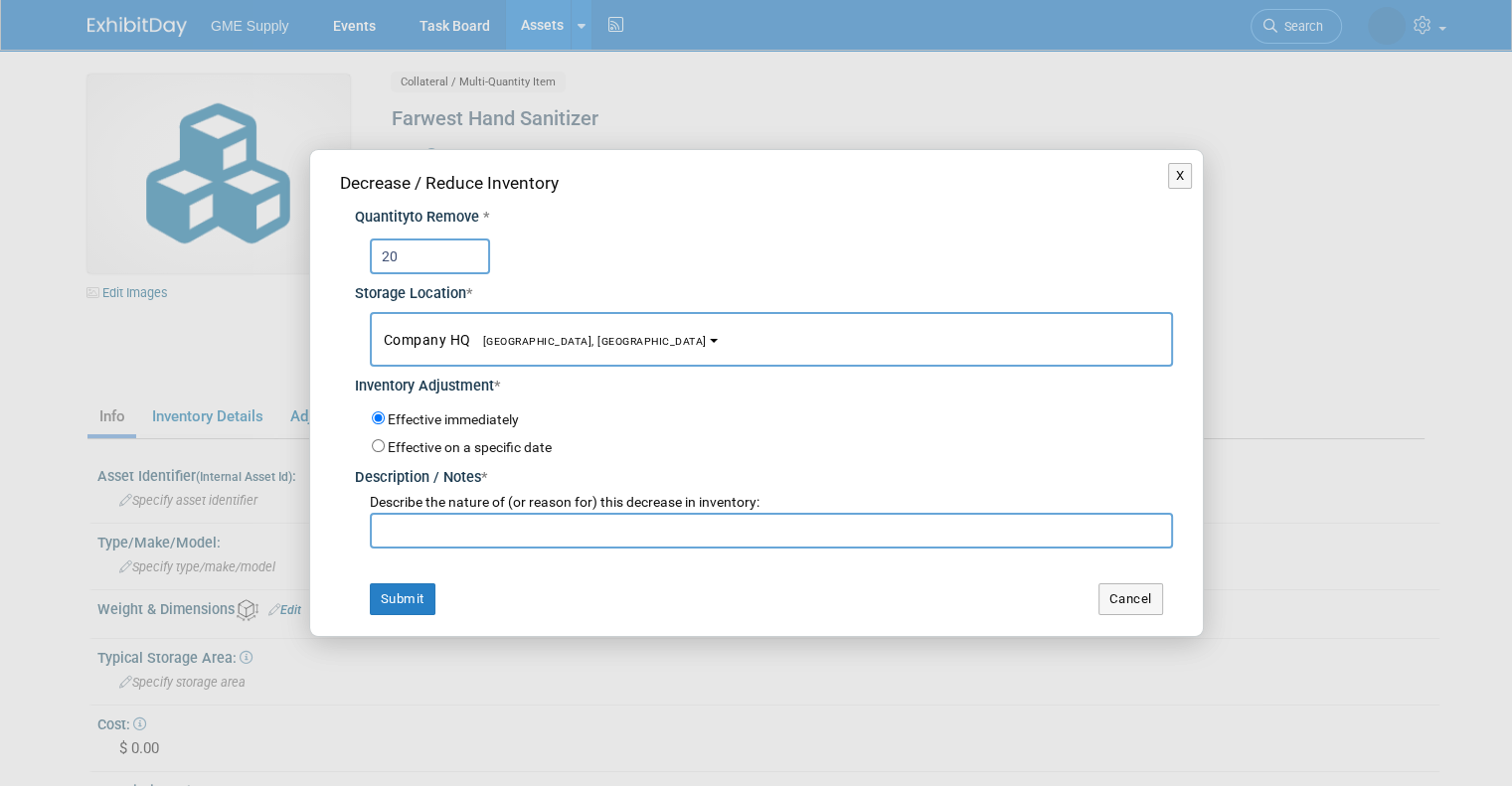 type on "20" 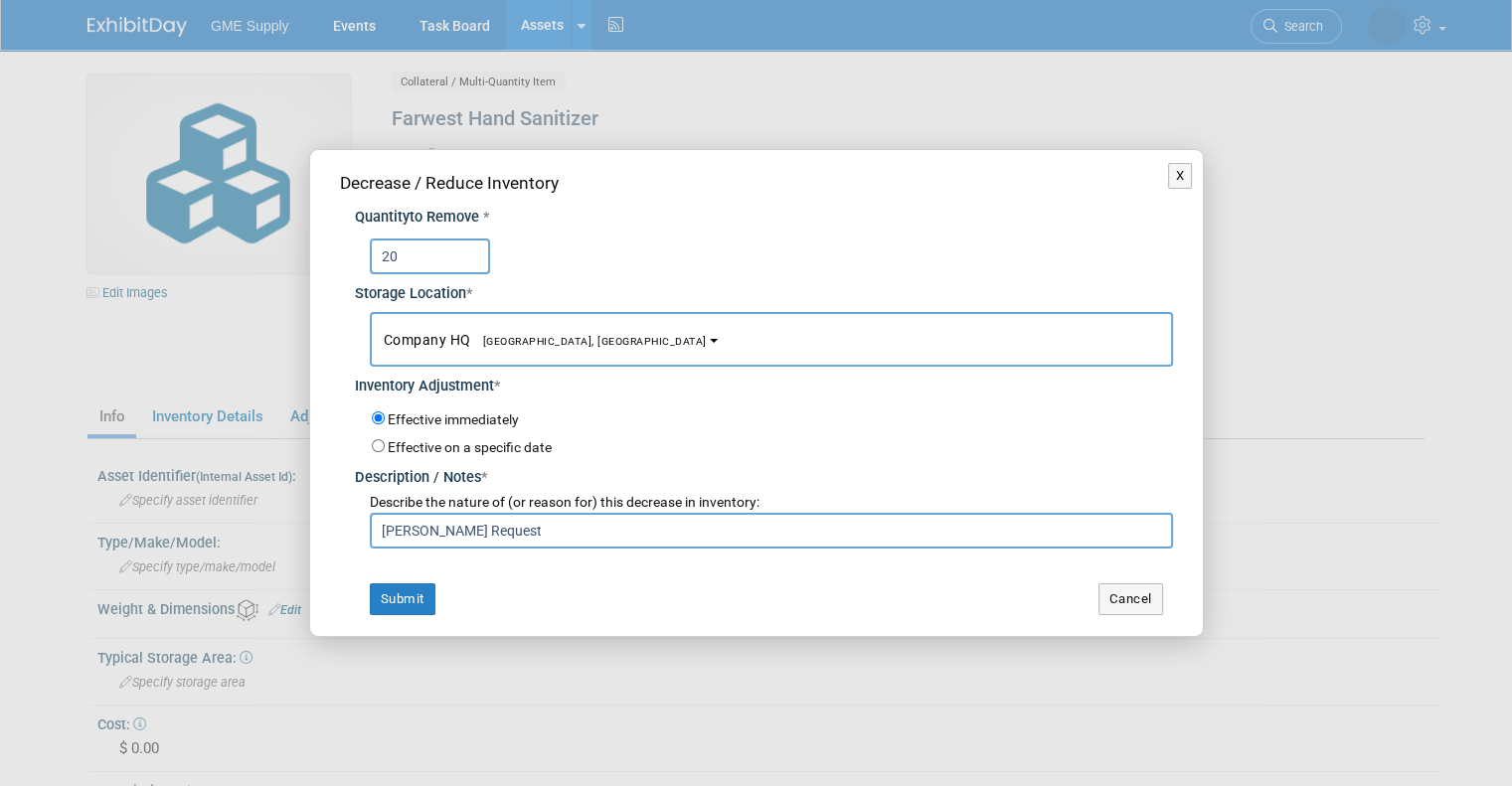 type on "[PERSON_NAME] Request" 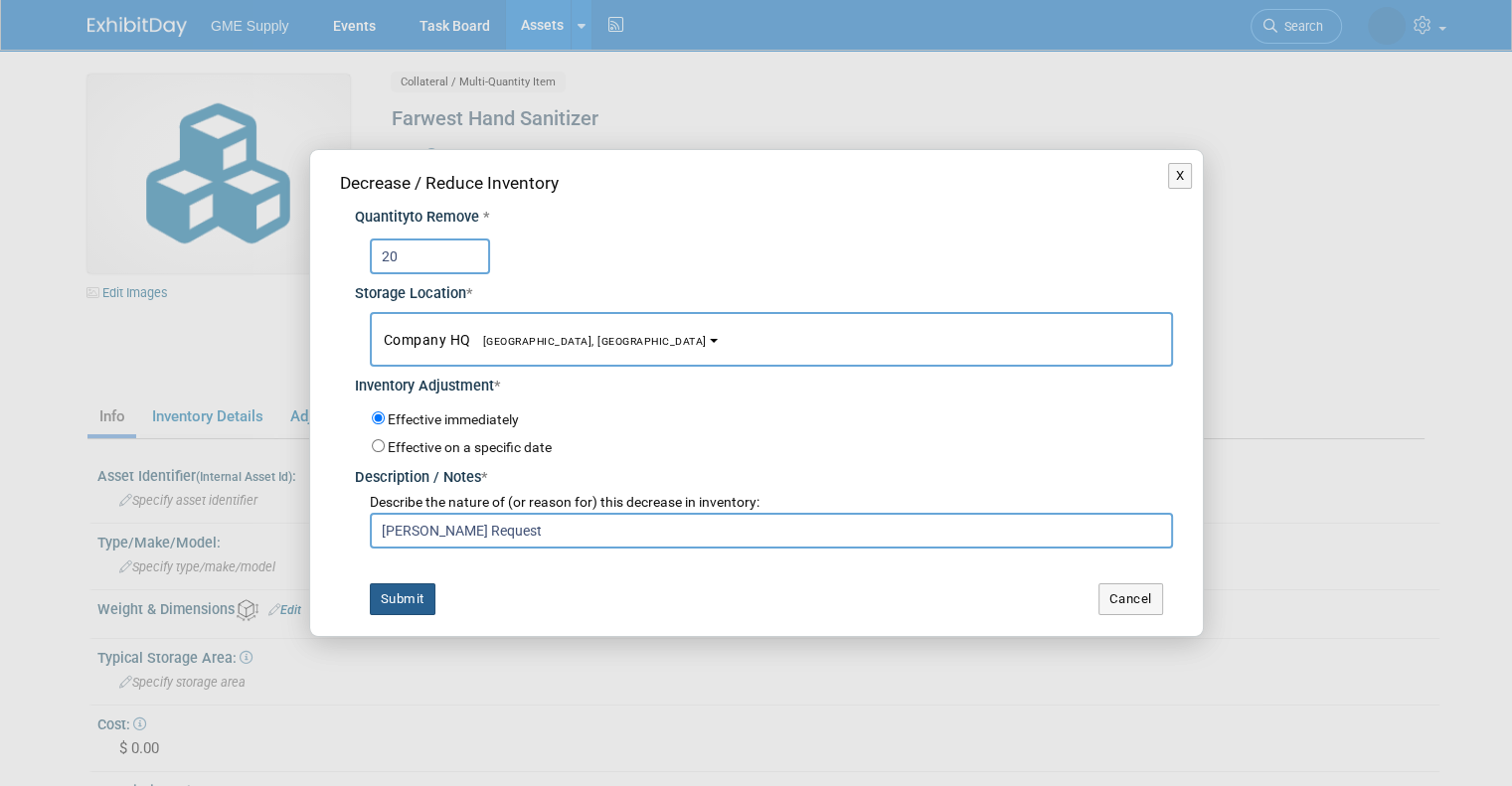 click on "Submit" at bounding box center [403, 599] 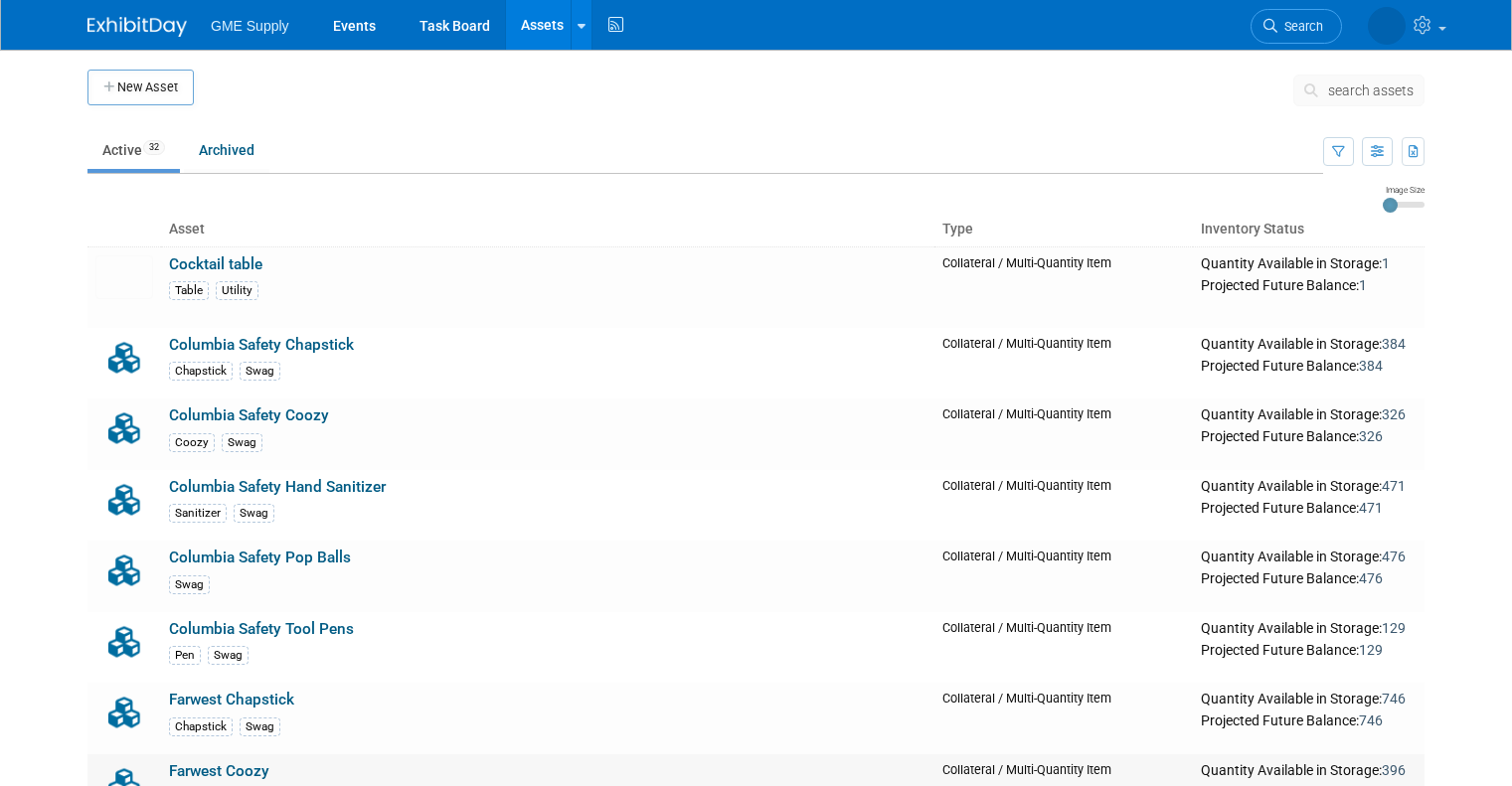 scroll, scrollTop: 582, scrollLeft: 0, axis: vertical 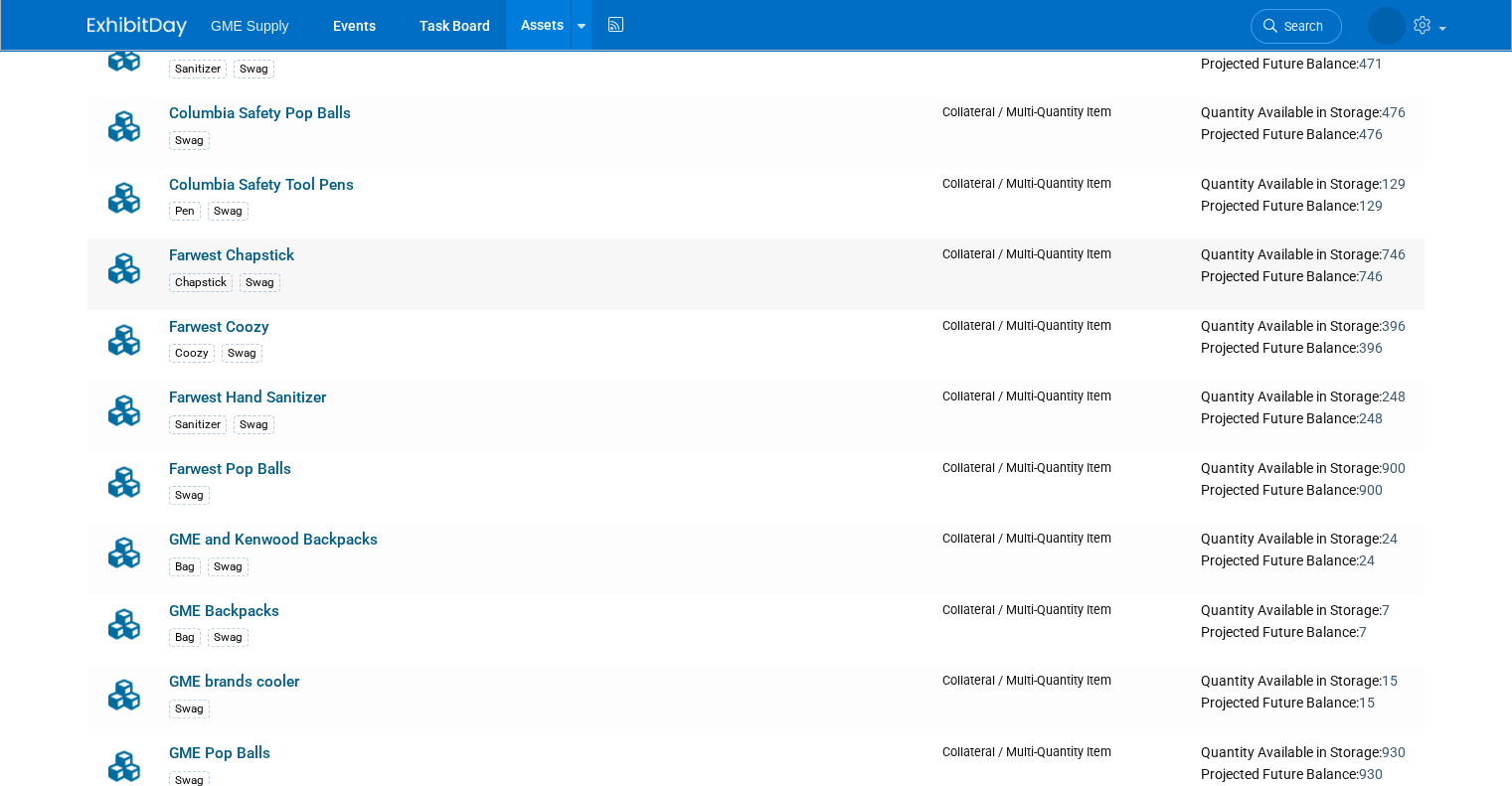 click on "Farwest Chapstick" at bounding box center (232, 255) 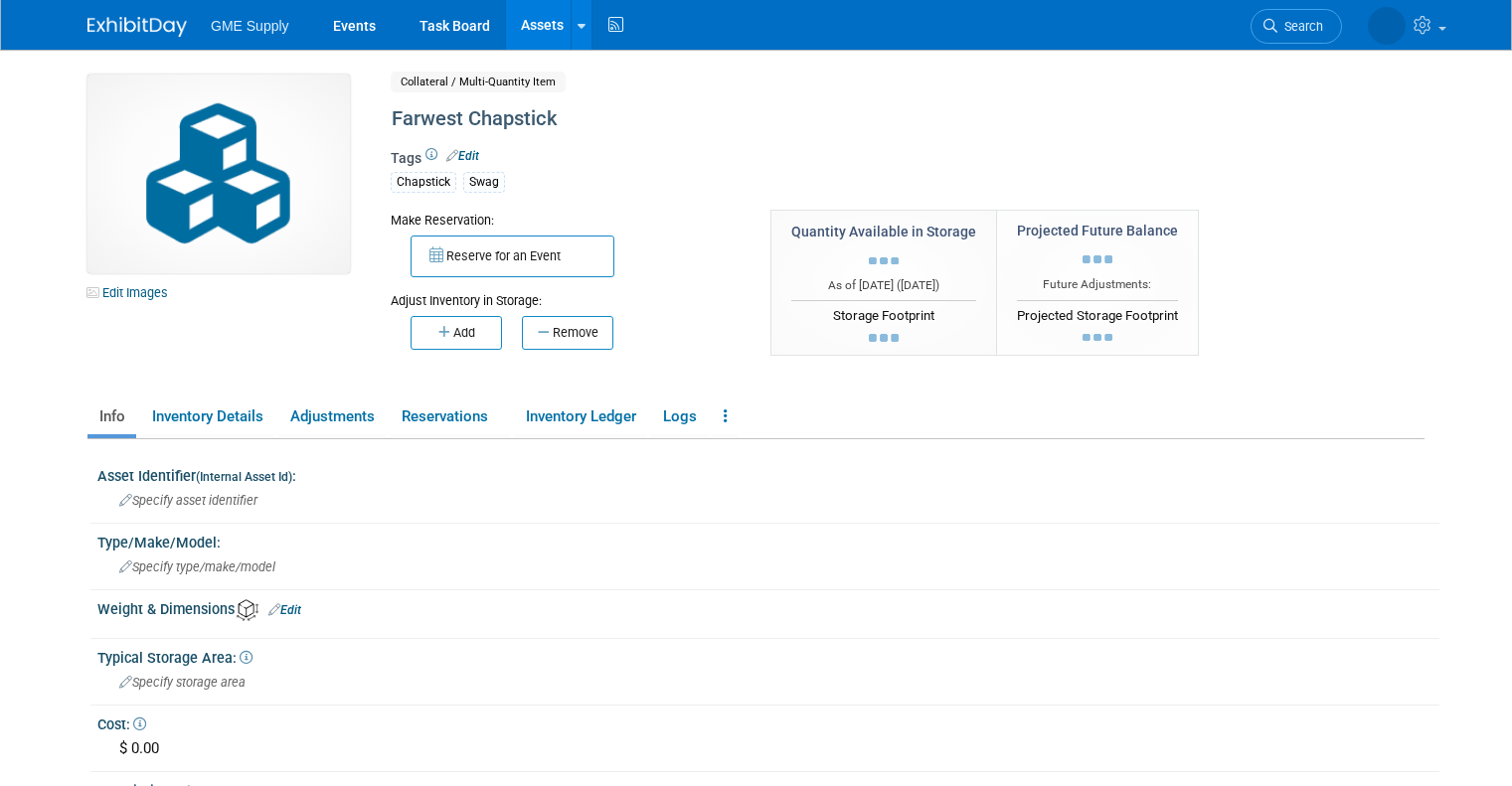 scroll, scrollTop: 0, scrollLeft: 0, axis: both 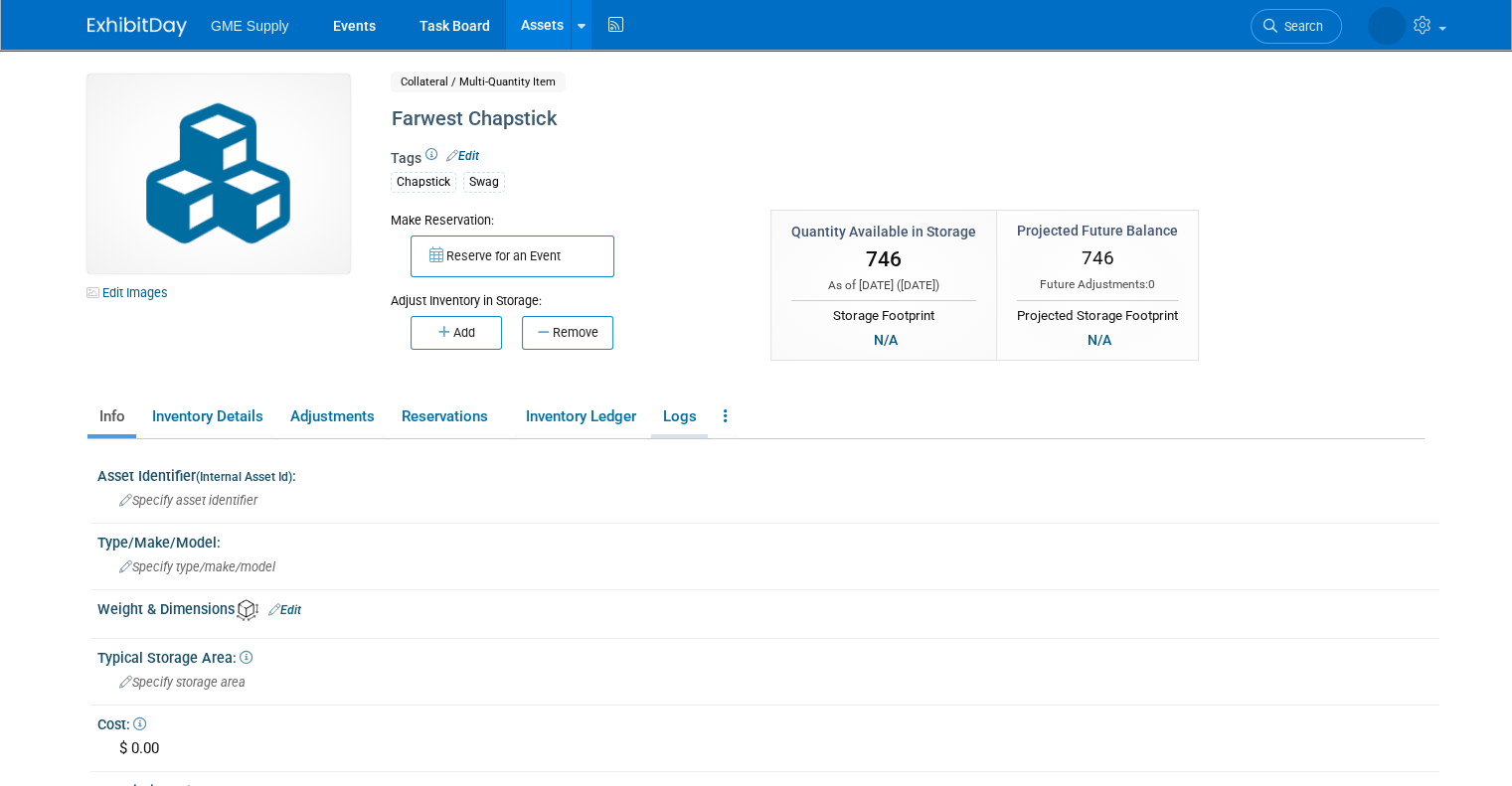 click on "Logs" at bounding box center [679, 416] 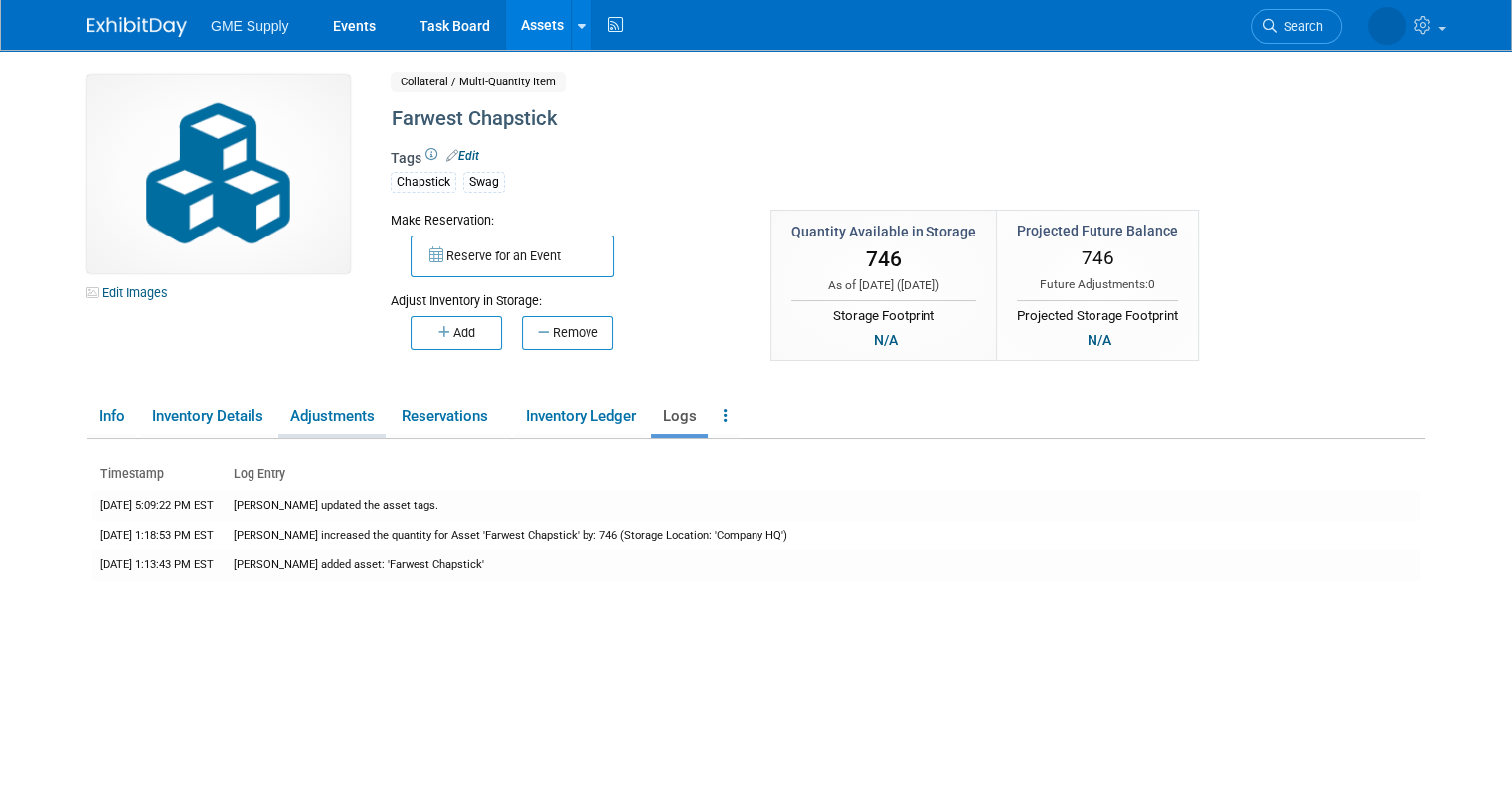 click on "Adjustments" at bounding box center (332, 416) 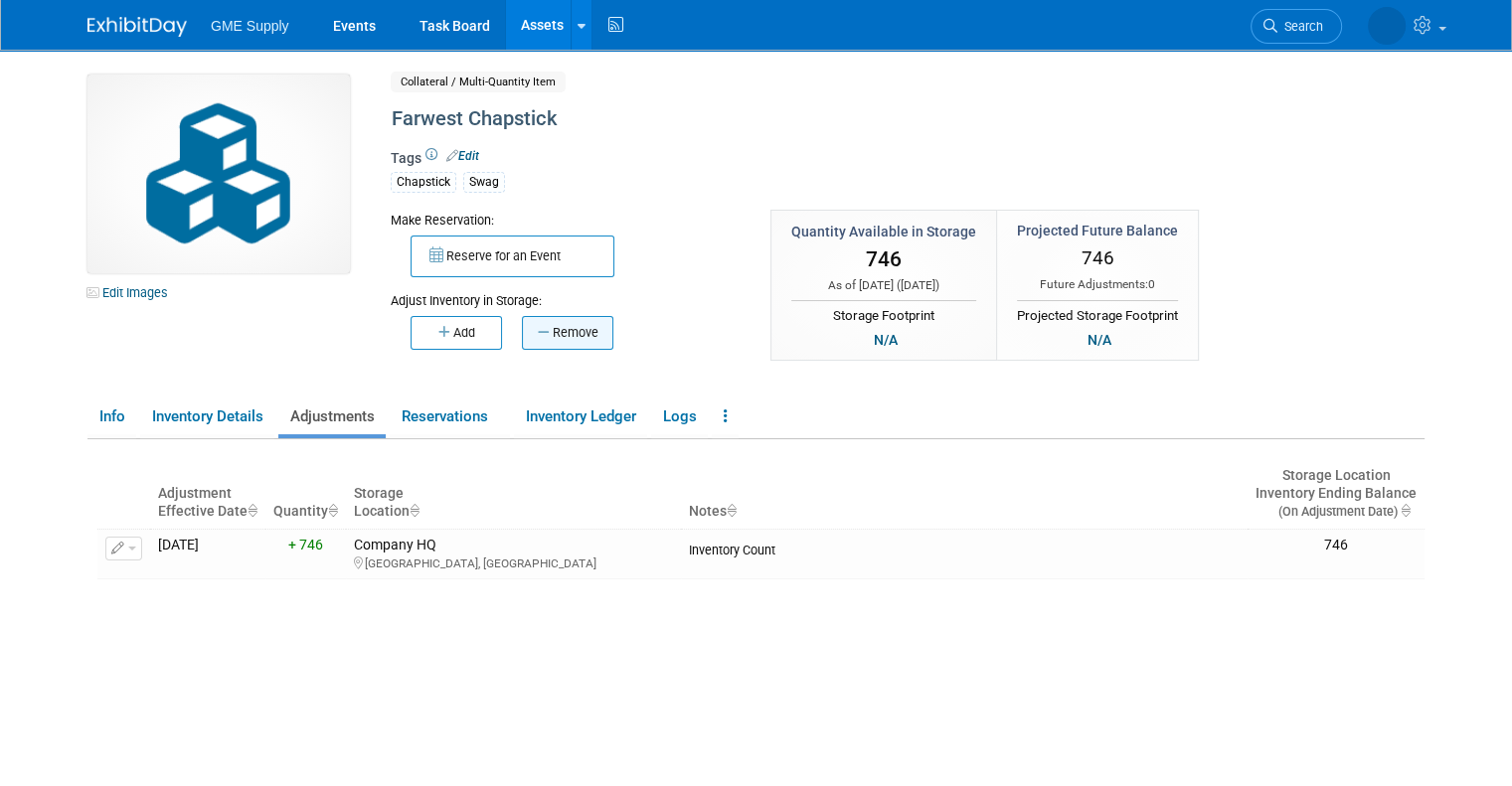 click on "Remove" at bounding box center (568, 333) 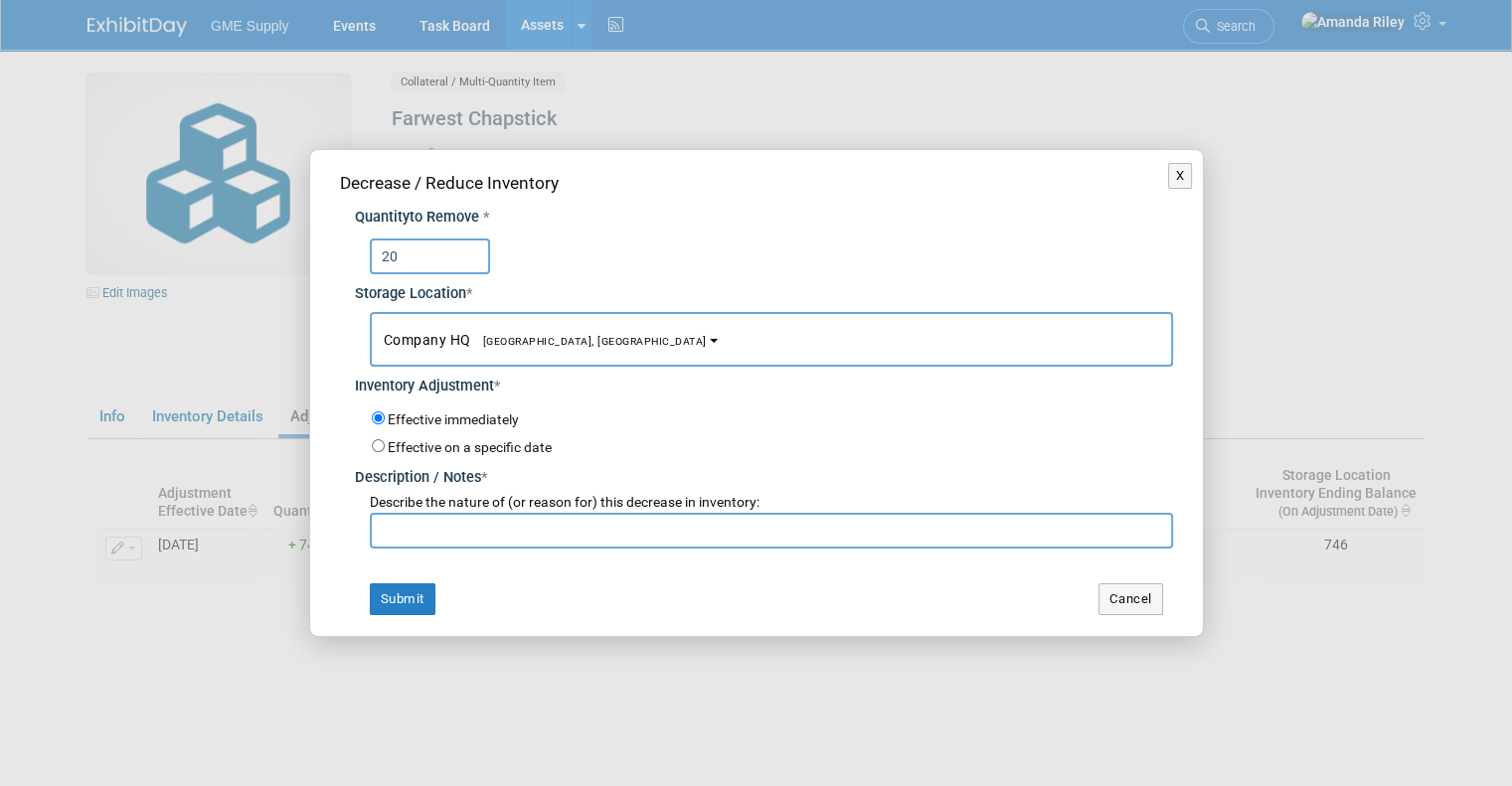 type on "20" 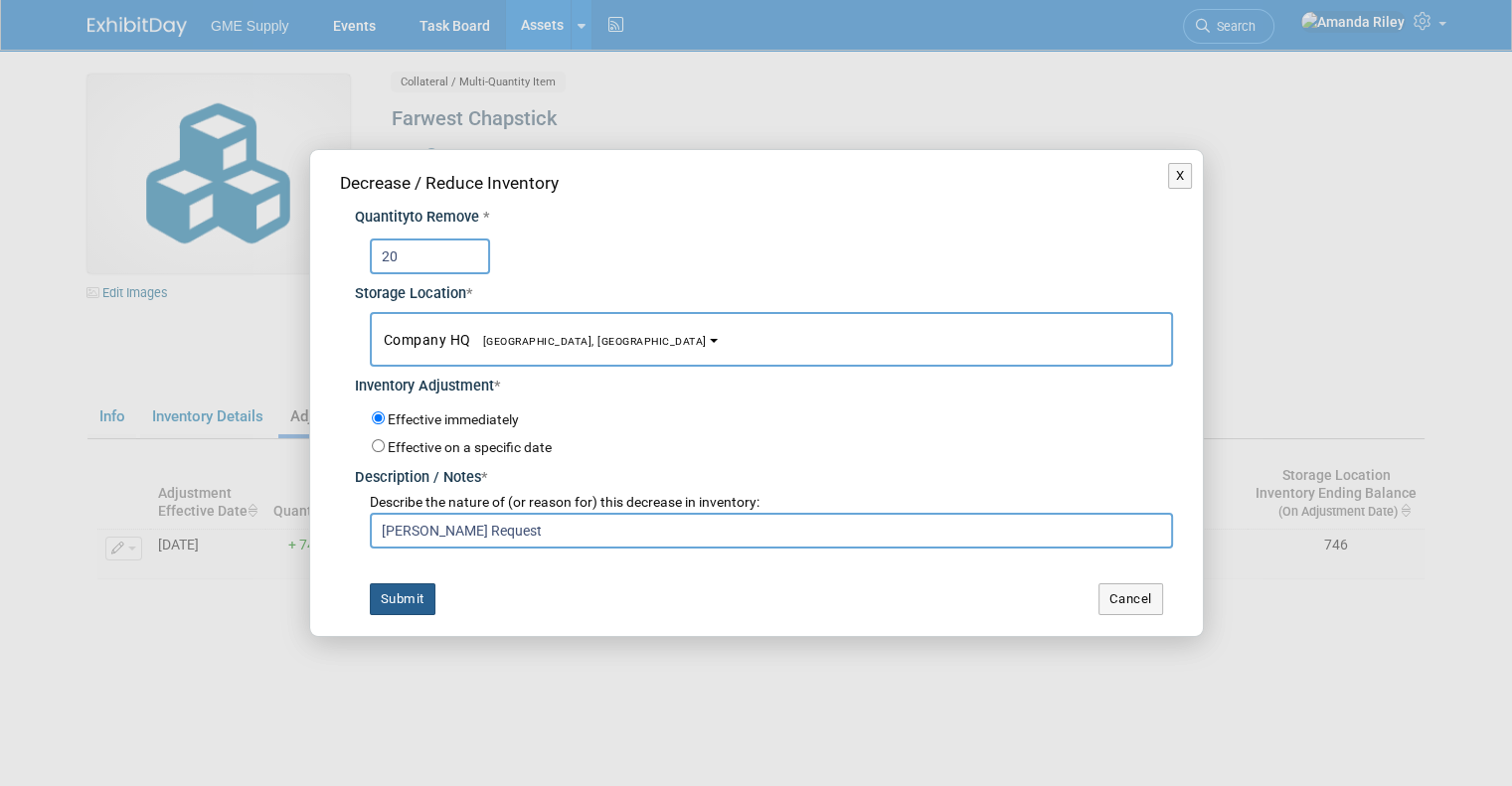 type on "Anna Swag Request" 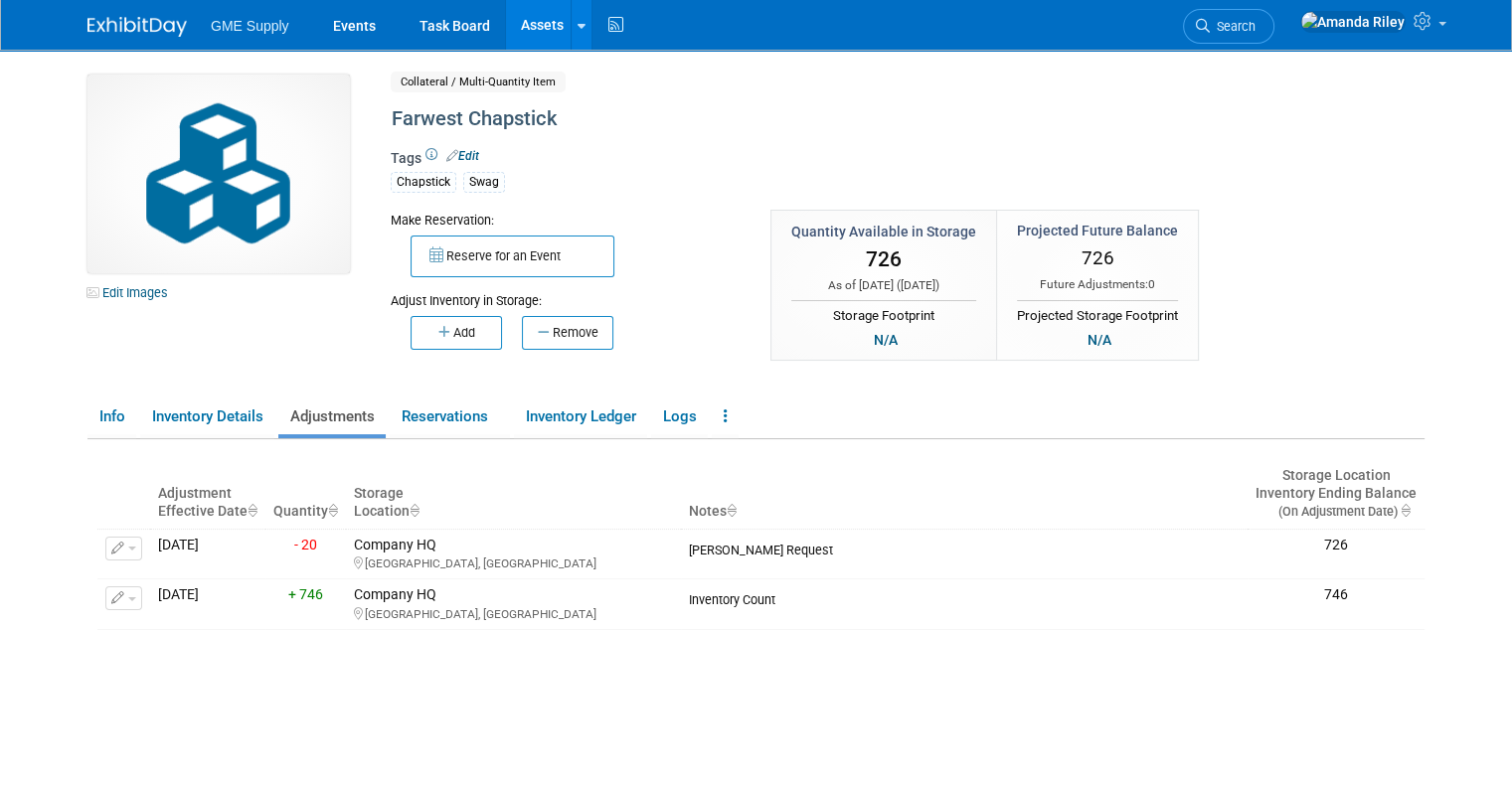 click on "Assets" at bounding box center [542, 25] 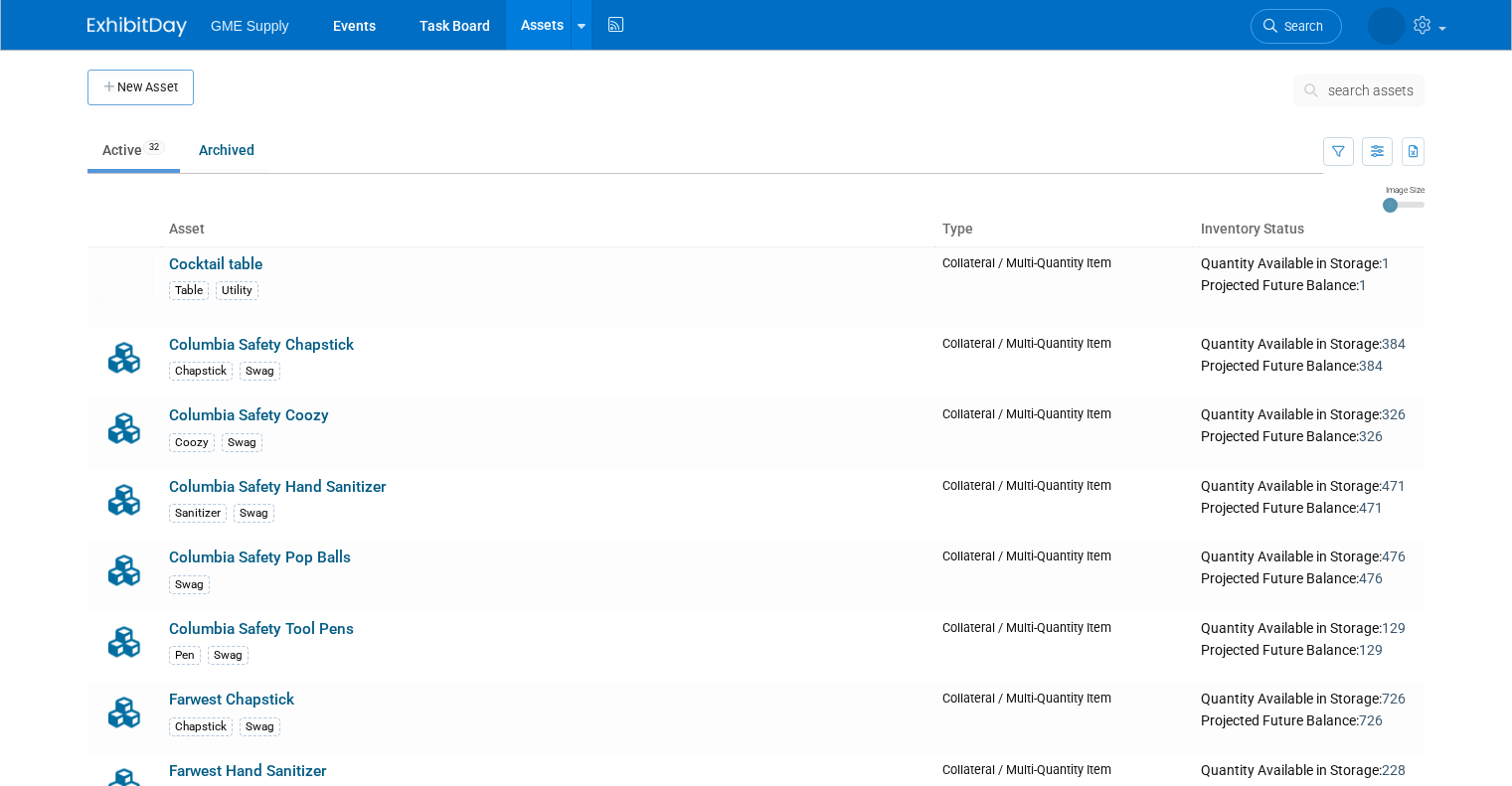 scroll, scrollTop: 0, scrollLeft: 0, axis: both 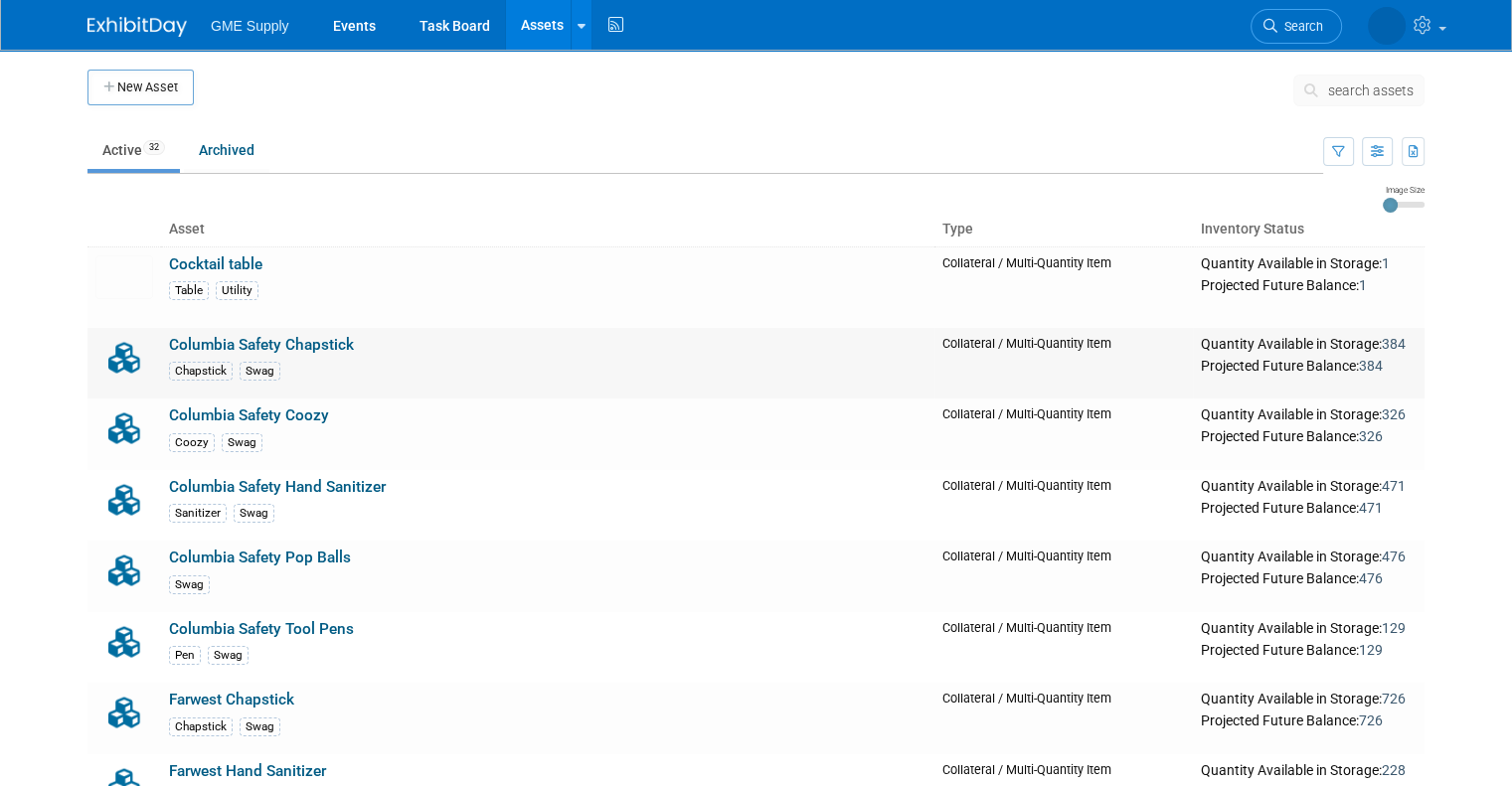 click on "Columbia Safety Chapstick" at bounding box center [261, 345] 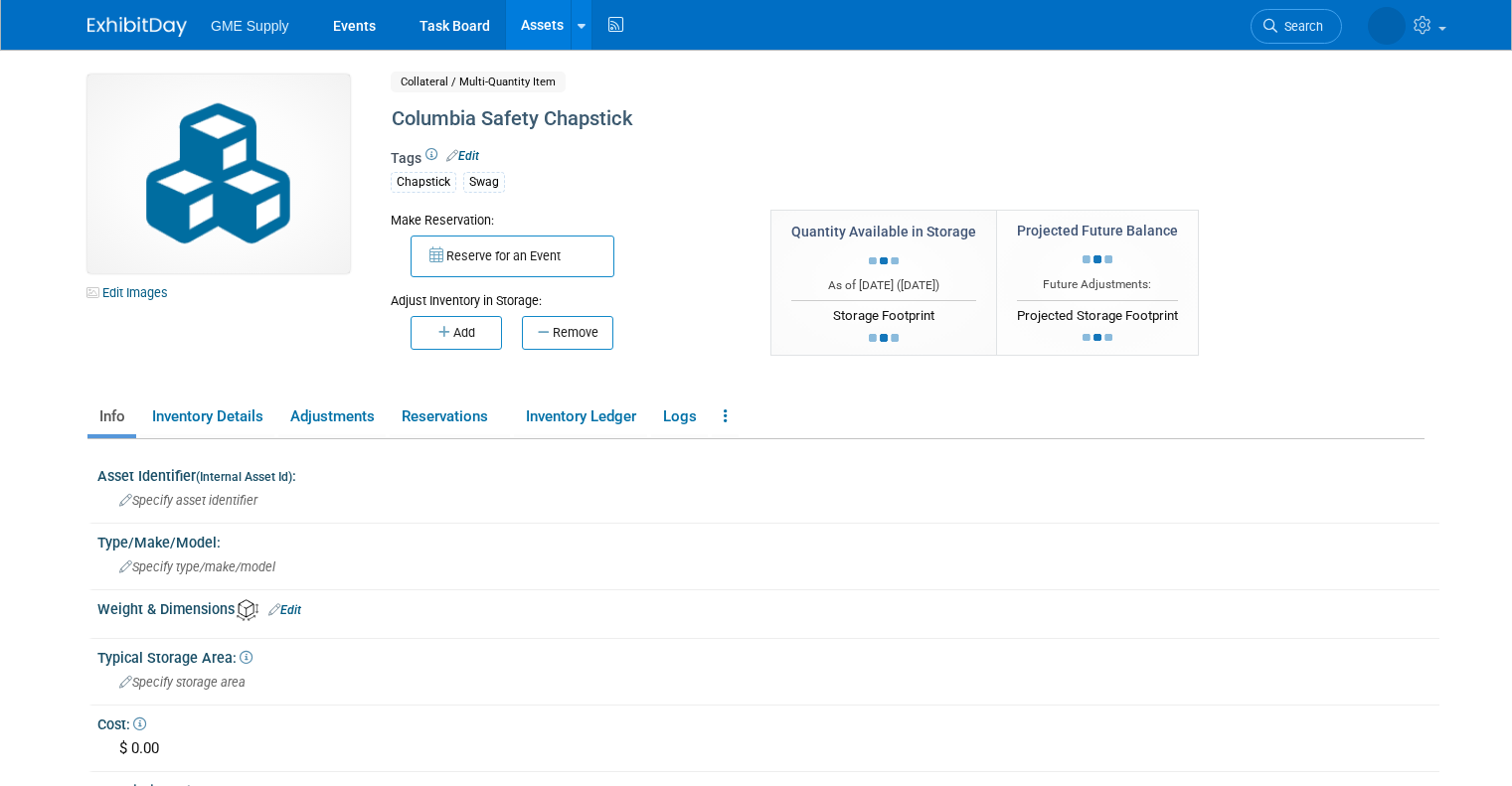 scroll, scrollTop: 0, scrollLeft: 0, axis: both 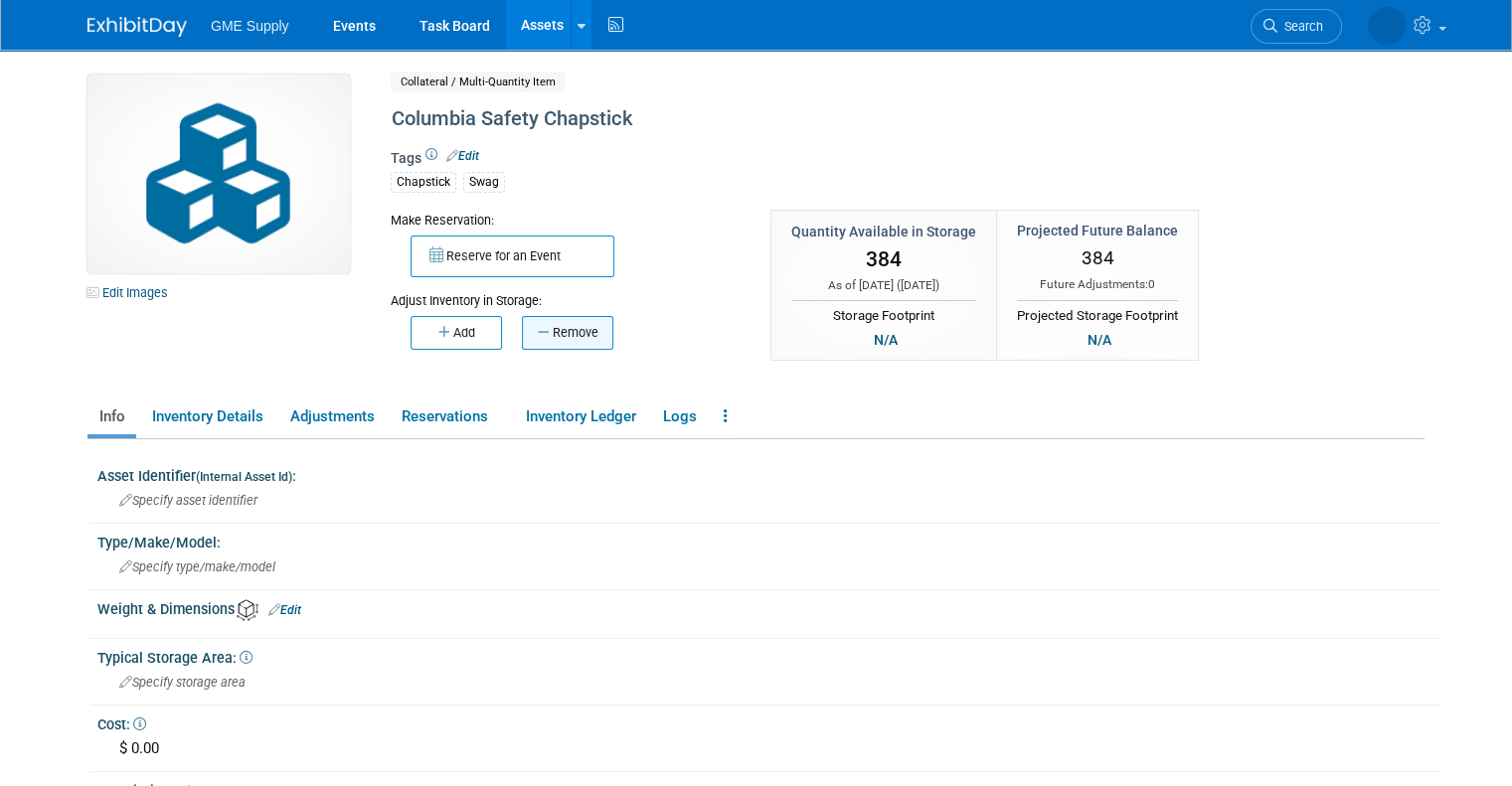 click on "Remove" at bounding box center [568, 333] 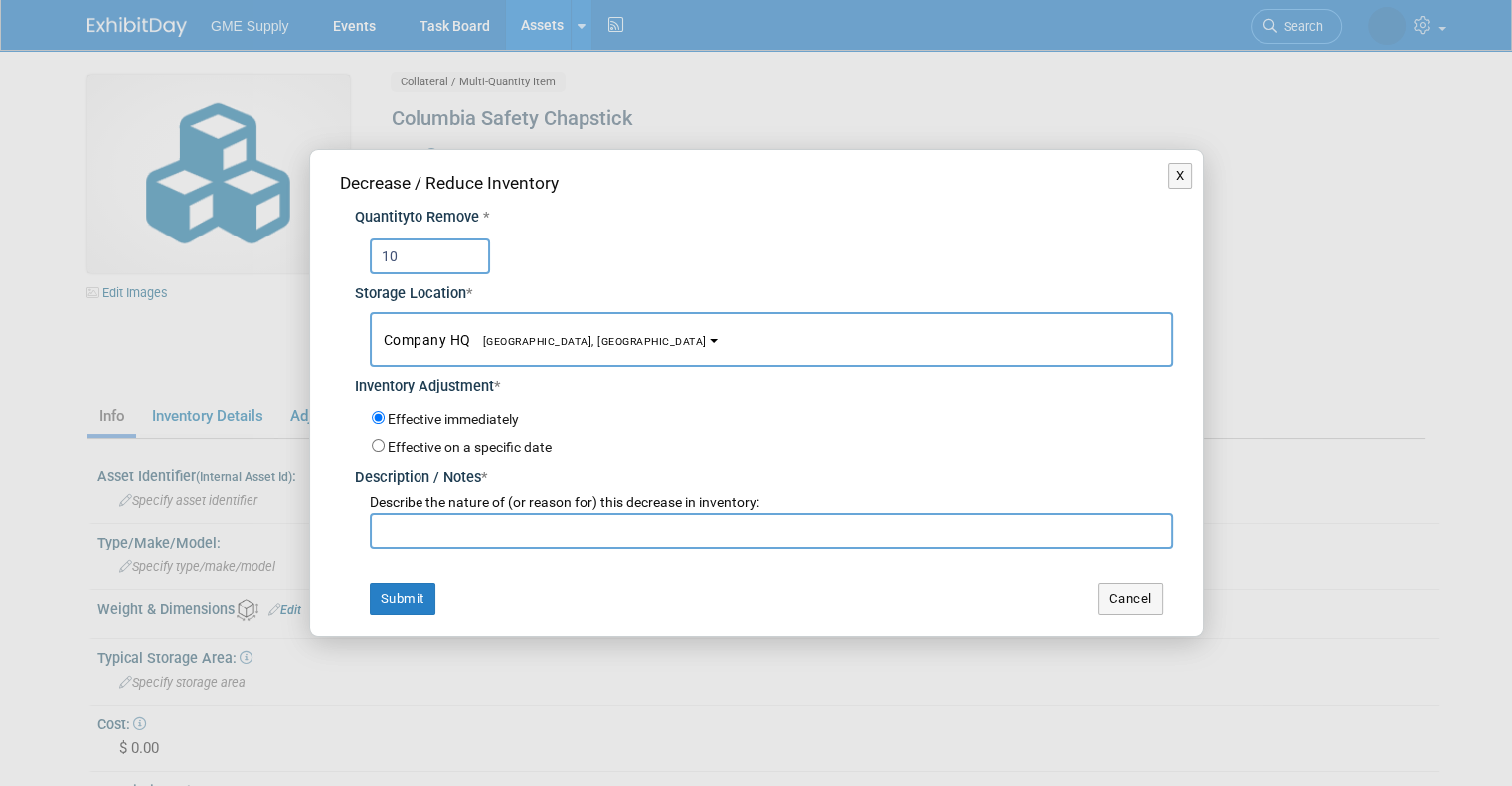 type on "10" 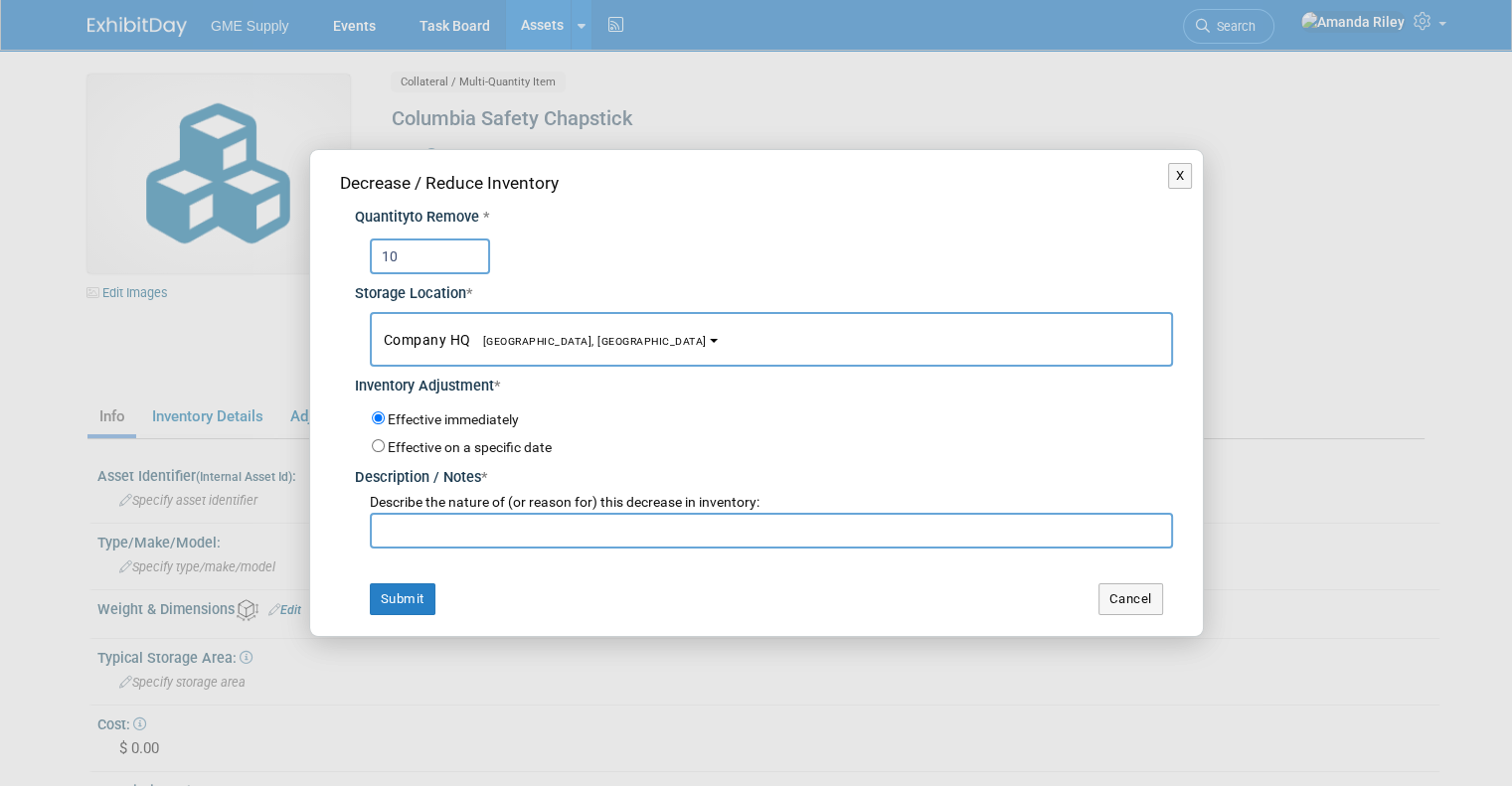 click at bounding box center [771, 531] 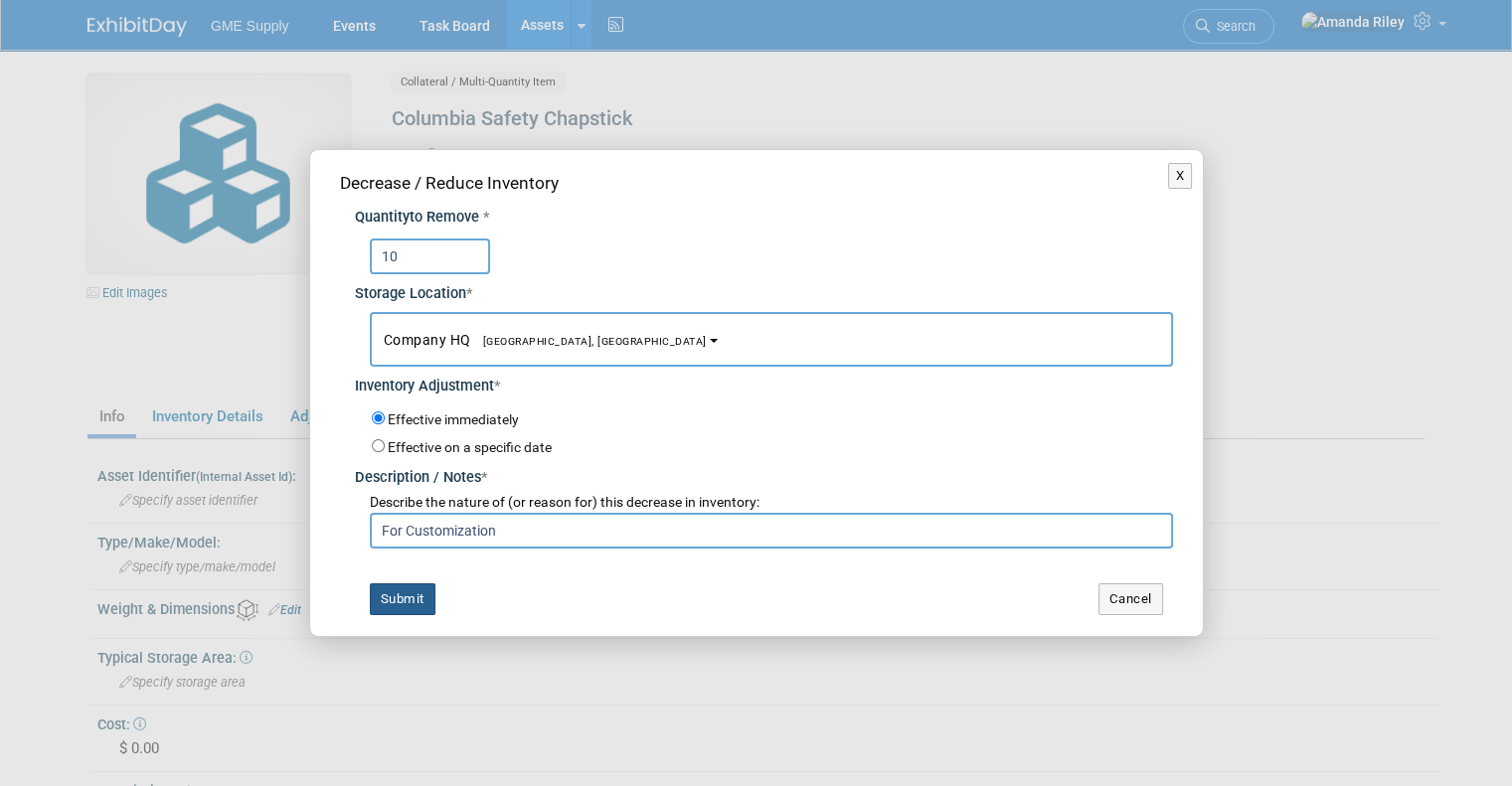 type on "For Customization" 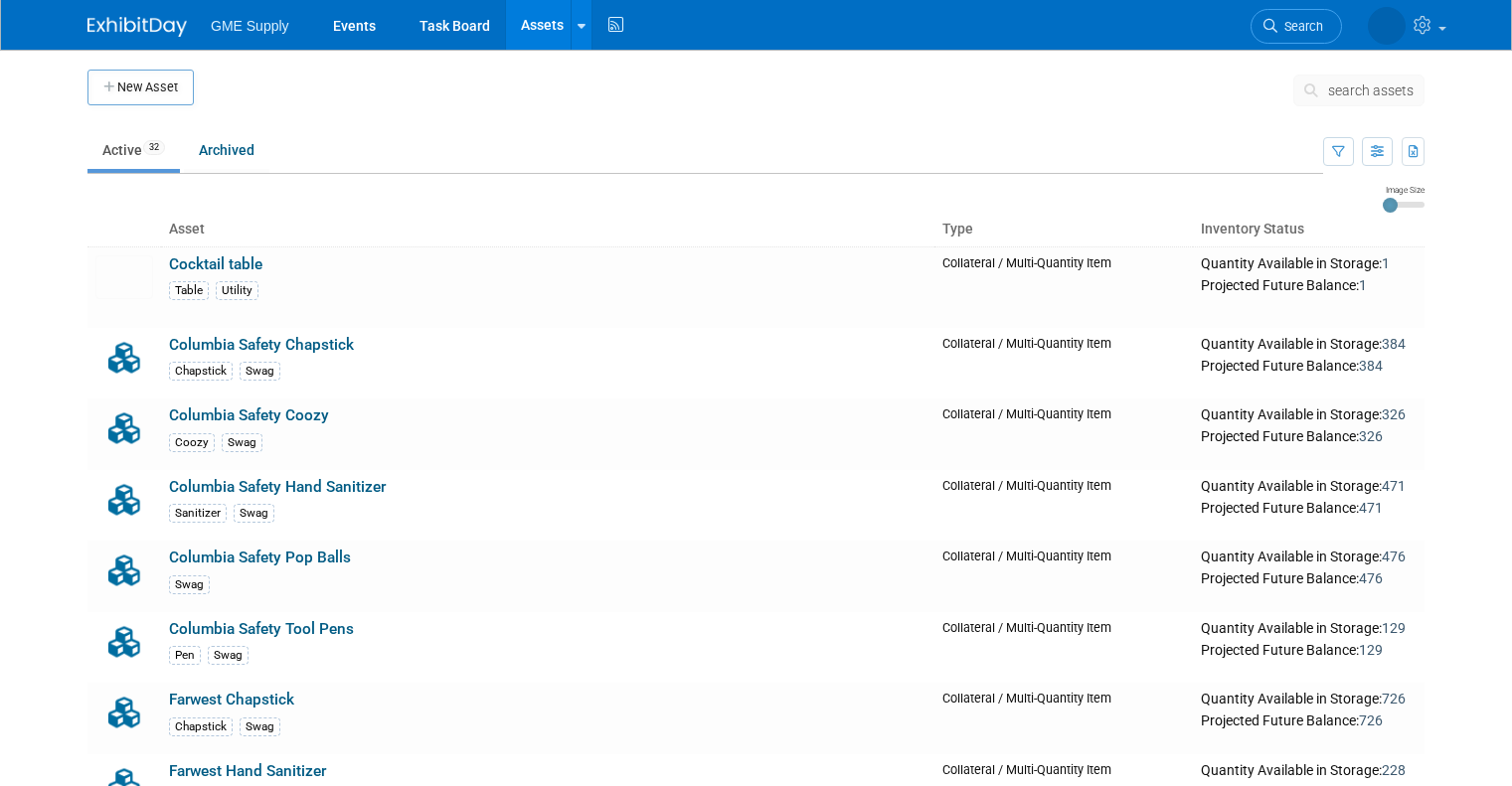 scroll, scrollTop: 0, scrollLeft: 0, axis: both 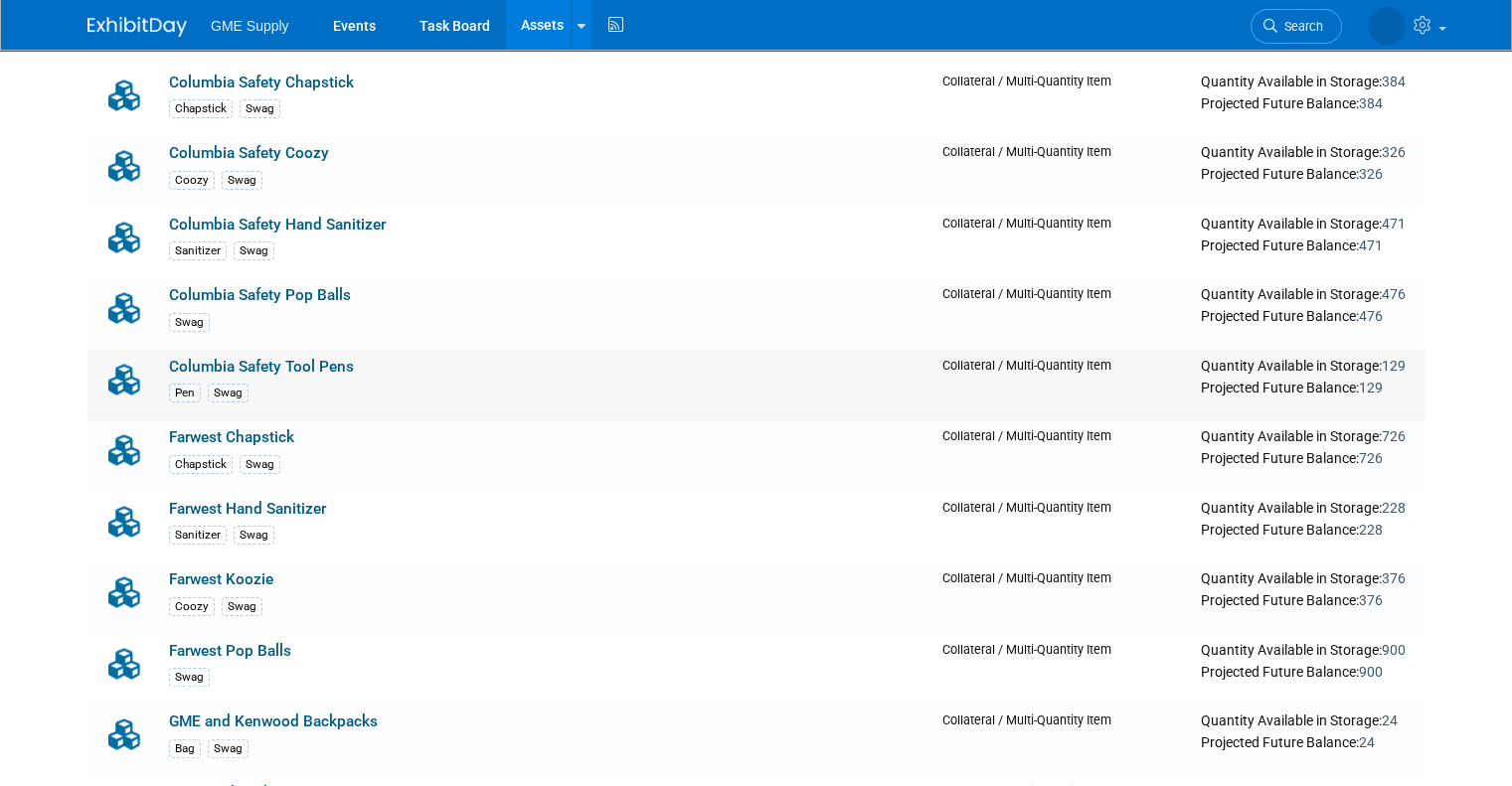 click on "Columbia Safety Tool Pens" at bounding box center [261, 367] 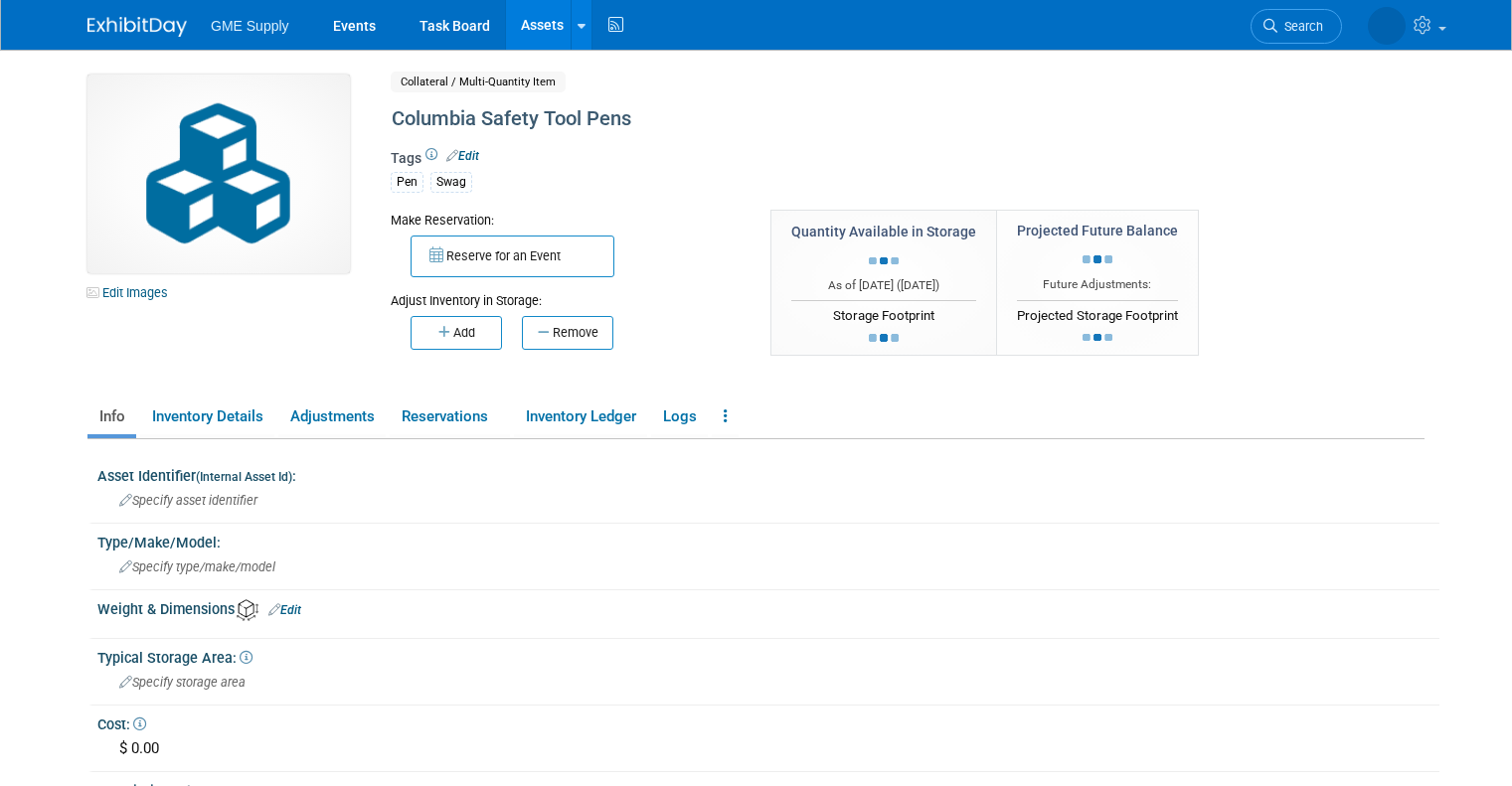 scroll, scrollTop: 0, scrollLeft: 0, axis: both 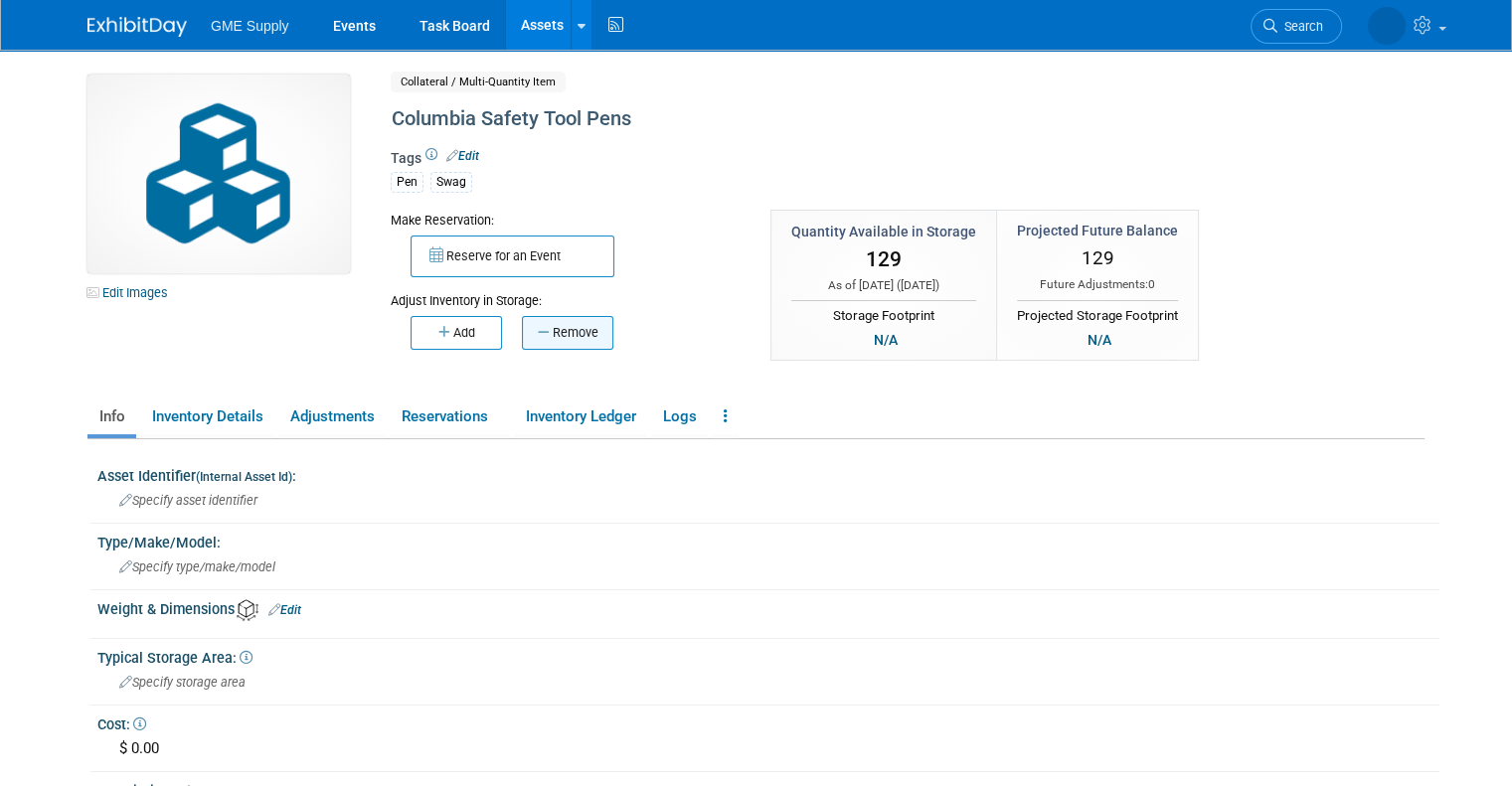 click on "Remove" at bounding box center (568, 333) 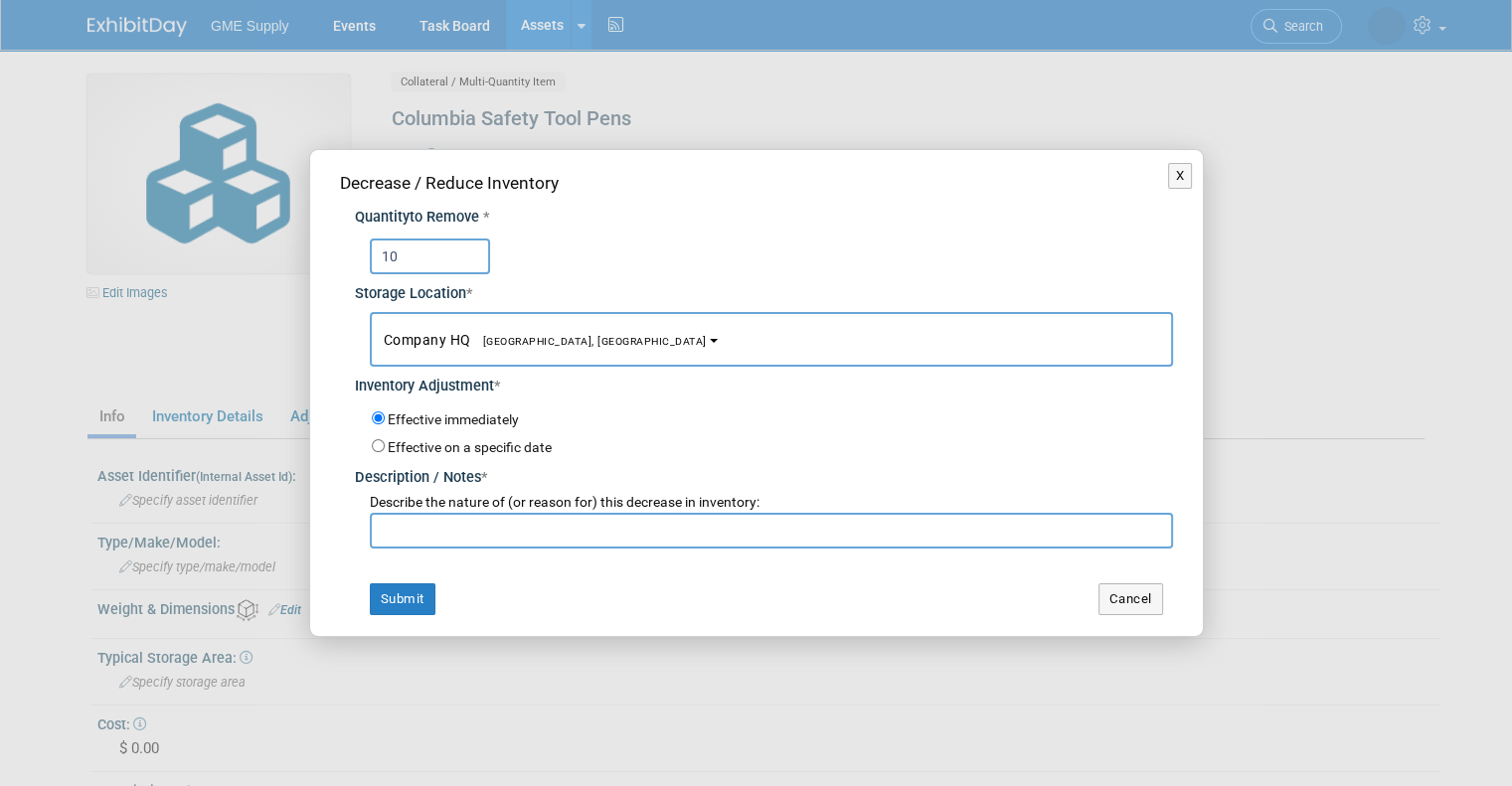 type on "10" 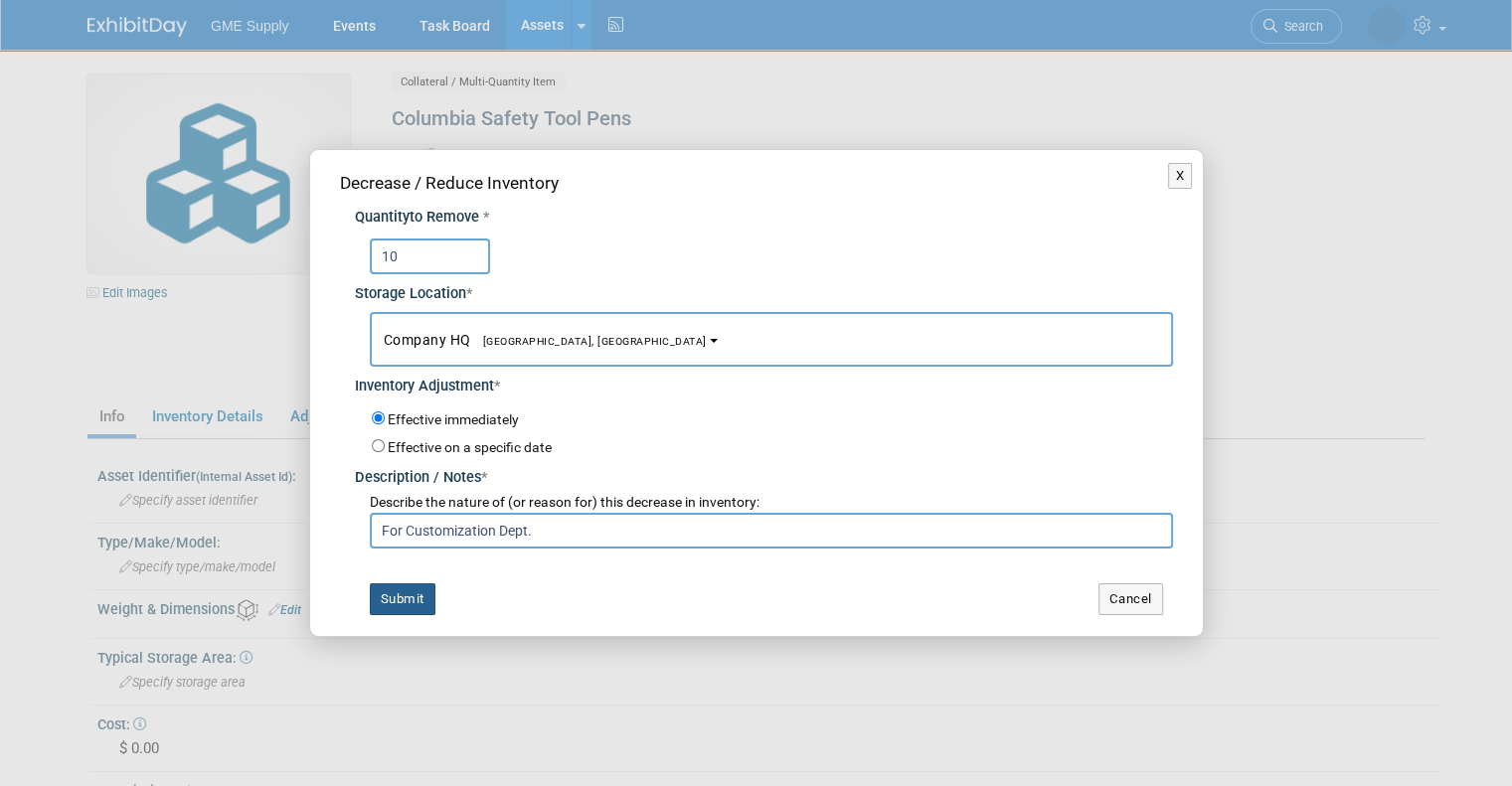 type on "For Customization Dept." 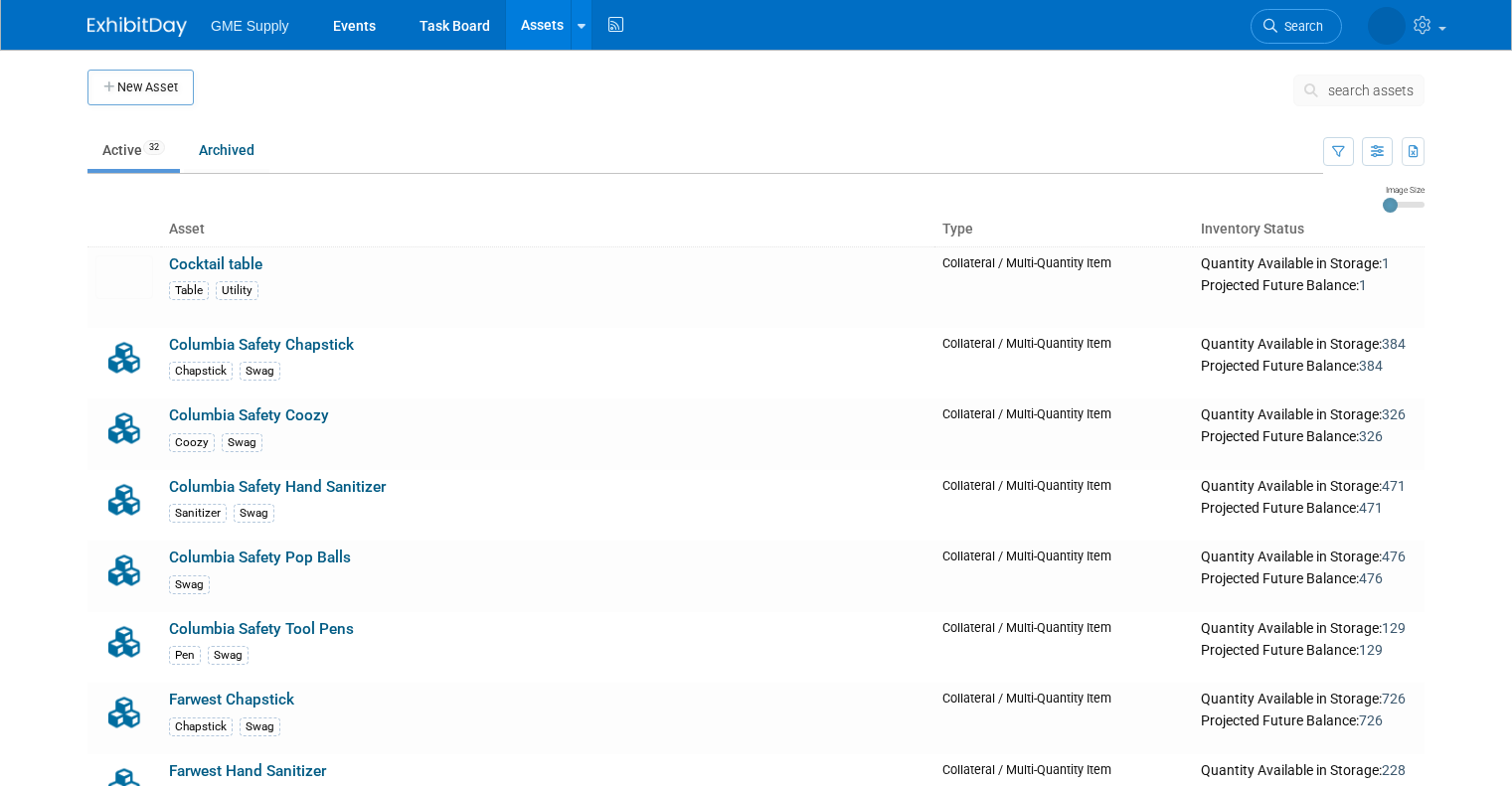 scroll, scrollTop: 262, scrollLeft: 0, axis: vertical 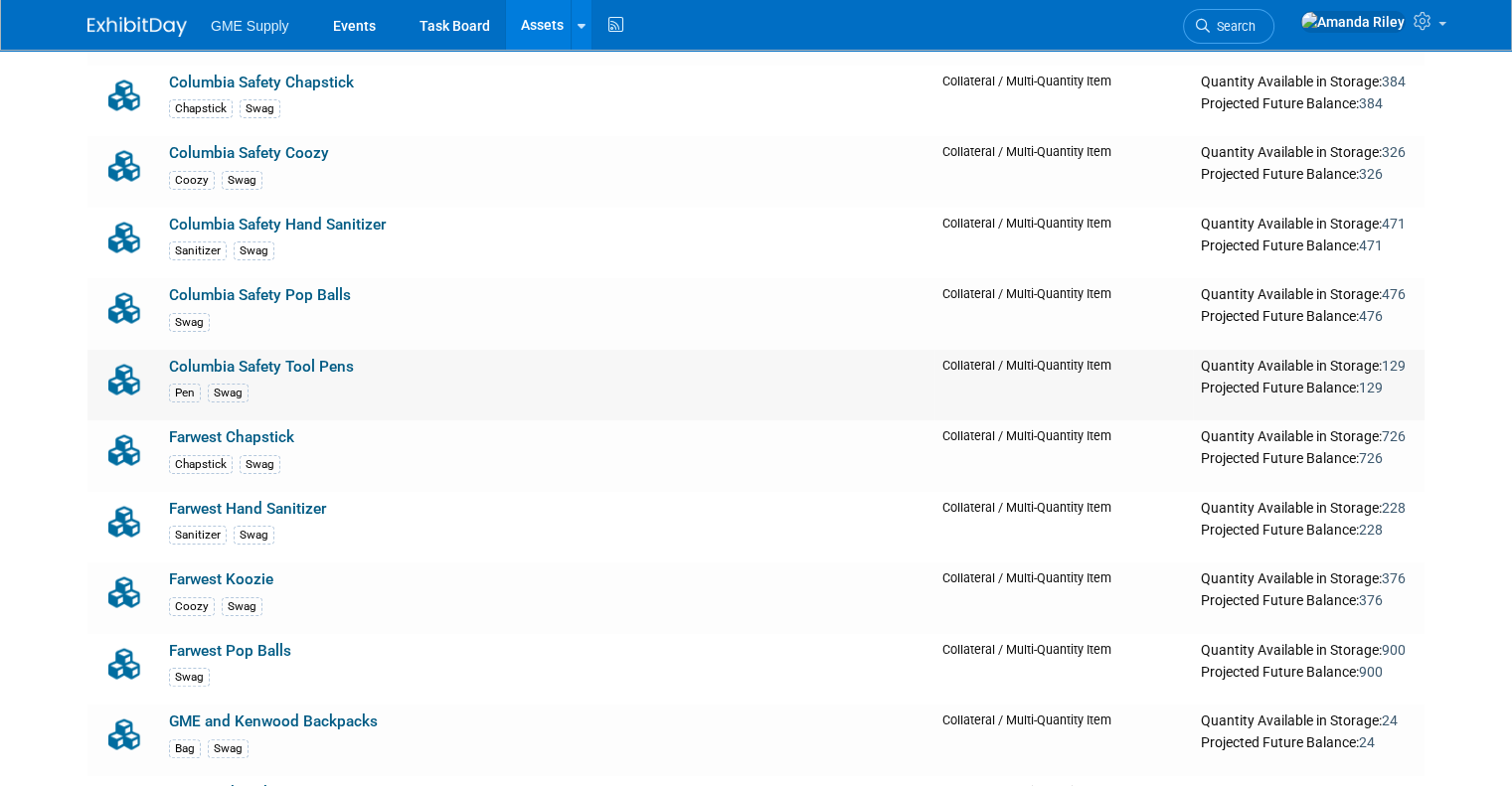 click on "Columbia Safety Tool Pens" at bounding box center (261, 367) 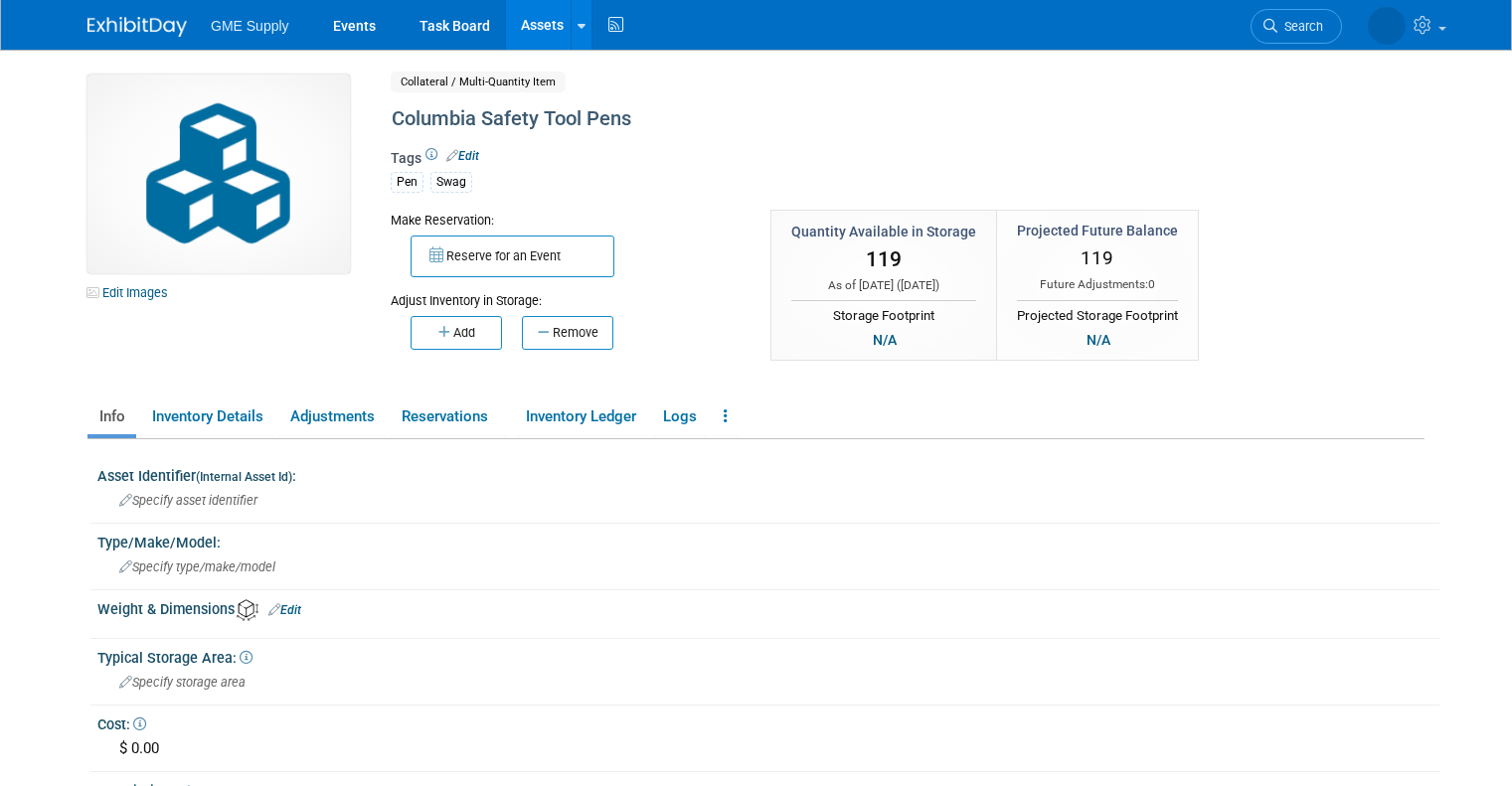 scroll, scrollTop: 0, scrollLeft: 0, axis: both 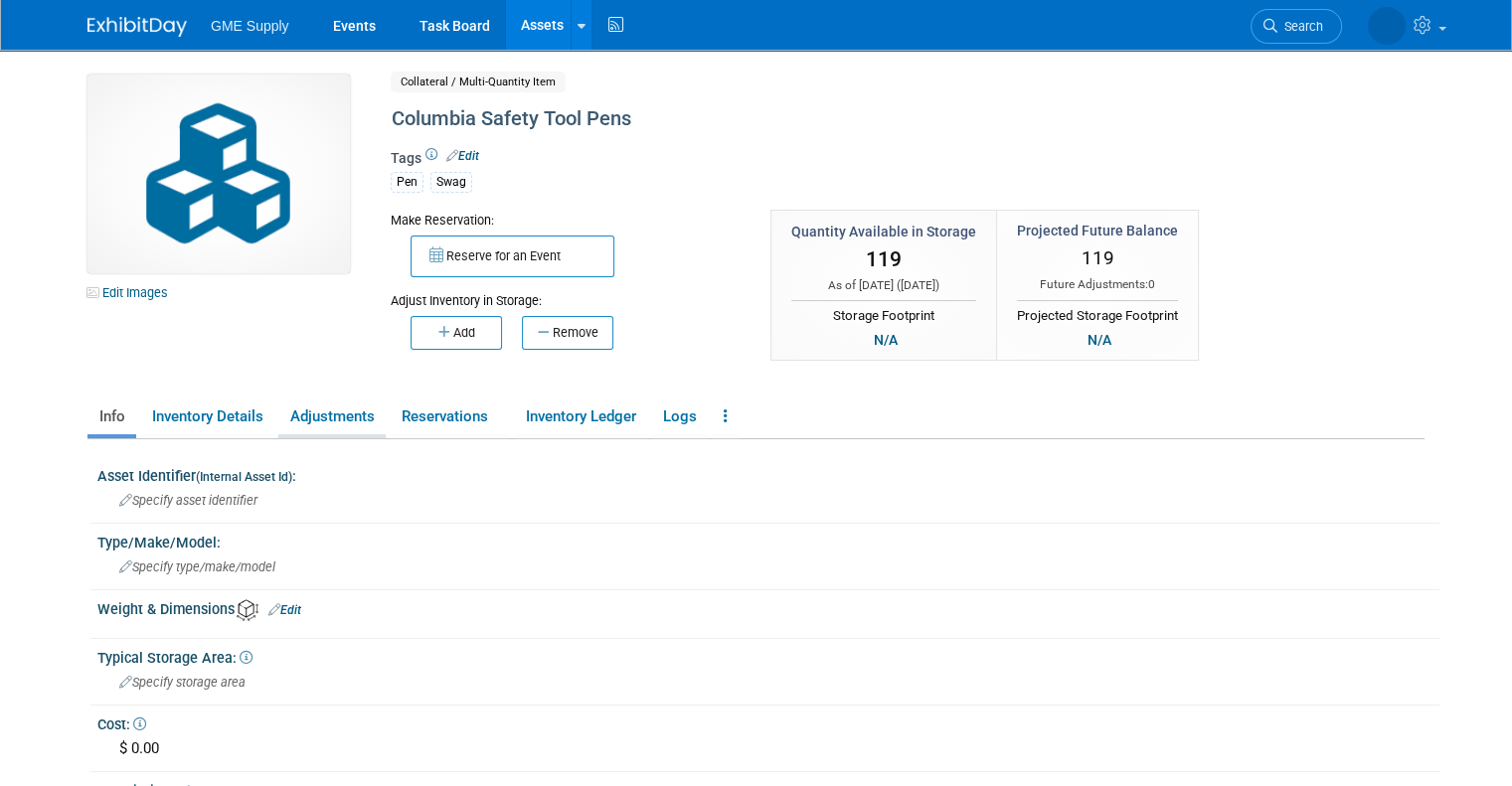 click on "Adjustments" at bounding box center [332, 416] 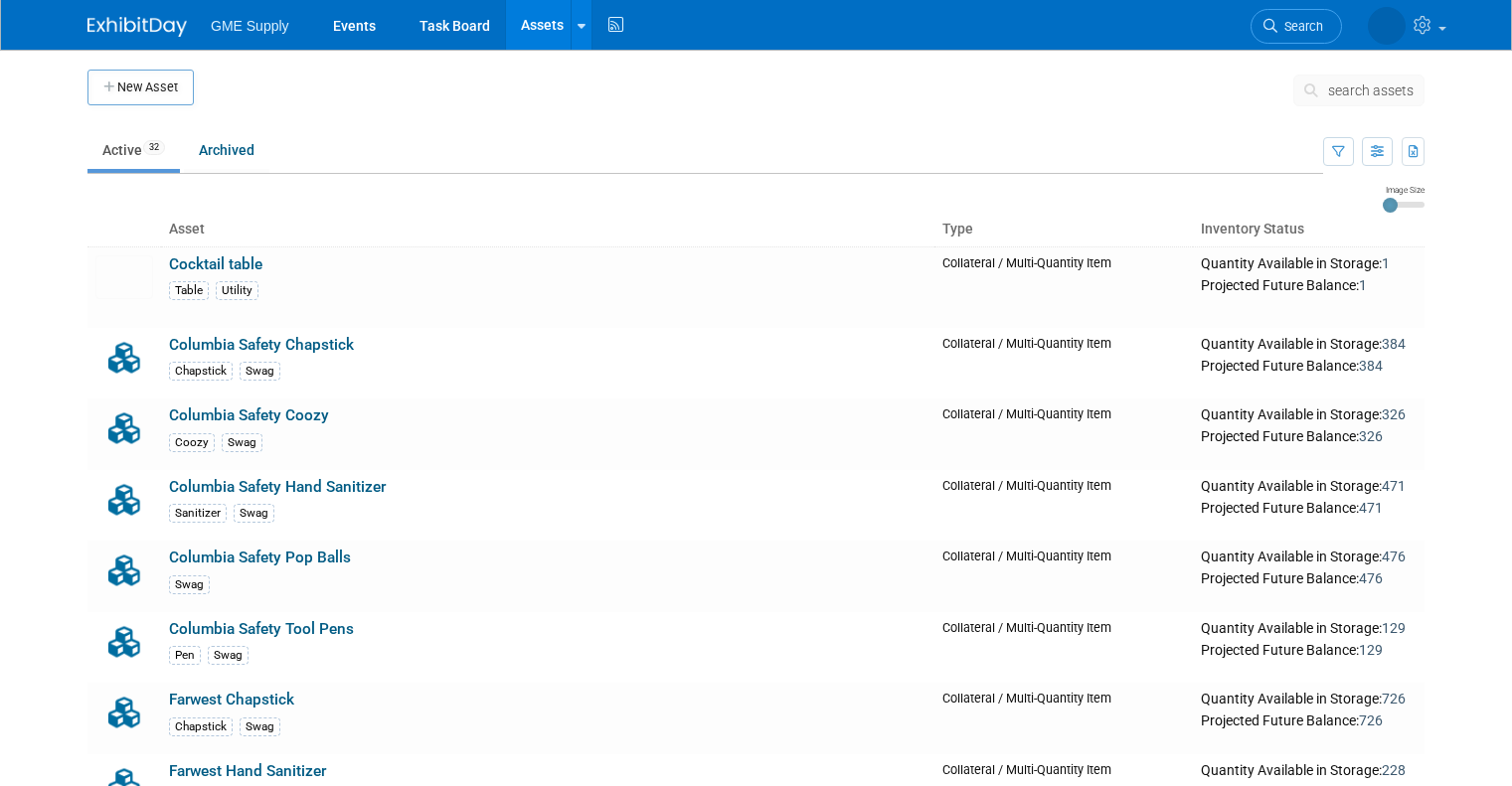 scroll, scrollTop: 262, scrollLeft: 0, axis: vertical 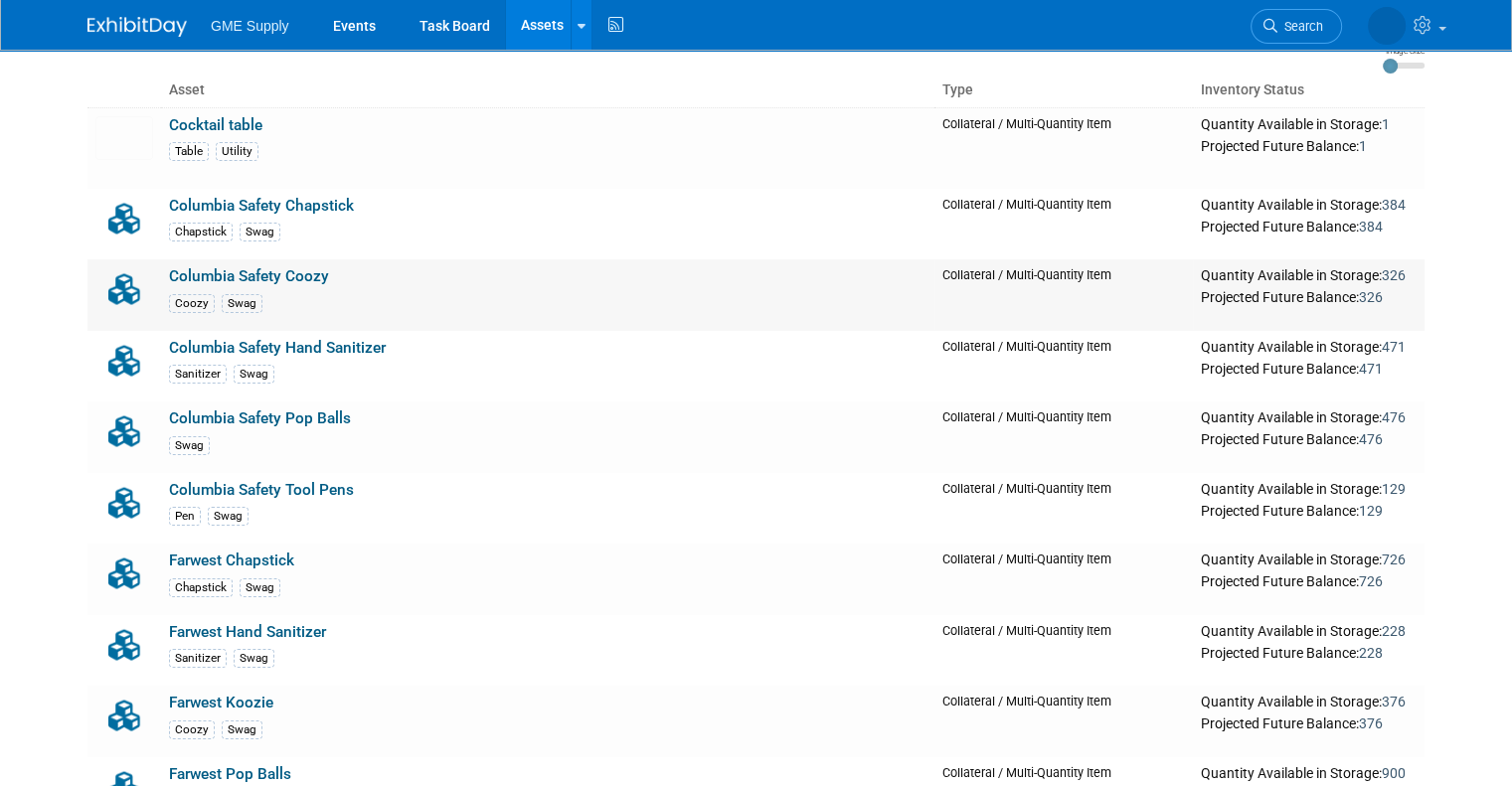 click on "Columbia Safety Coozy" at bounding box center [249, 276] 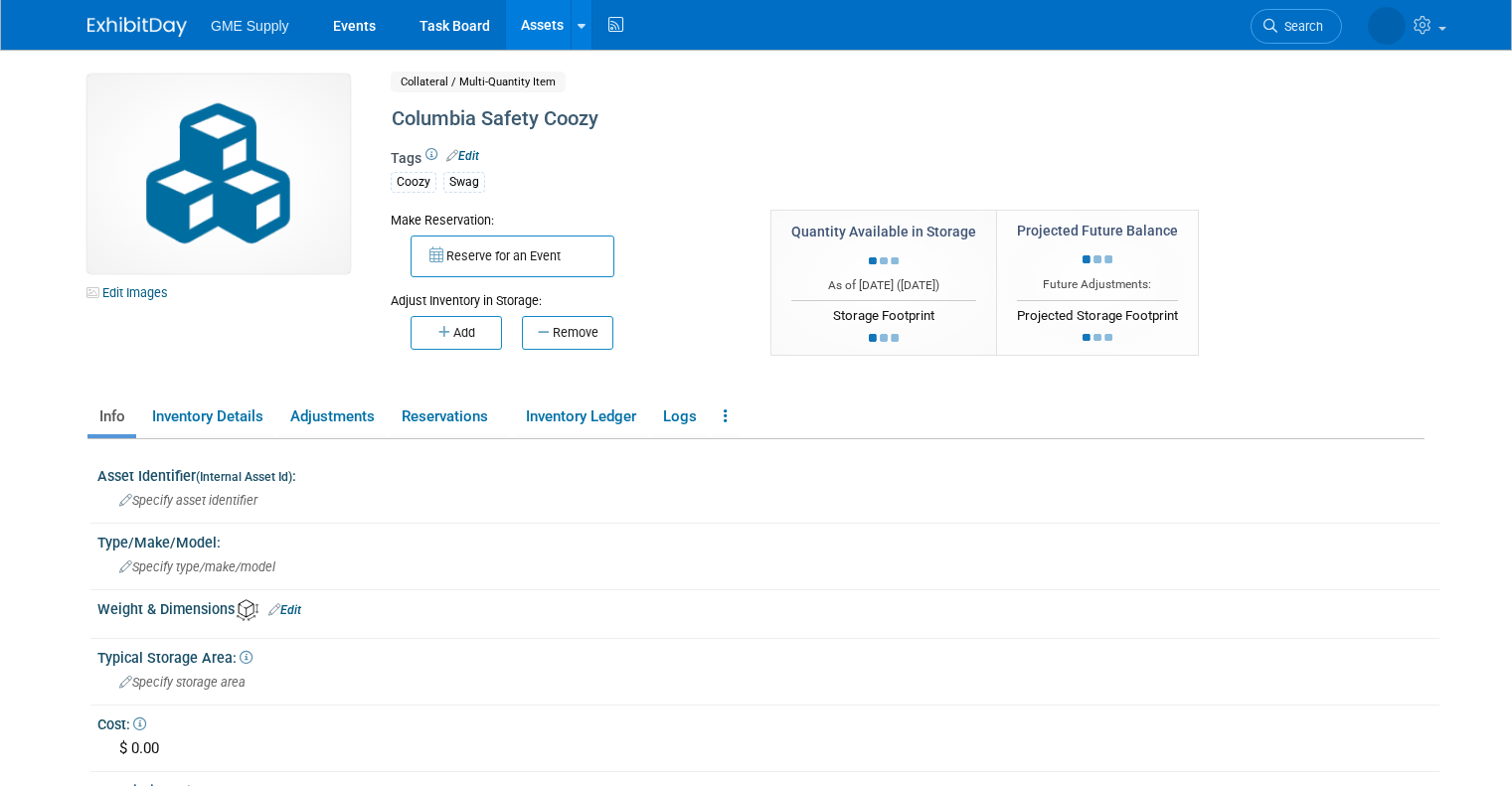 scroll, scrollTop: 0, scrollLeft: 0, axis: both 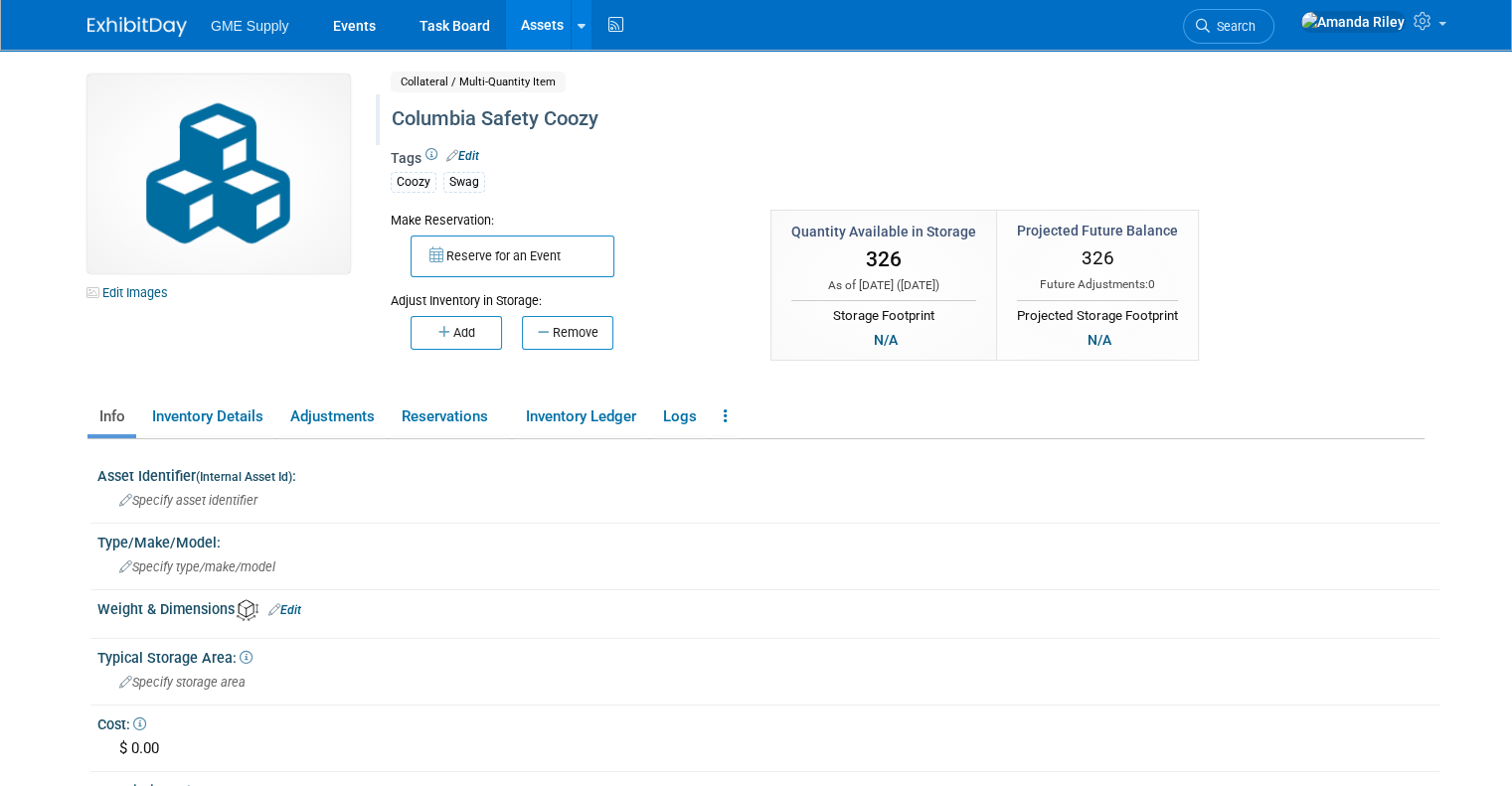 click on "Columbia Safety Coozy" at bounding box center [828, 119] 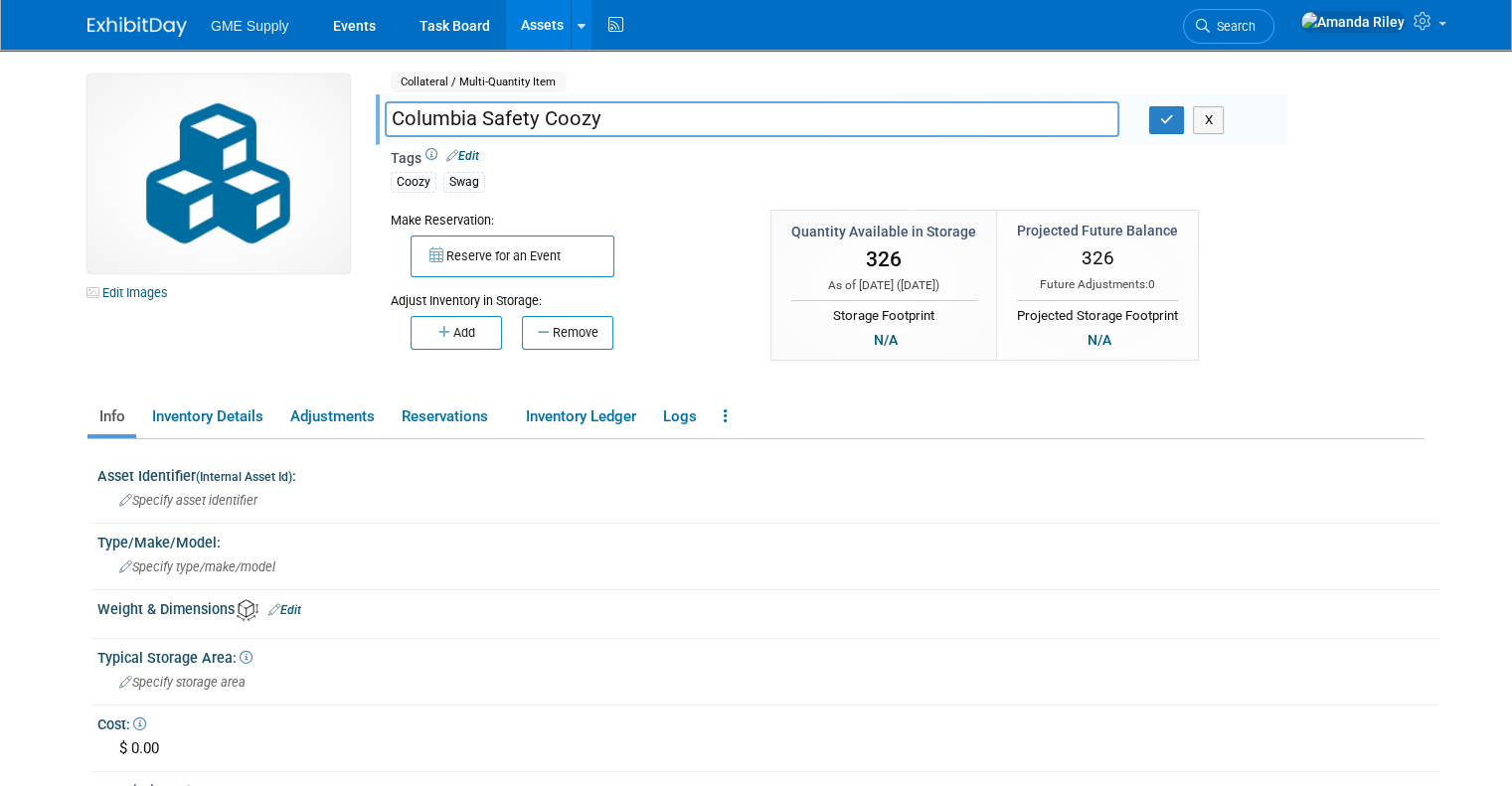 click on "Columbia Safety Coozy" at bounding box center (752, 118) 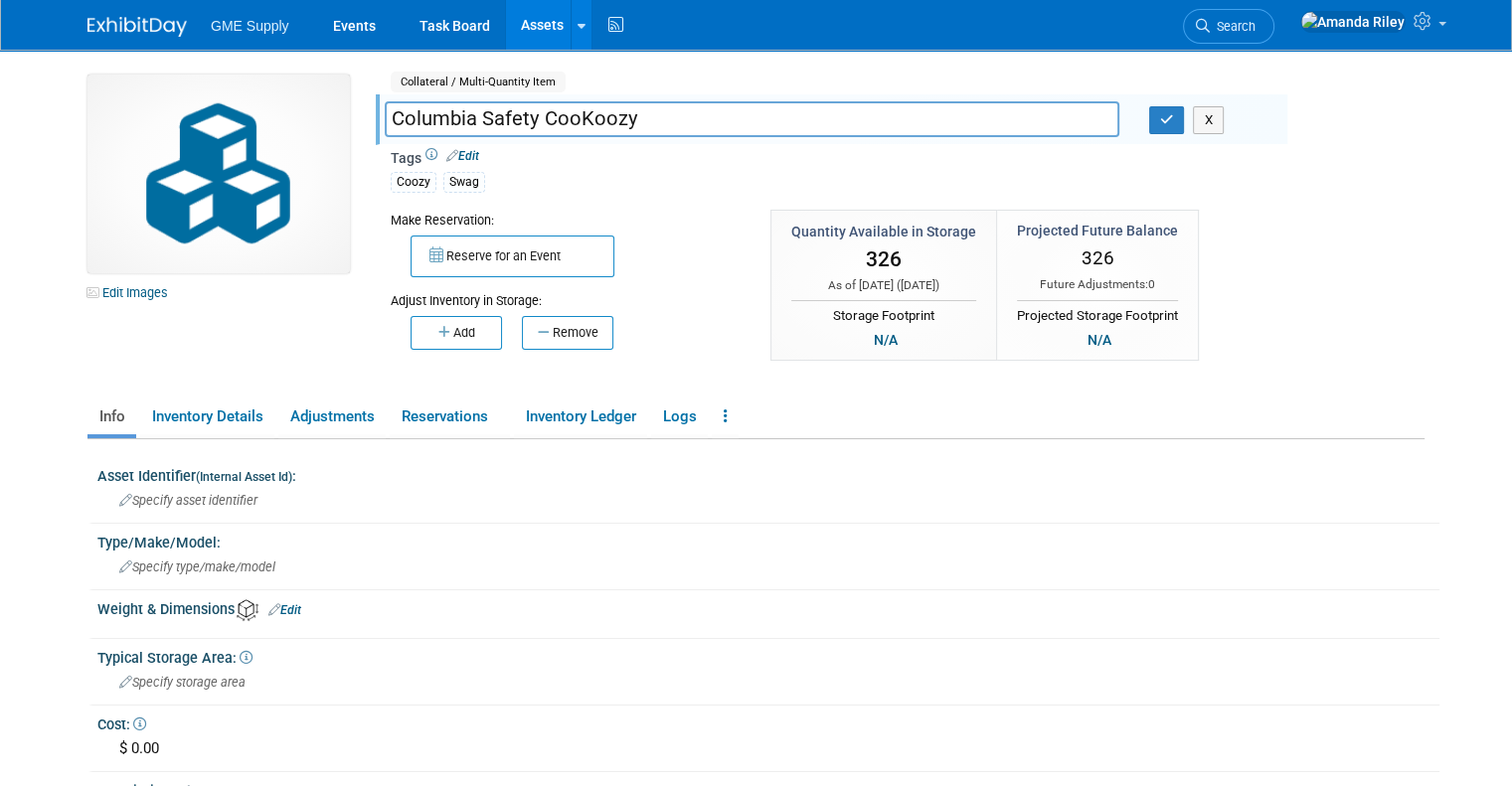 click on "Columbia Safety CooKoozy" at bounding box center (752, 118) 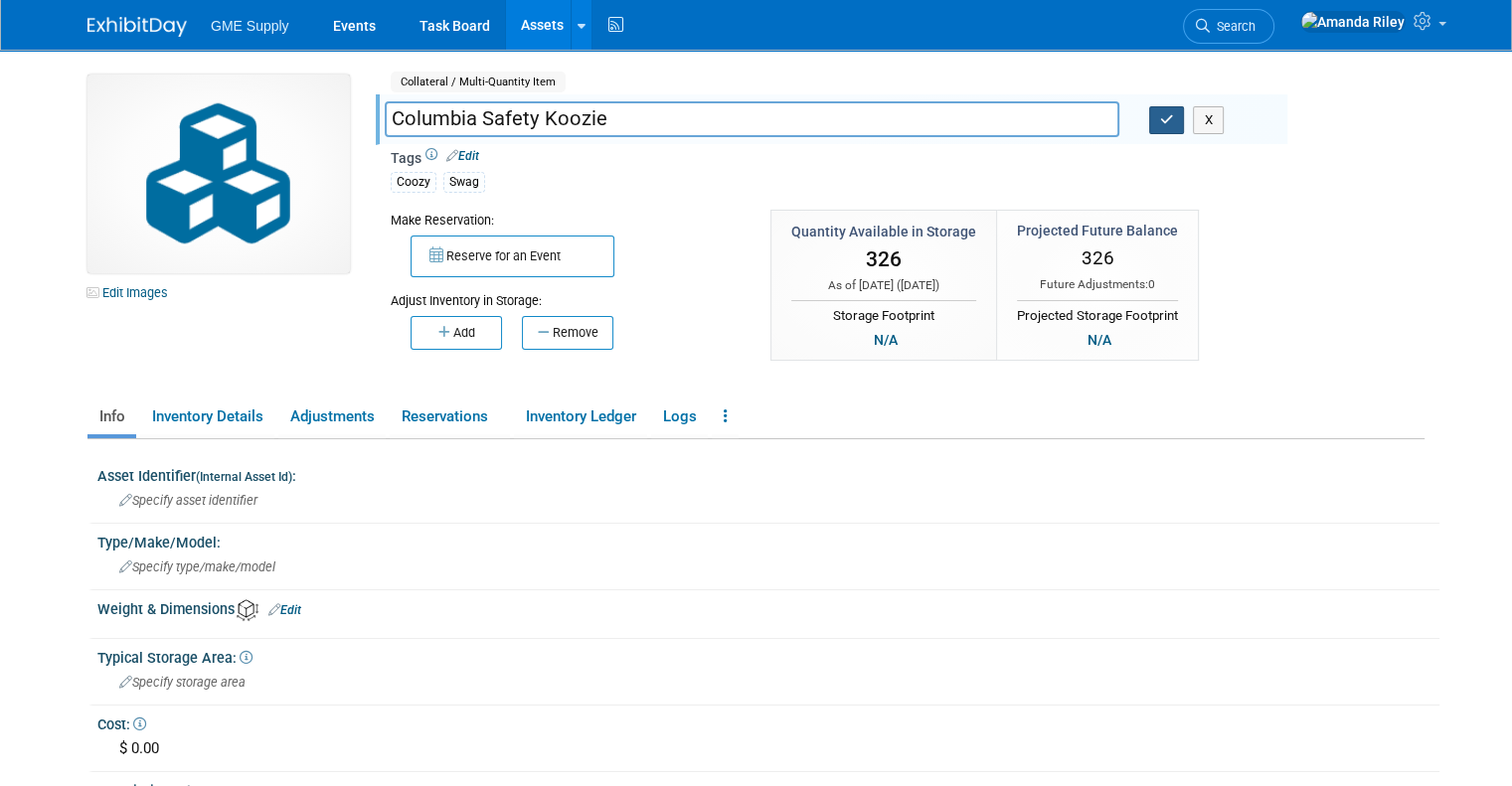 type on "Columbia Safety Koozie" 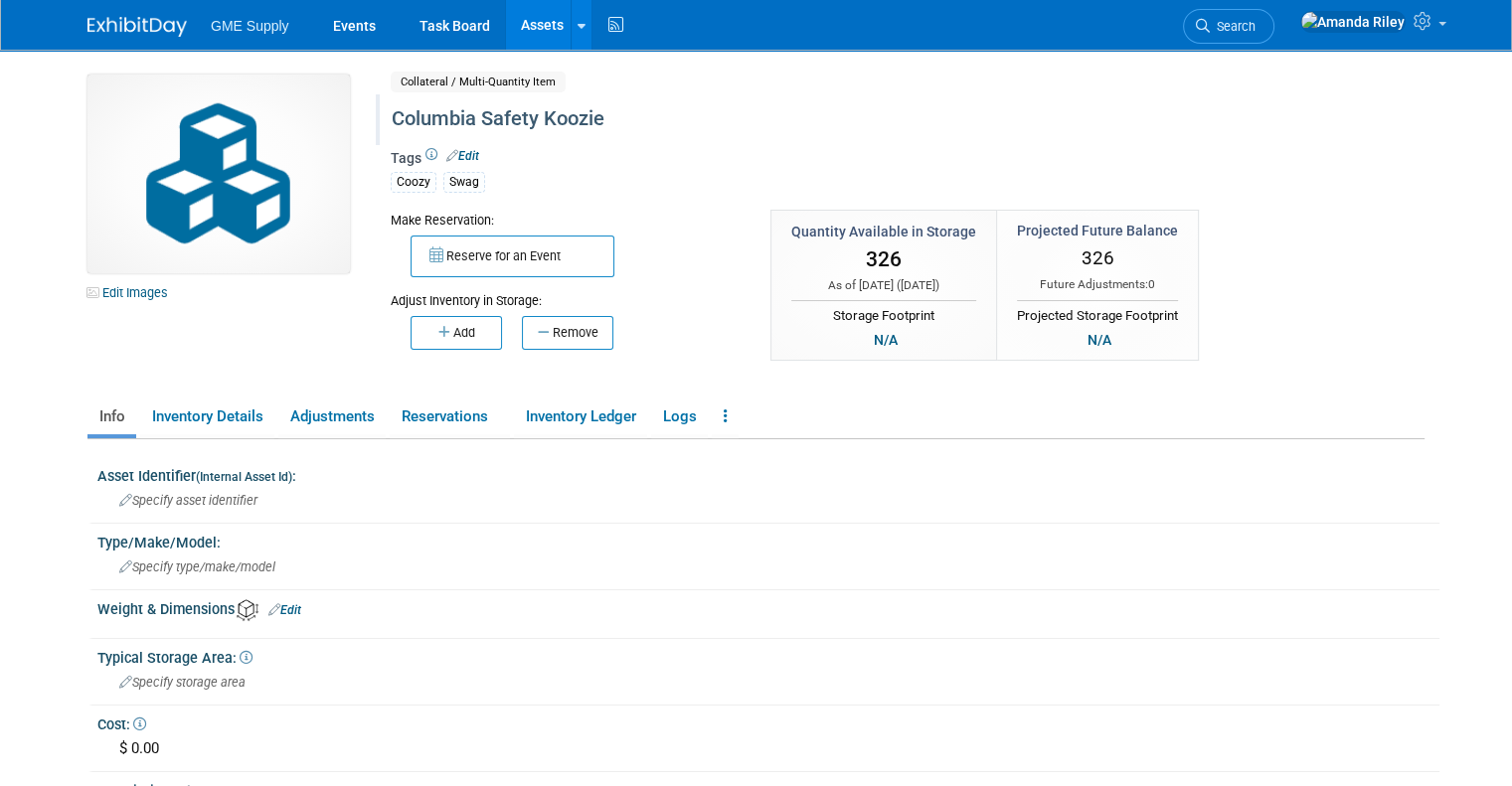 click on "Edit" at bounding box center [462, 156] 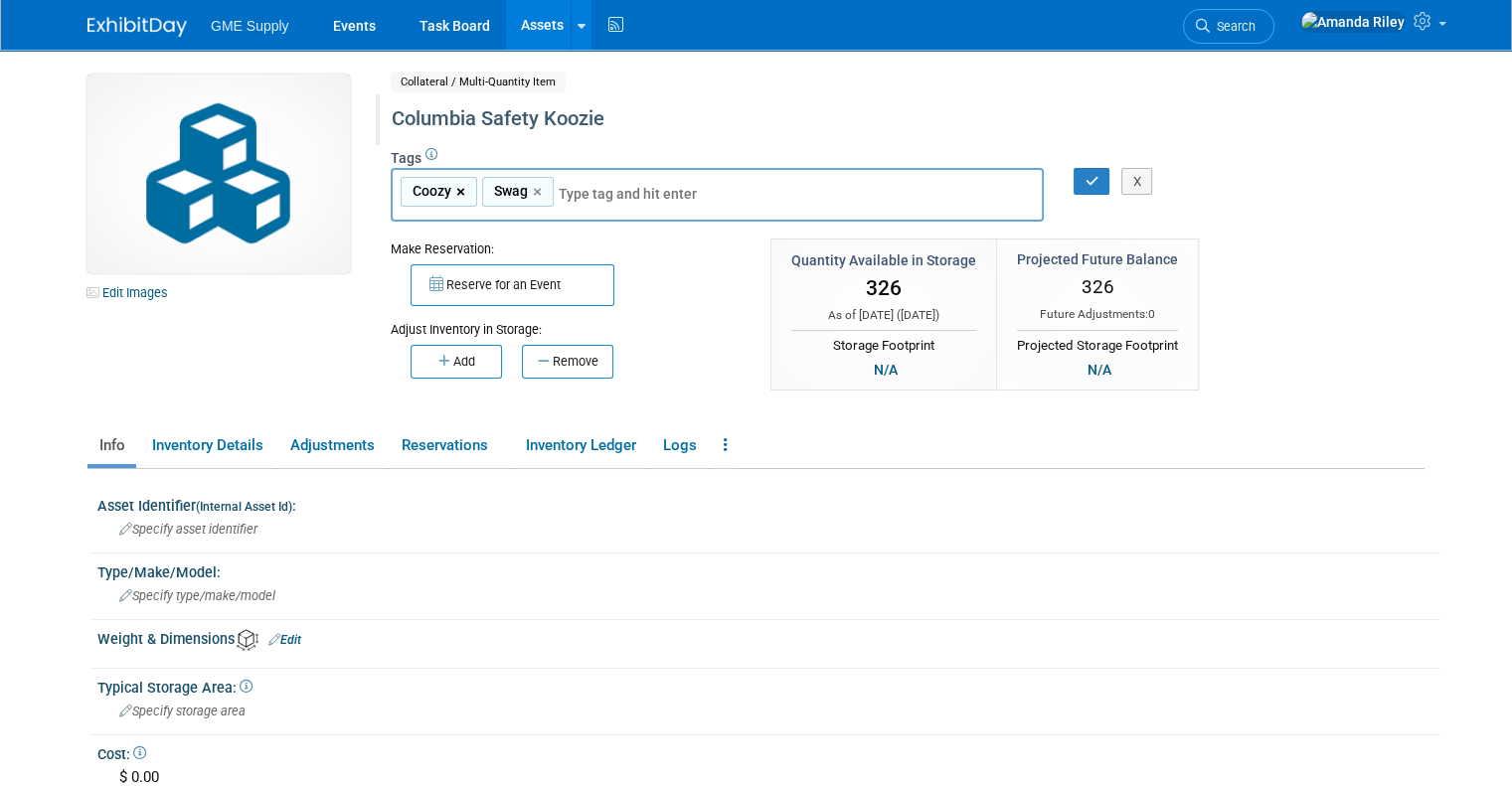 click on "×" at bounding box center [462, 192] 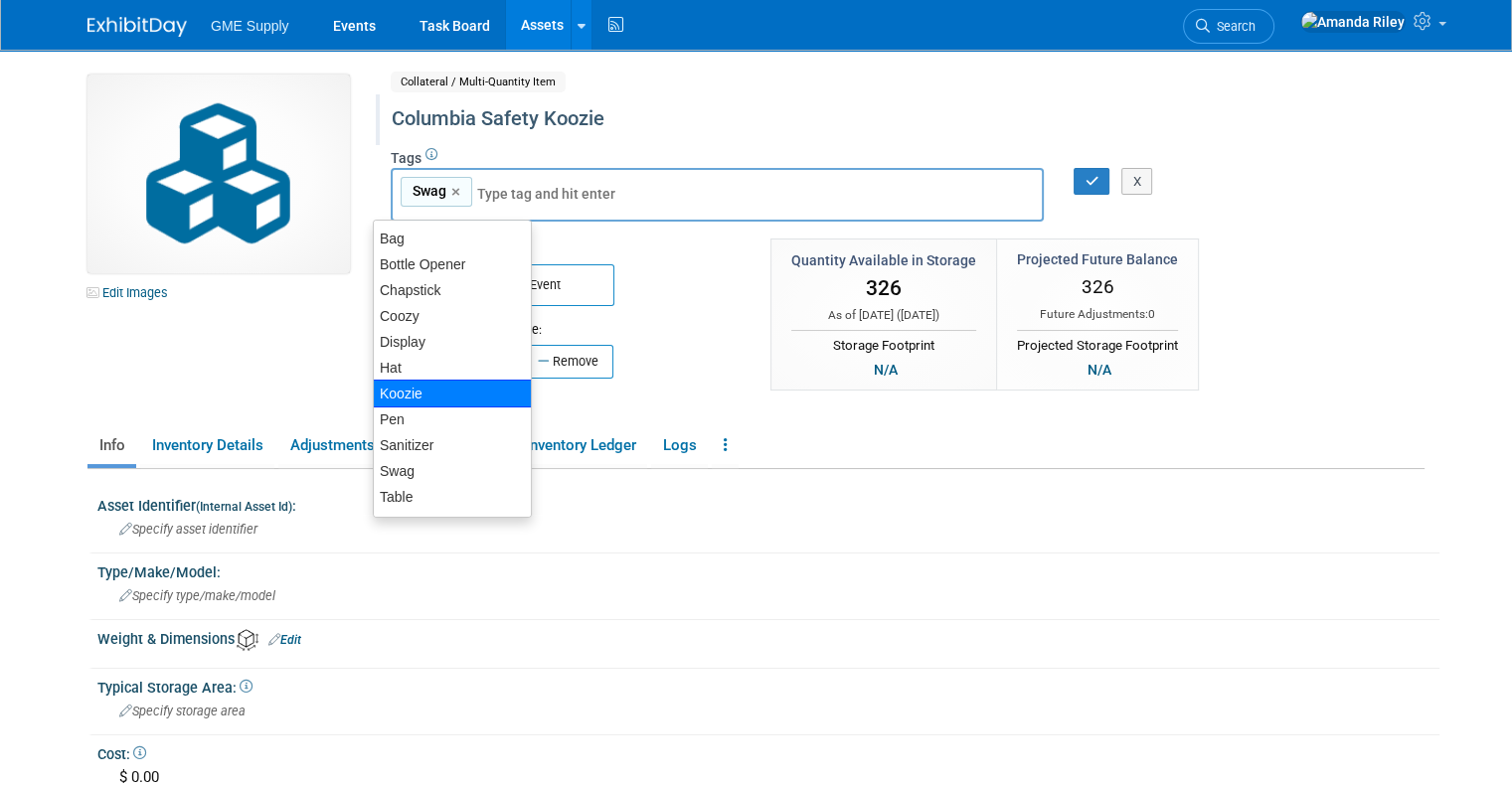 click on "Koozie" at bounding box center [452, 393] 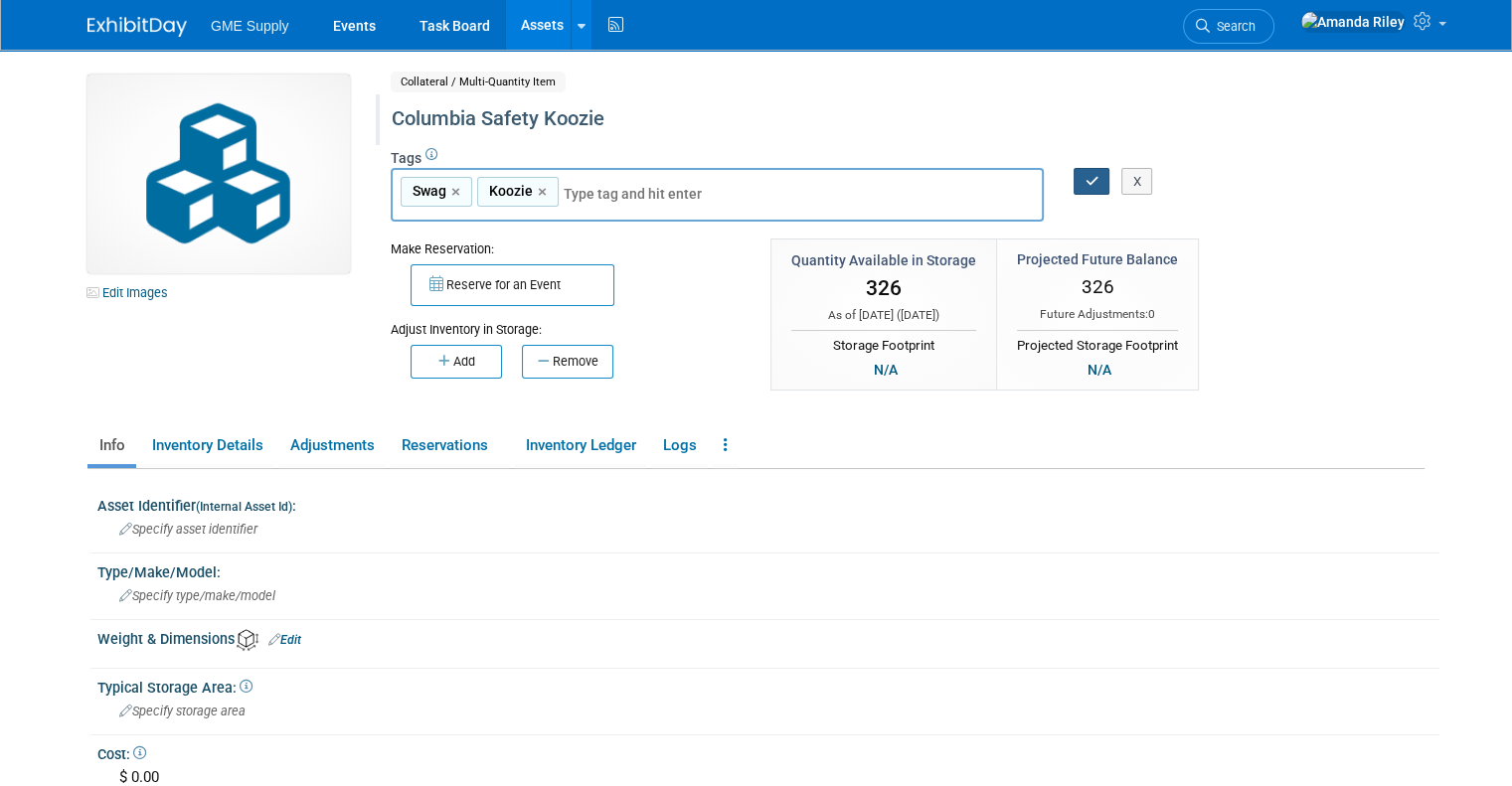 click at bounding box center [1092, 182] 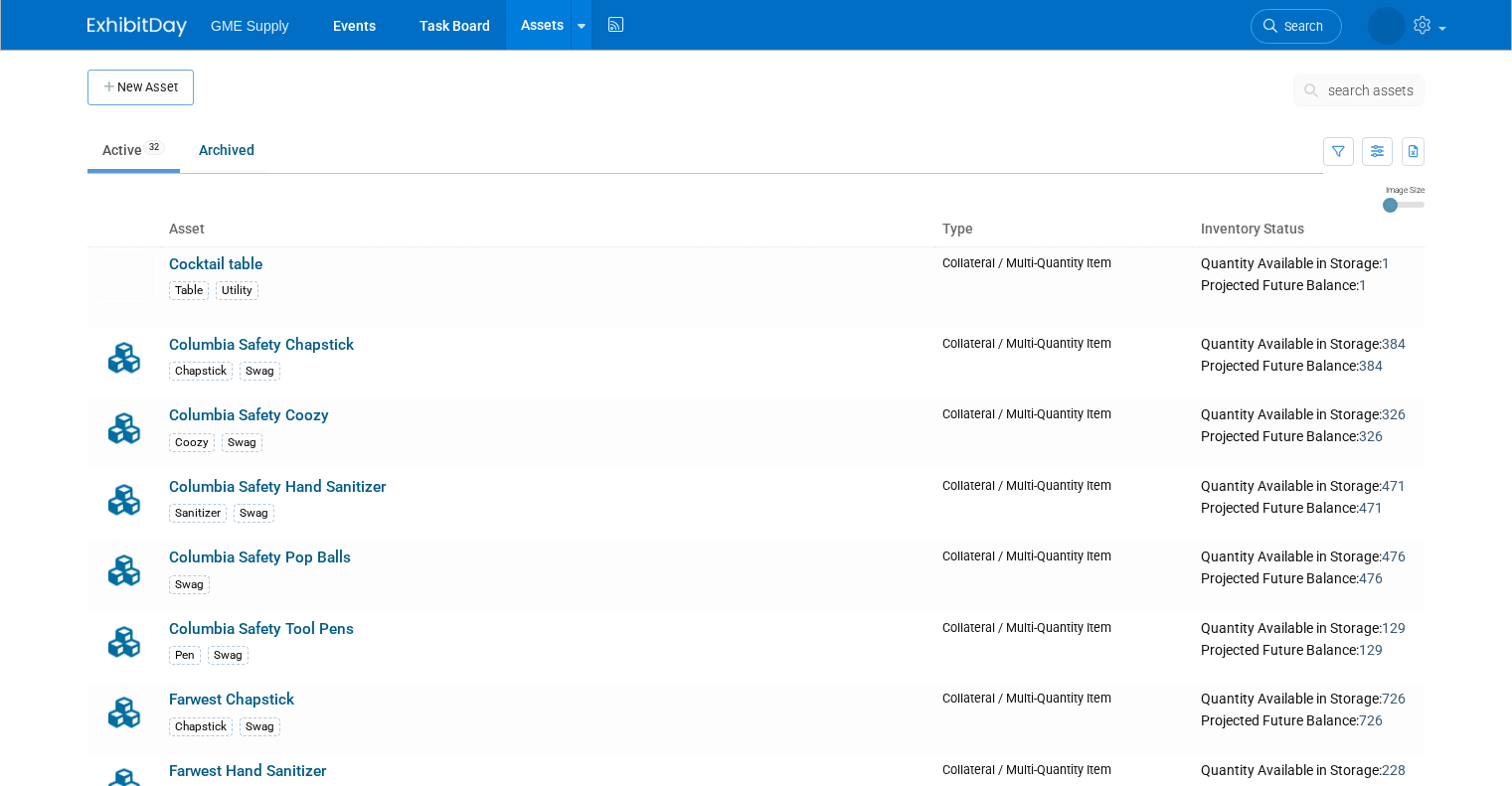 scroll, scrollTop: 129, scrollLeft: 0, axis: vertical 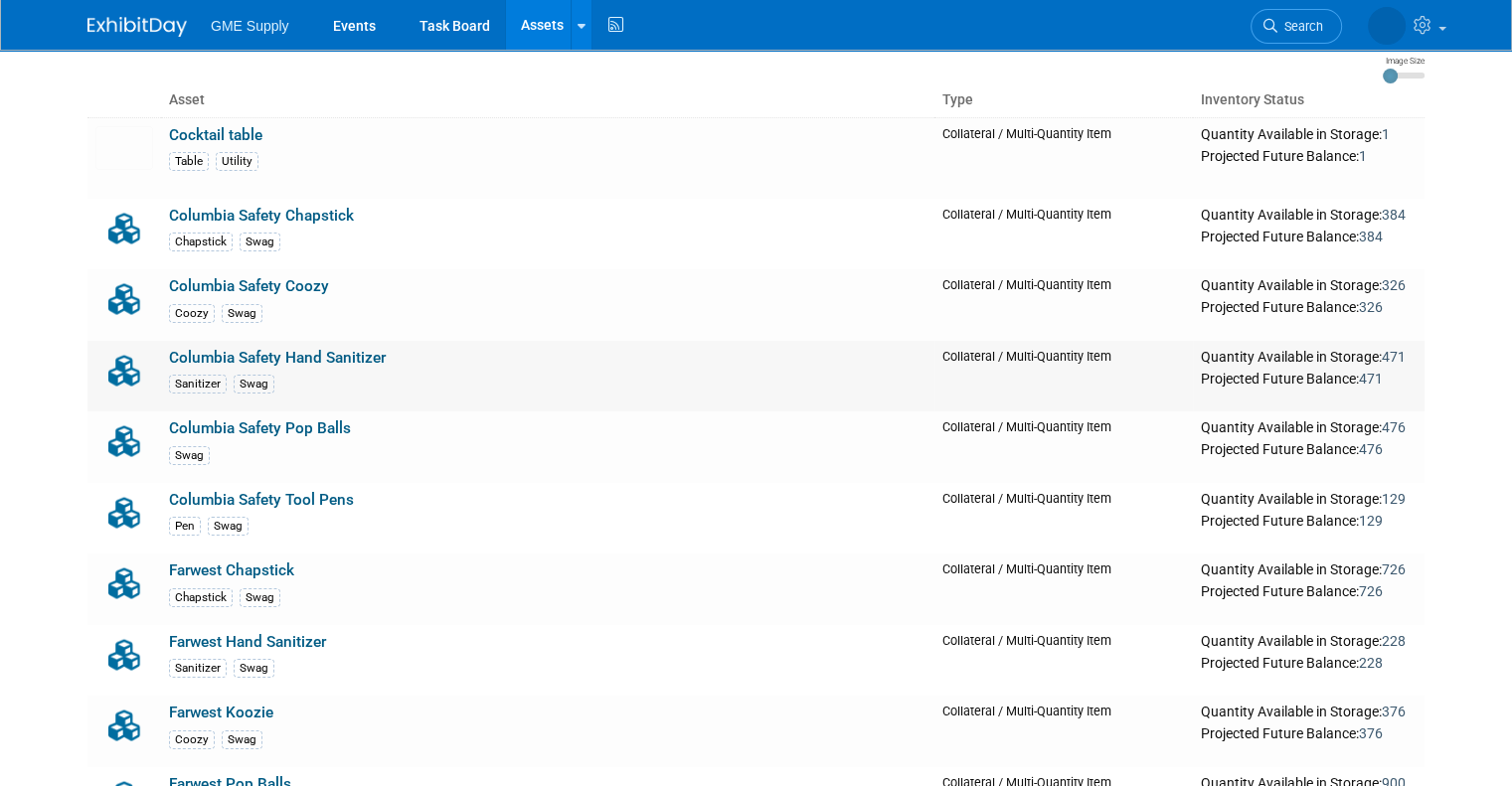 click on "Columbia Safety Hand Sanitizer" at bounding box center [277, 358] 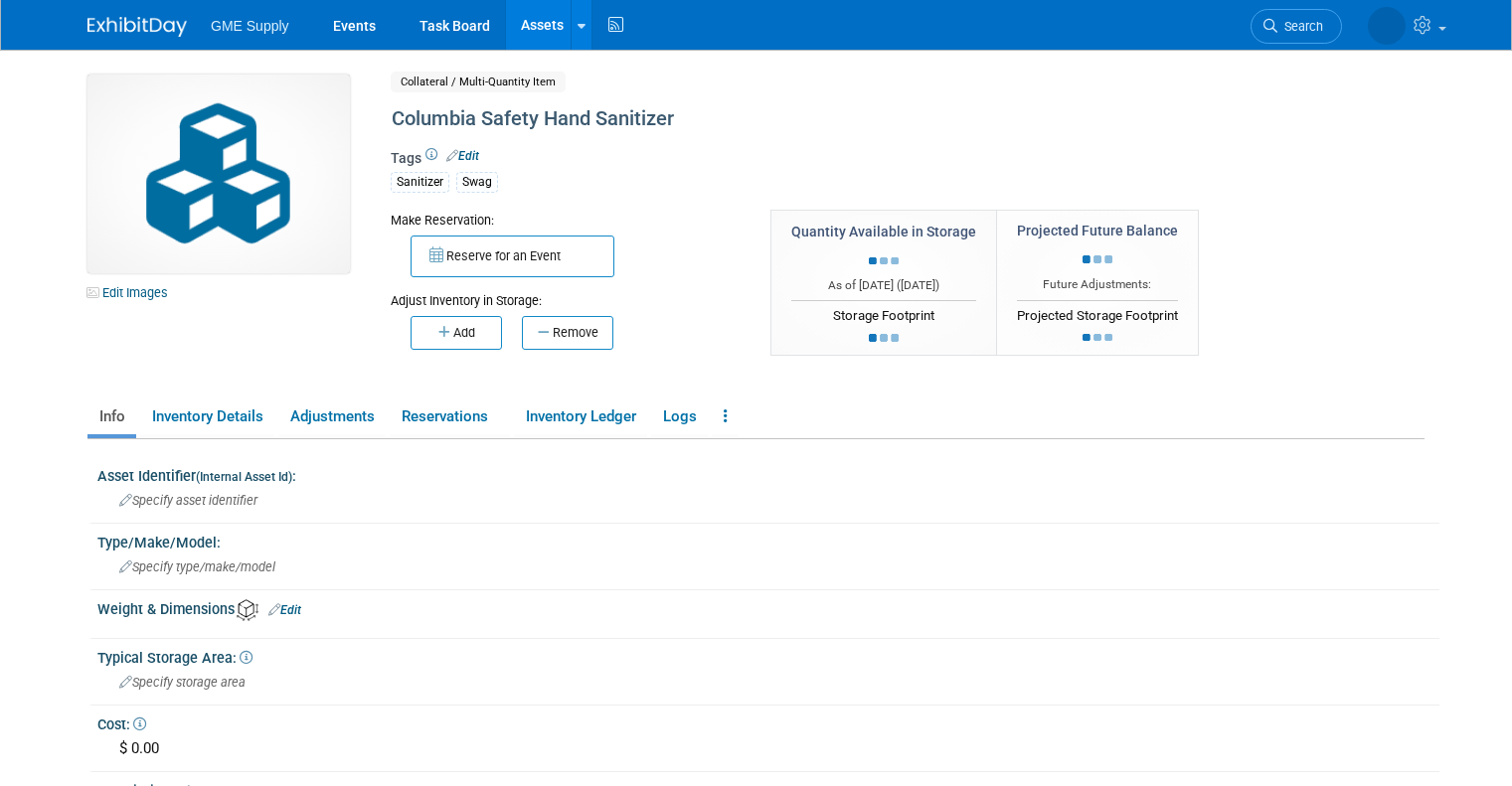 scroll, scrollTop: 0, scrollLeft: 0, axis: both 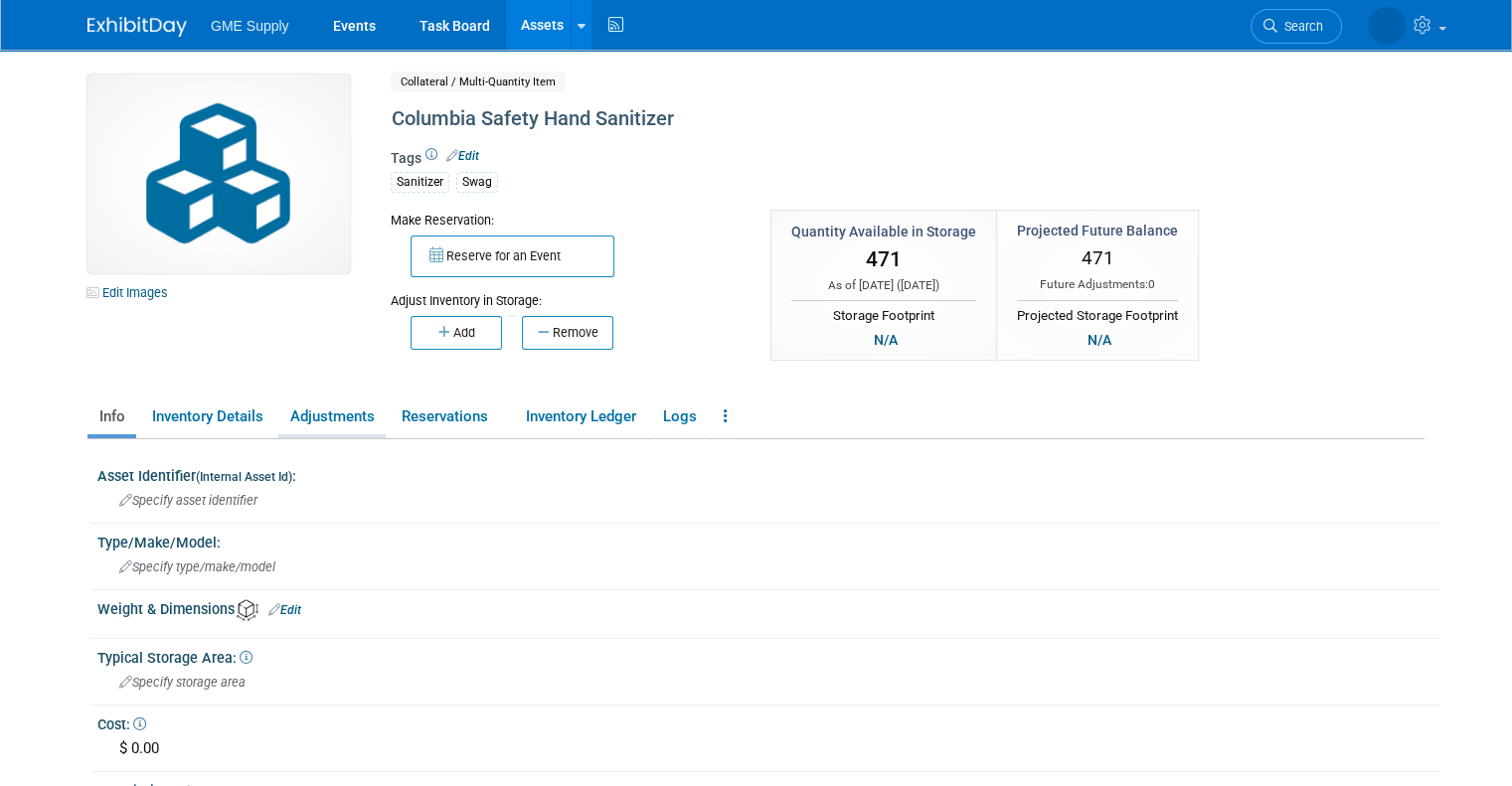 click on "Adjustments" at bounding box center [332, 416] 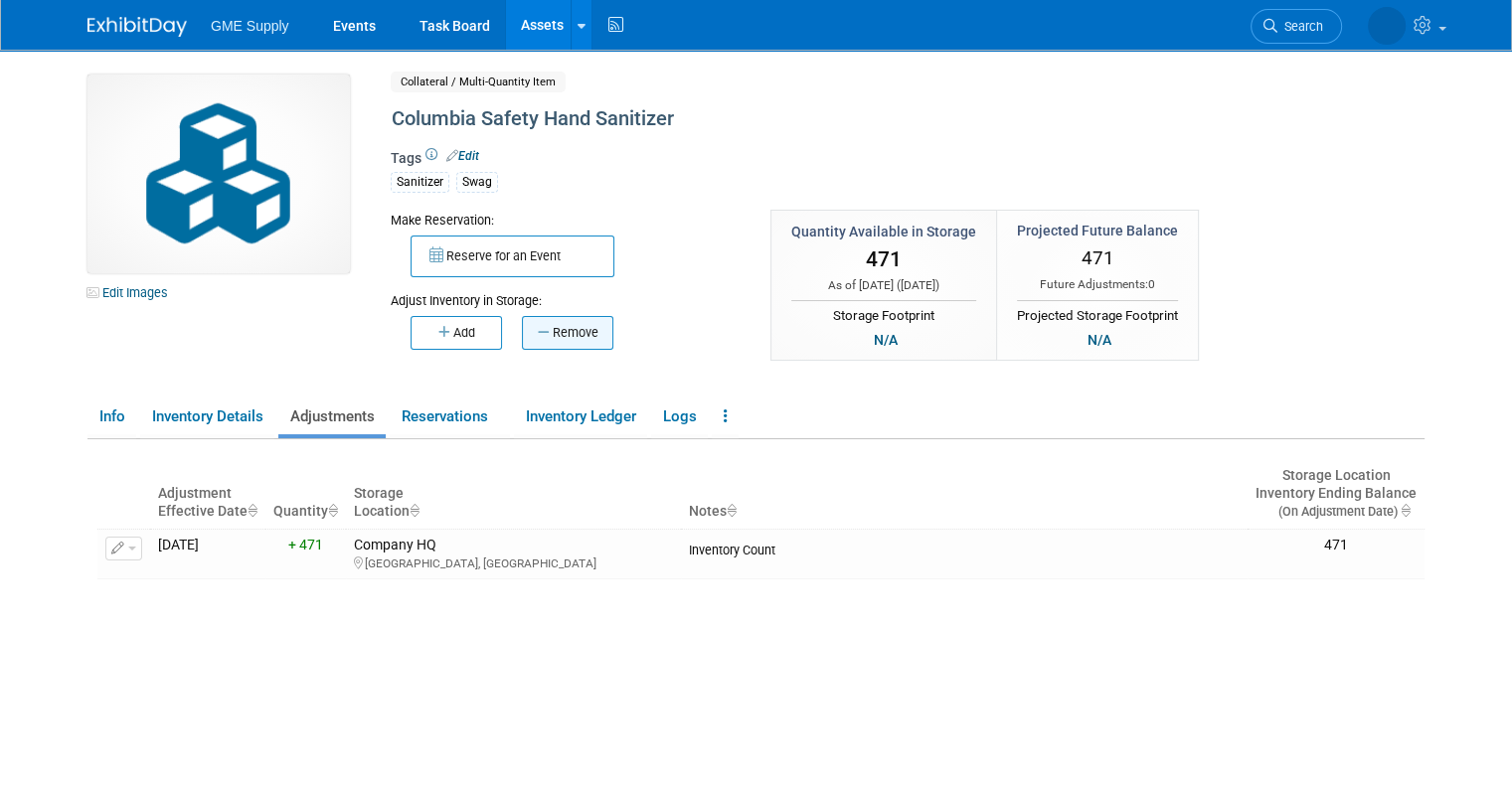 click on "Remove" at bounding box center [568, 333] 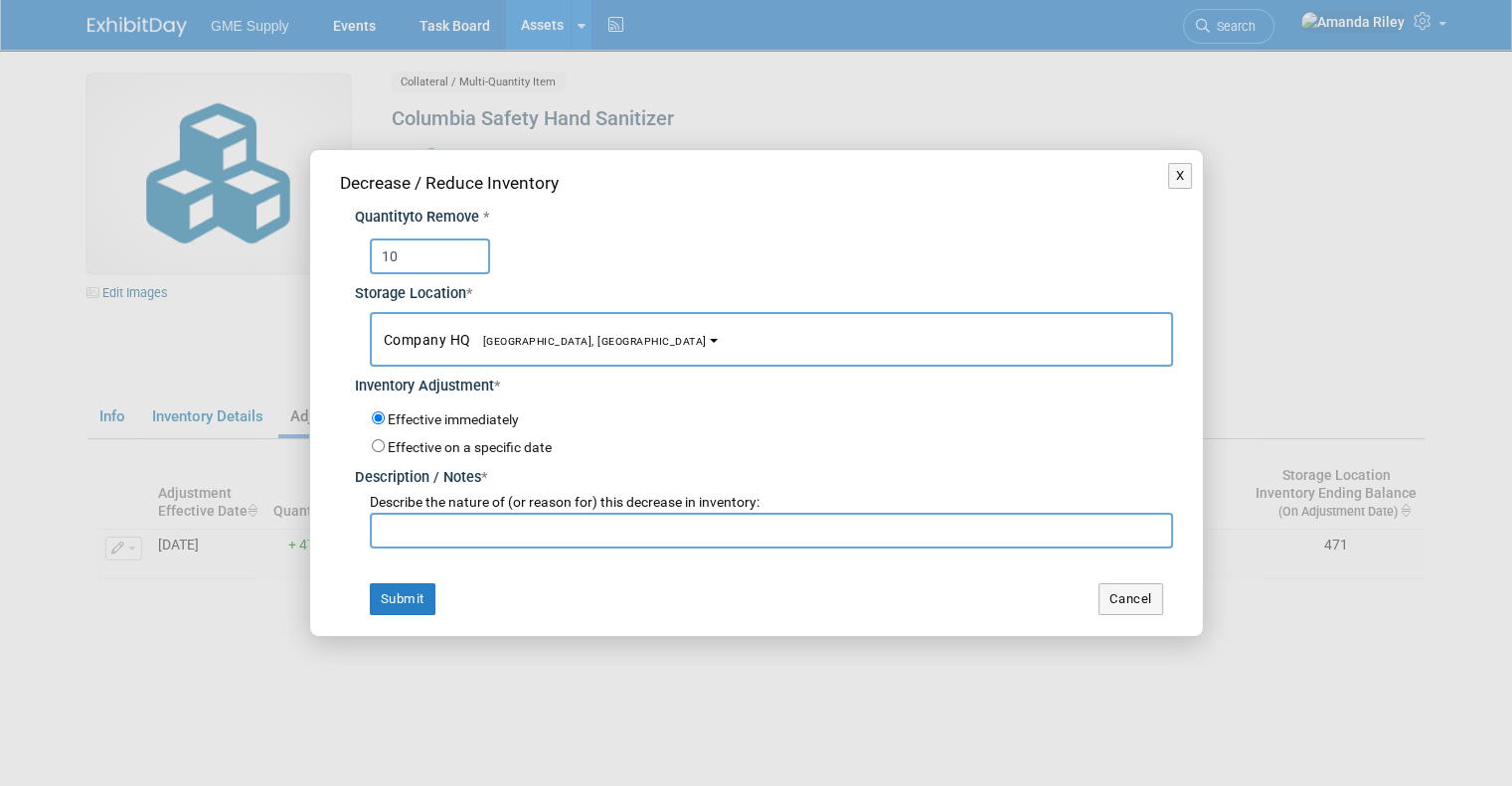 type on "10" 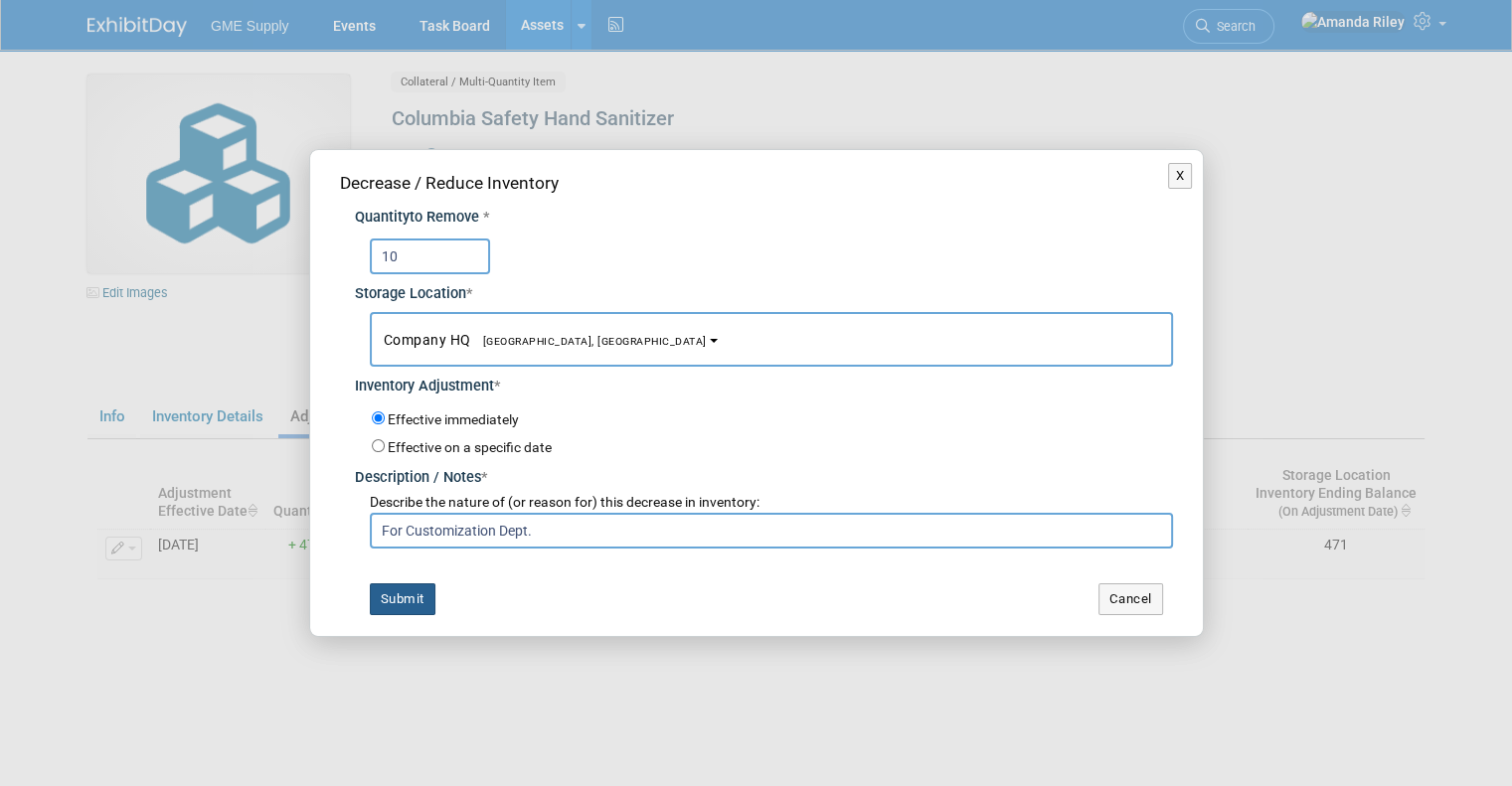 type on "For Customization Dept." 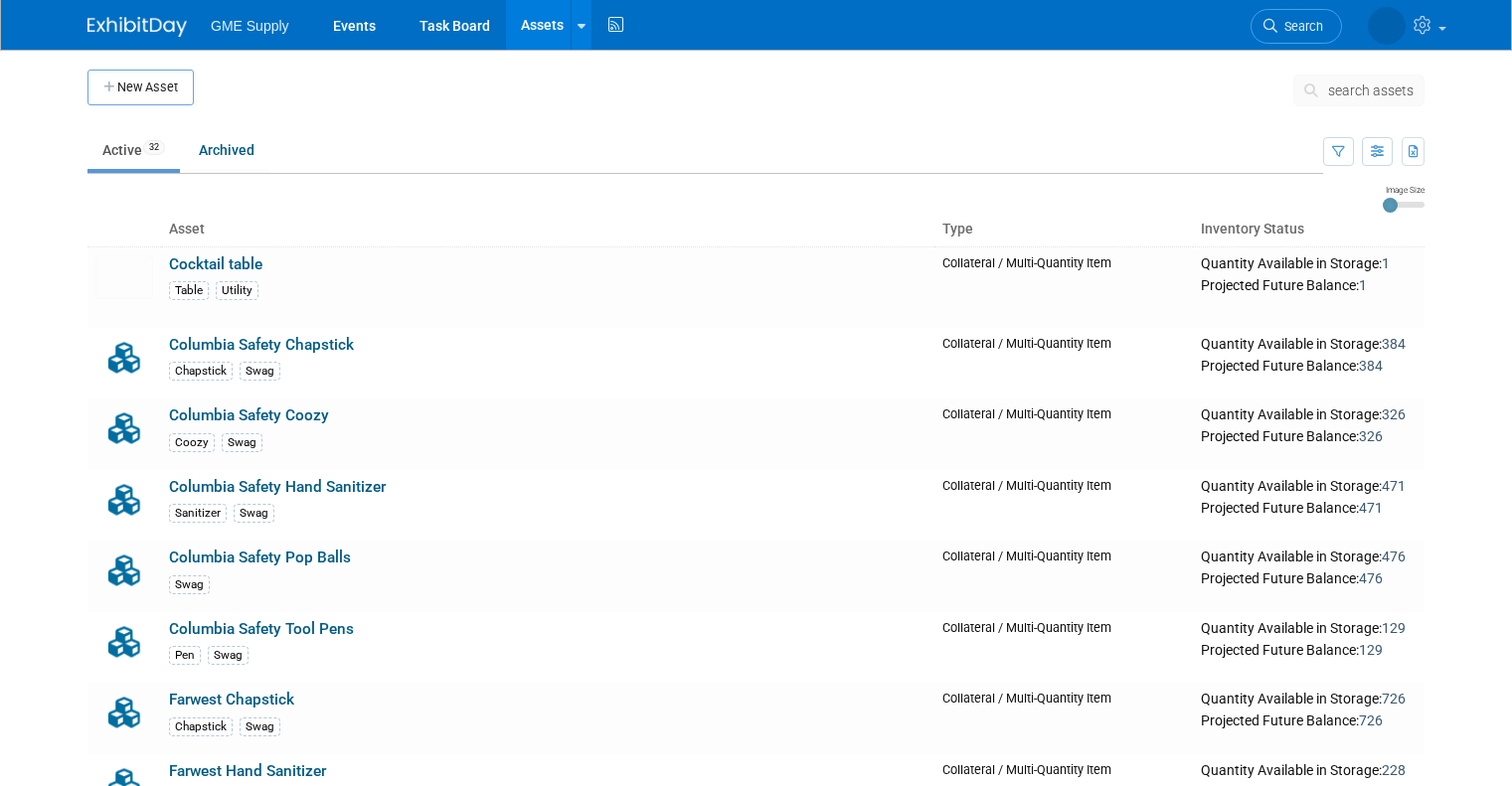 scroll, scrollTop: 129, scrollLeft: 0, axis: vertical 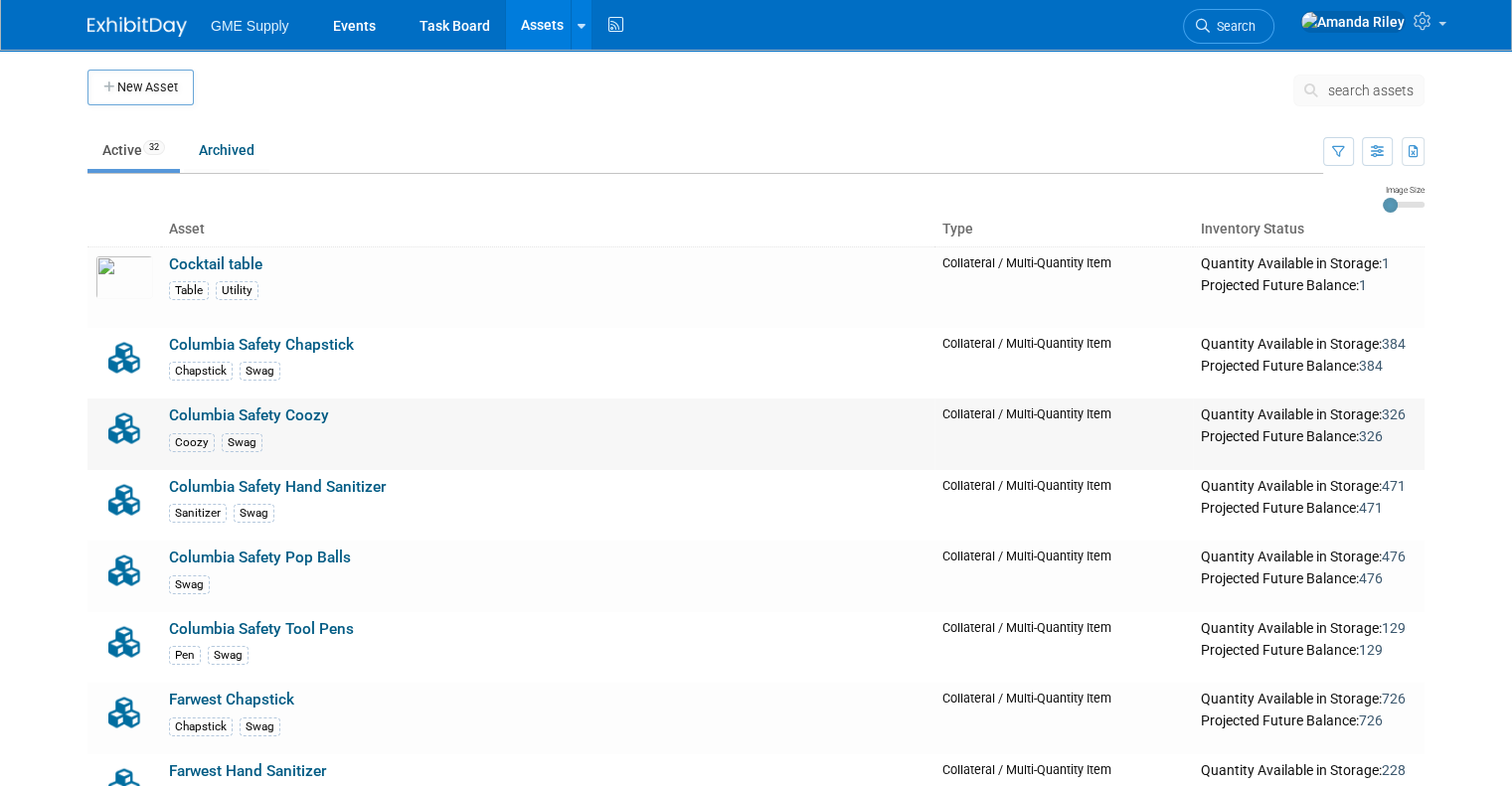 click on "Columbia Safety Coozy" at bounding box center (249, 415) 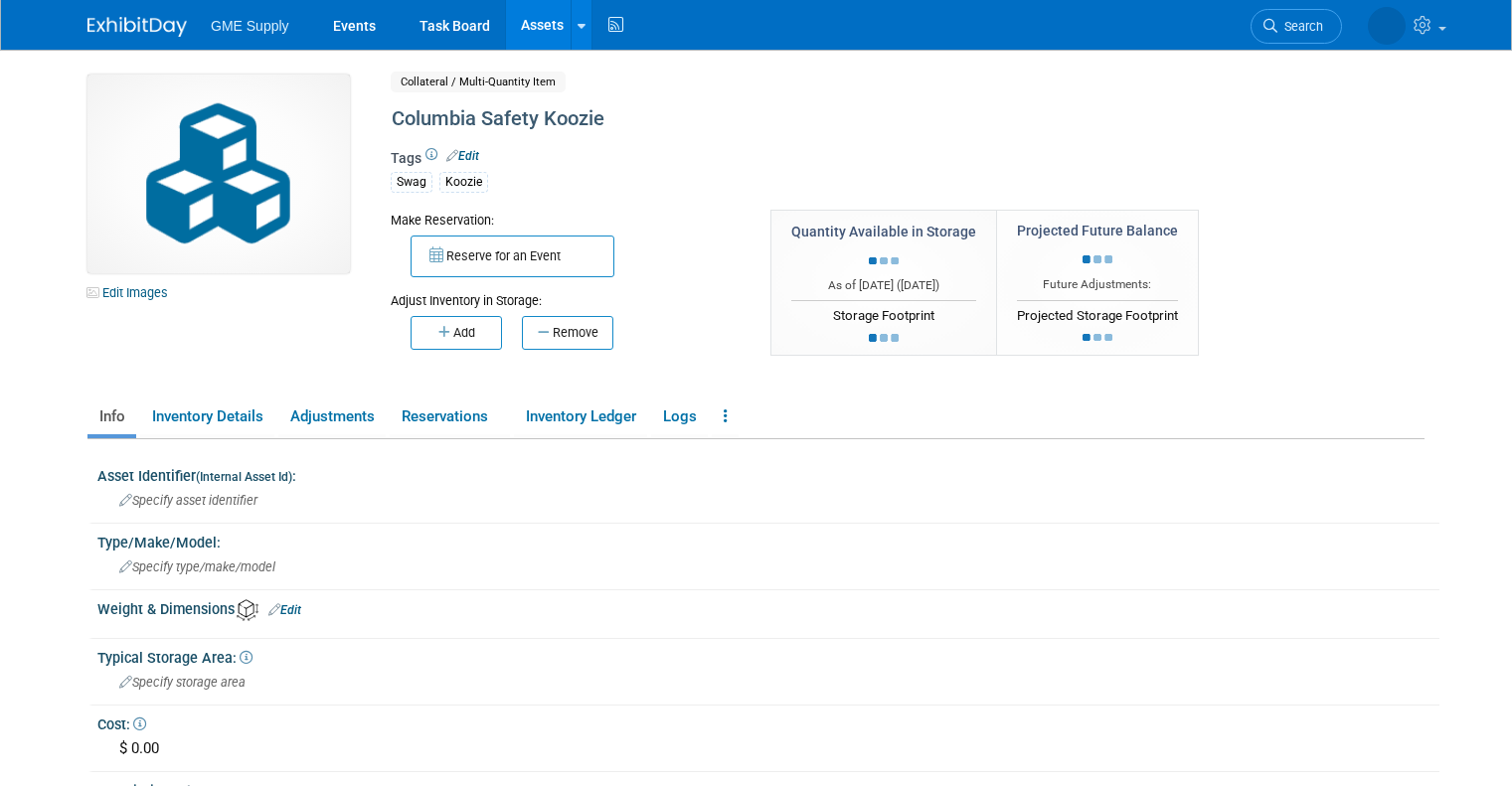 scroll, scrollTop: 0, scrollLeft: 0, axis: both 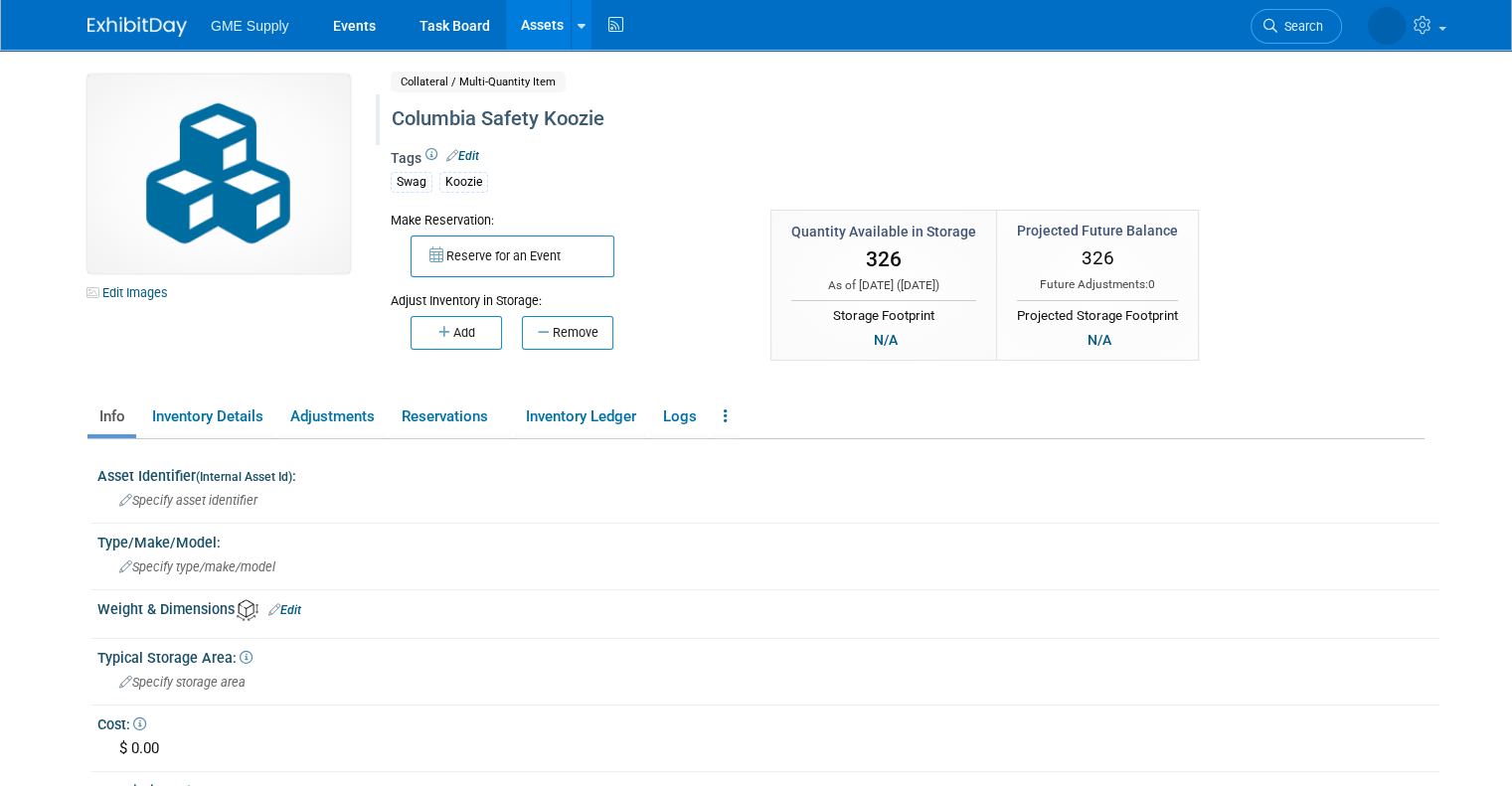 click on "Columbia Safety Koozie" at bounding box center [828, 119] 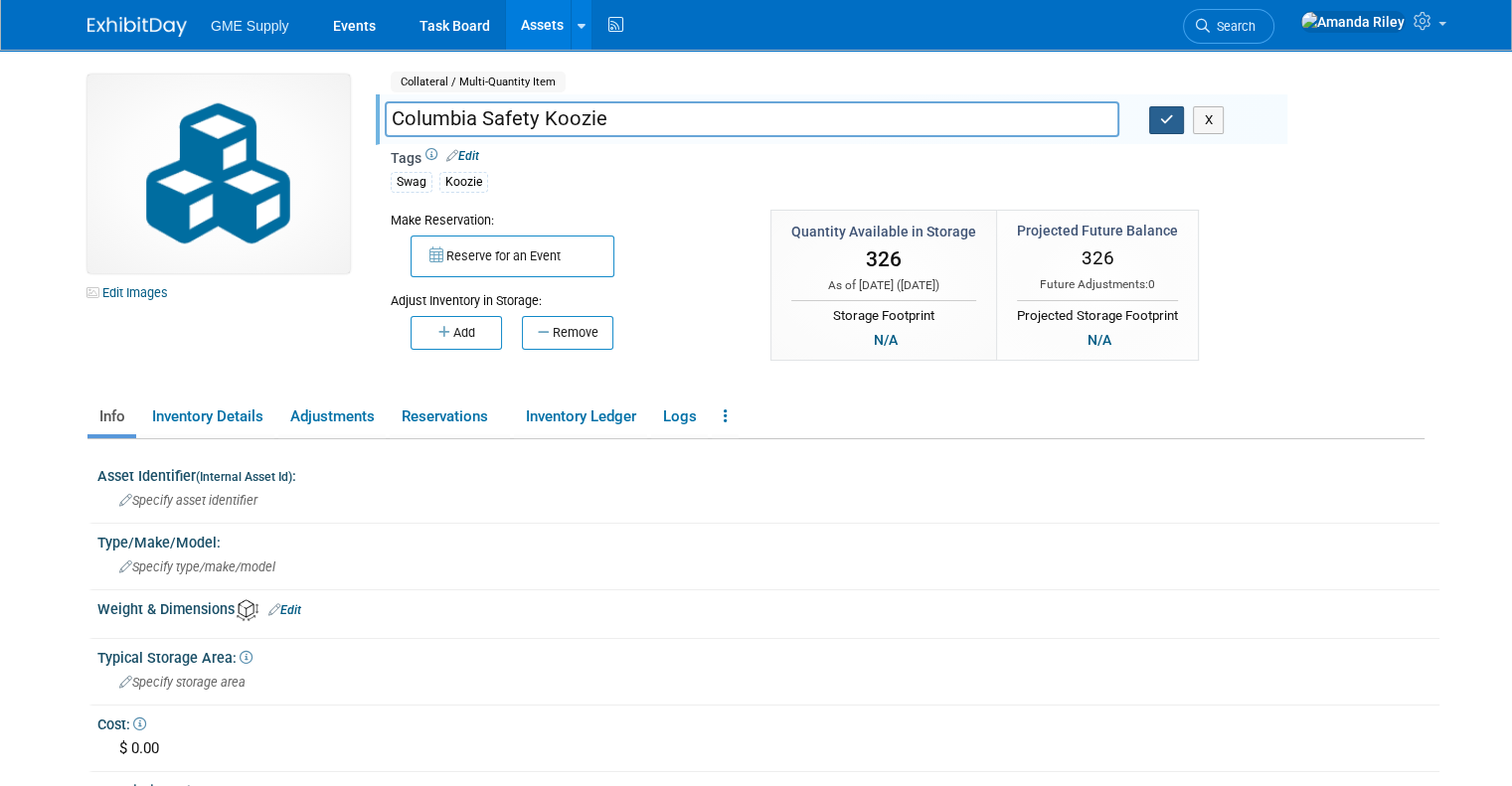 click at bounding box center (1167, 119) 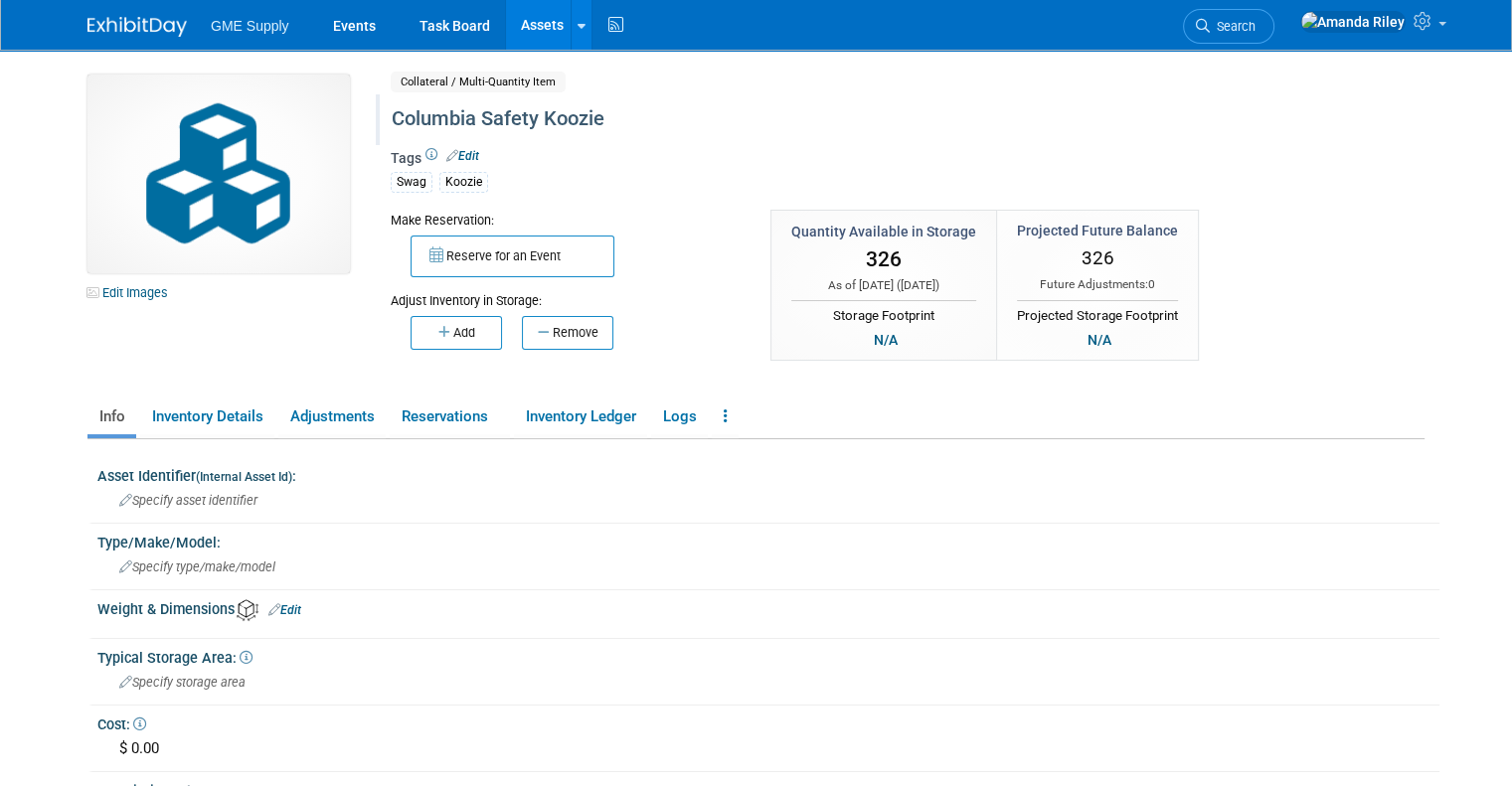 click on "Assets" at bounding box center [542, 25] 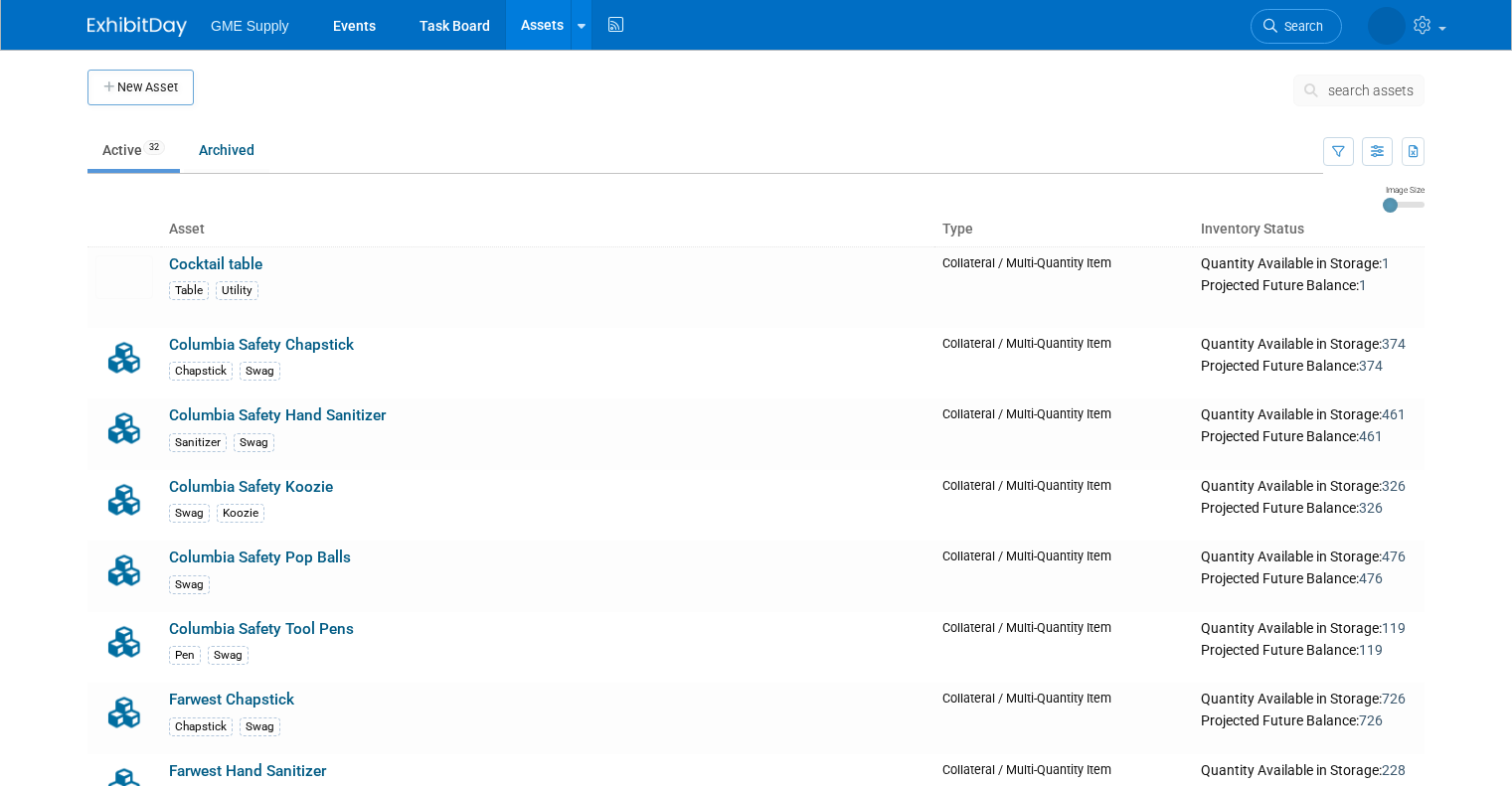 scroll, scrollTop: 0, scrollLeft: 0, axis: both 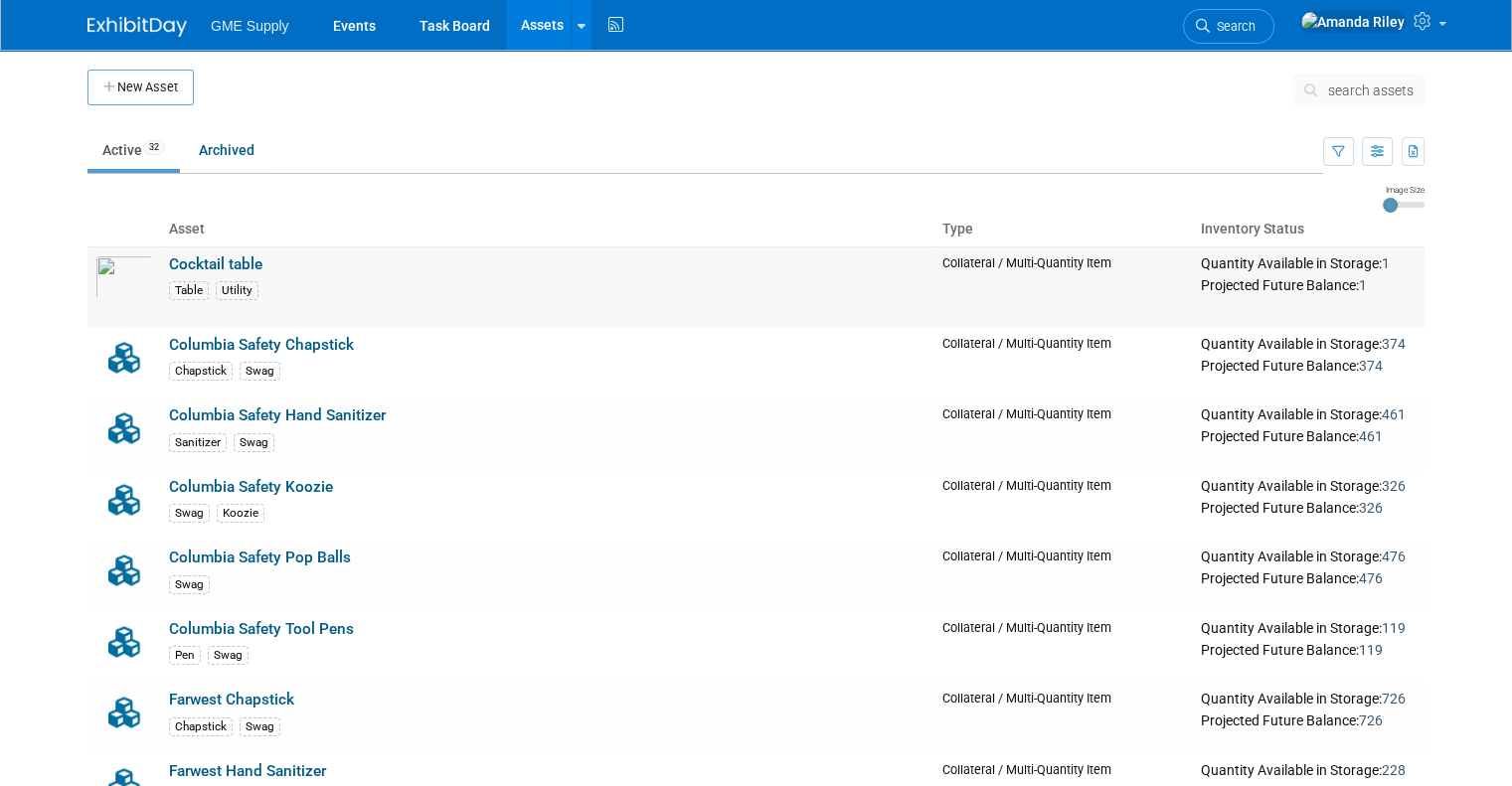 click on "Cocktail table" at bounding box center [216, 264] 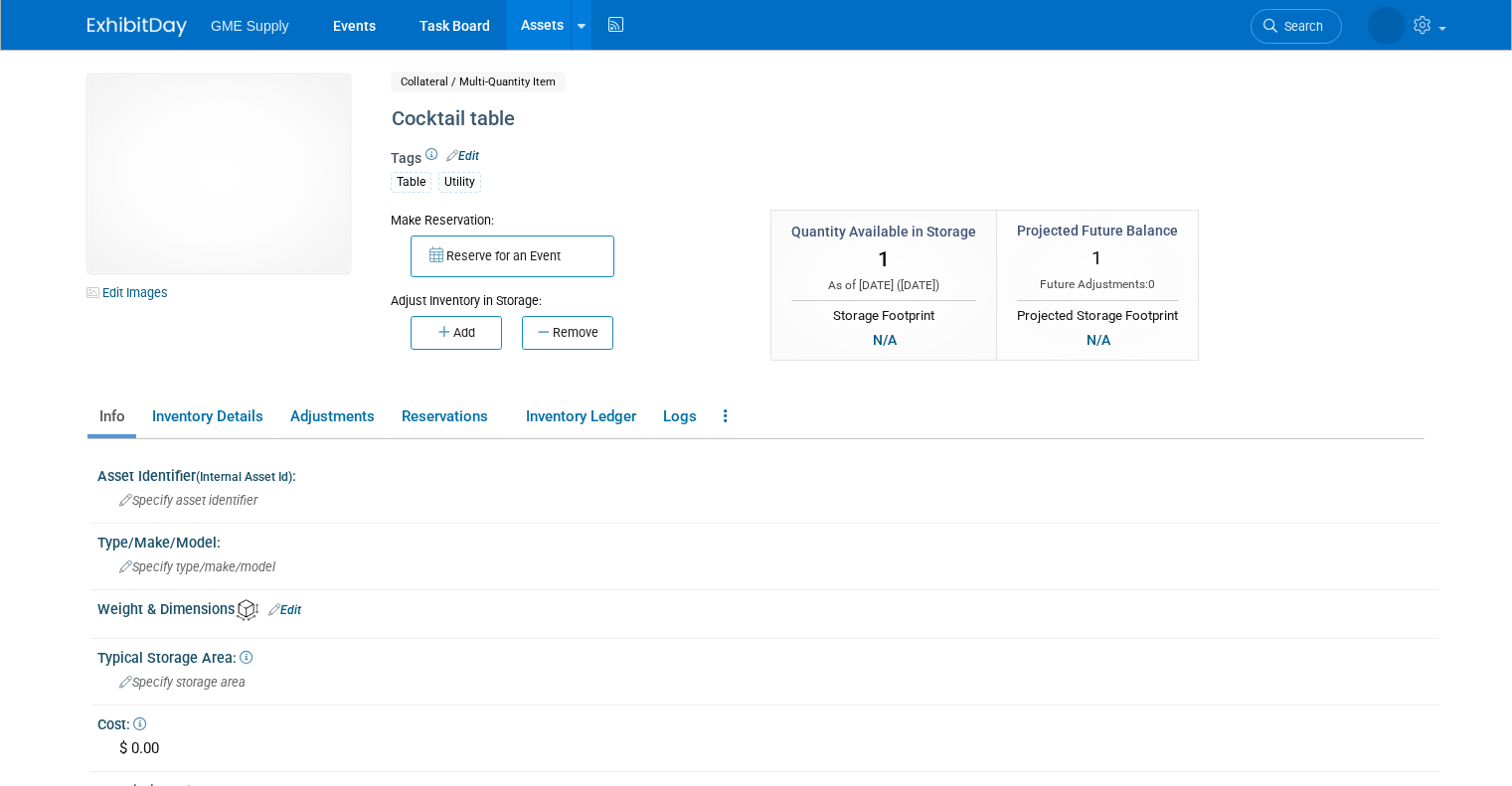 scroll, scrollTop: 0, scrollLeft: 0, axis: both 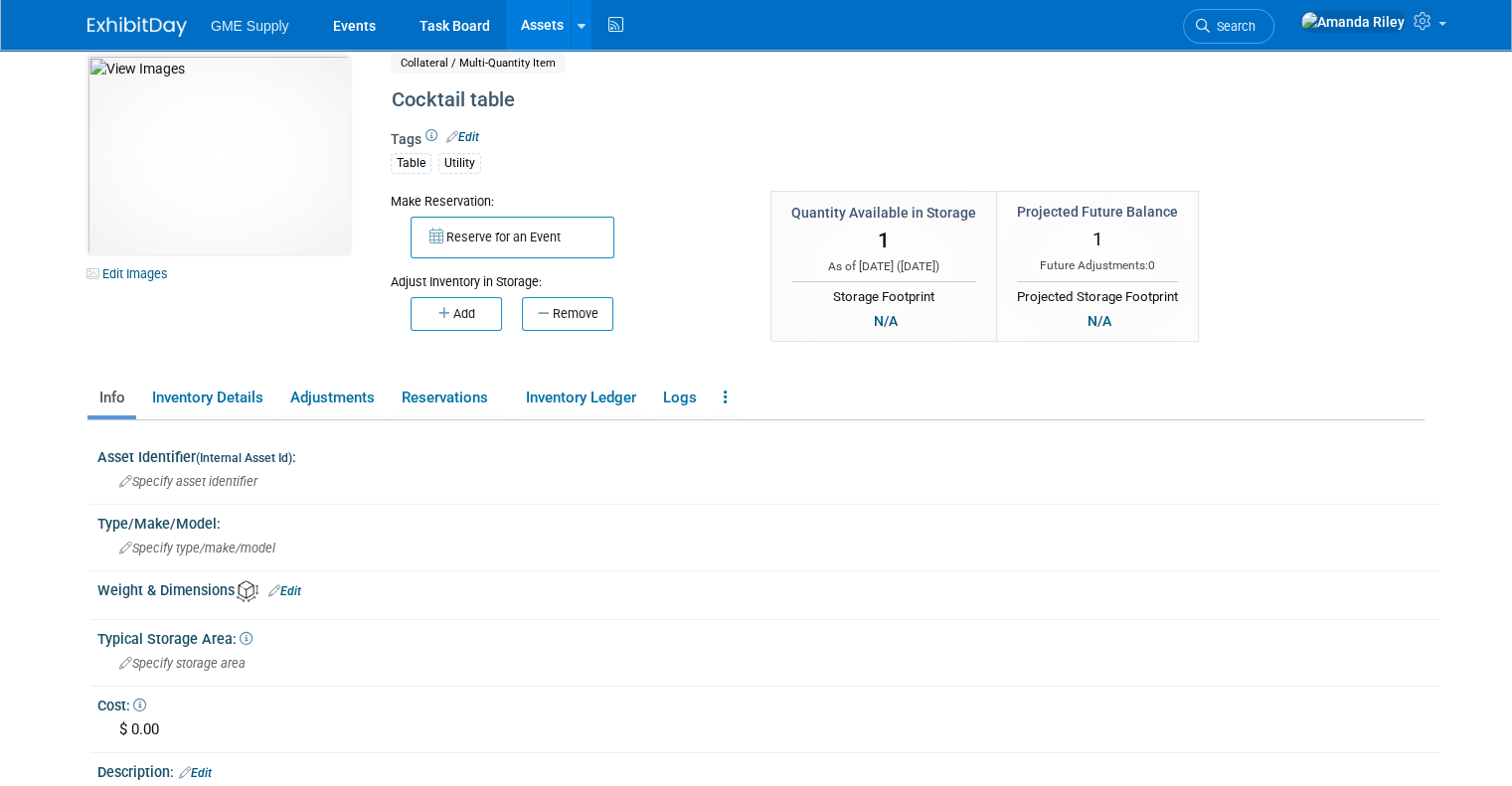 drag, startPoint x: 18, startPoint y: 4, endPoint x: 677, endPoint y: 211, distance: 690.746 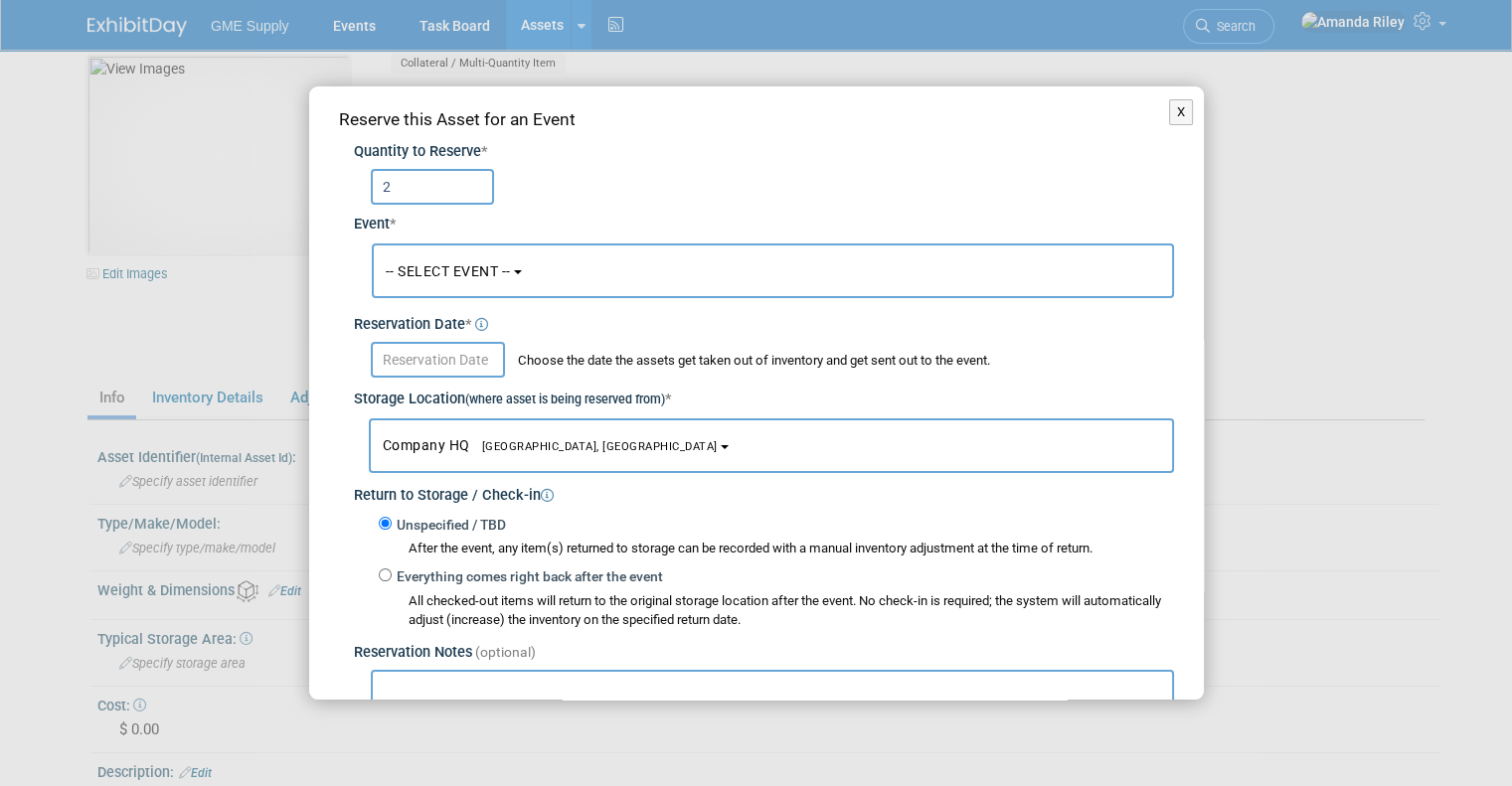 type on "2" 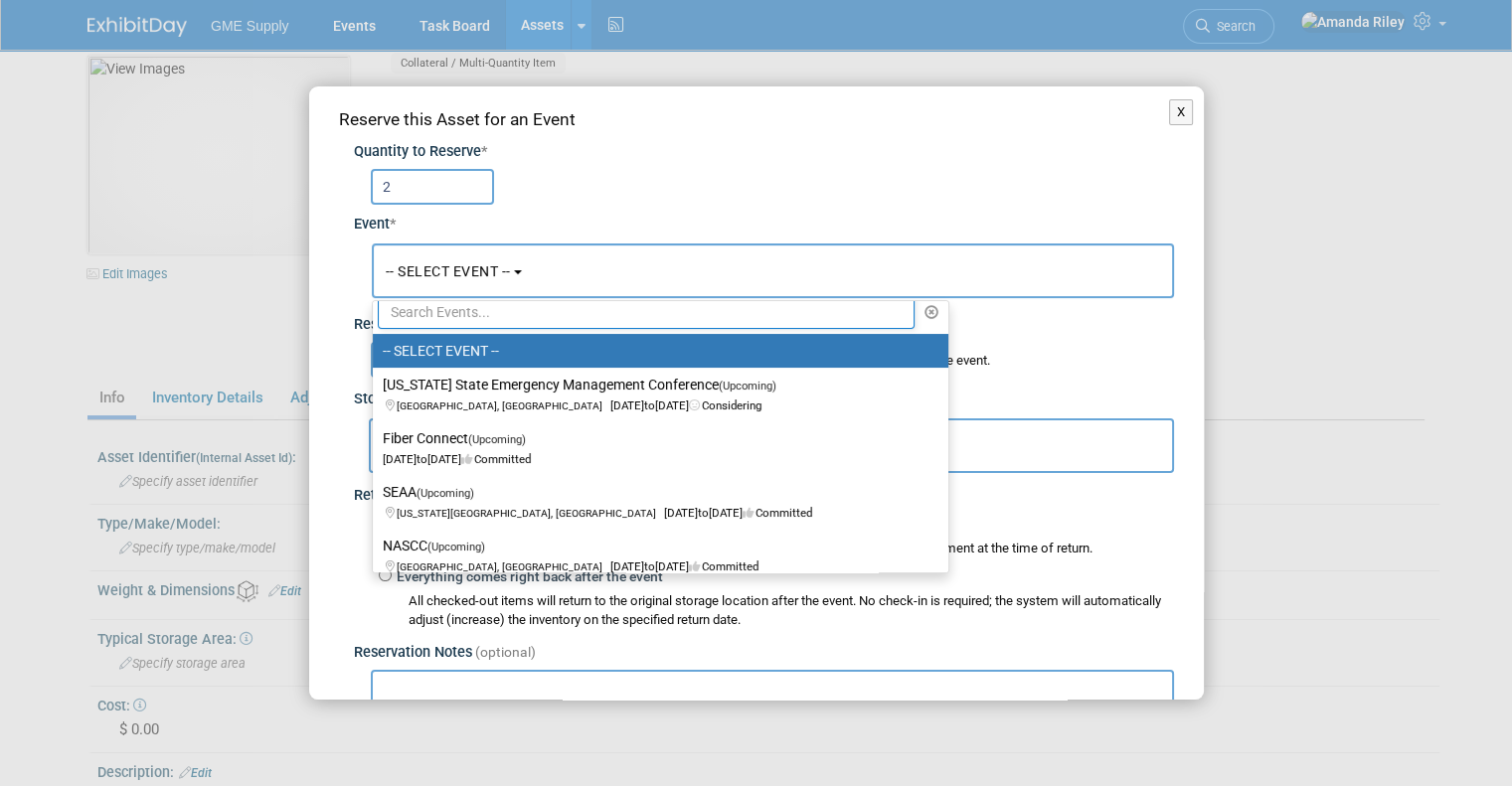 scroll, scrollTop: 15, scrollLeft: 0, axis: vertical 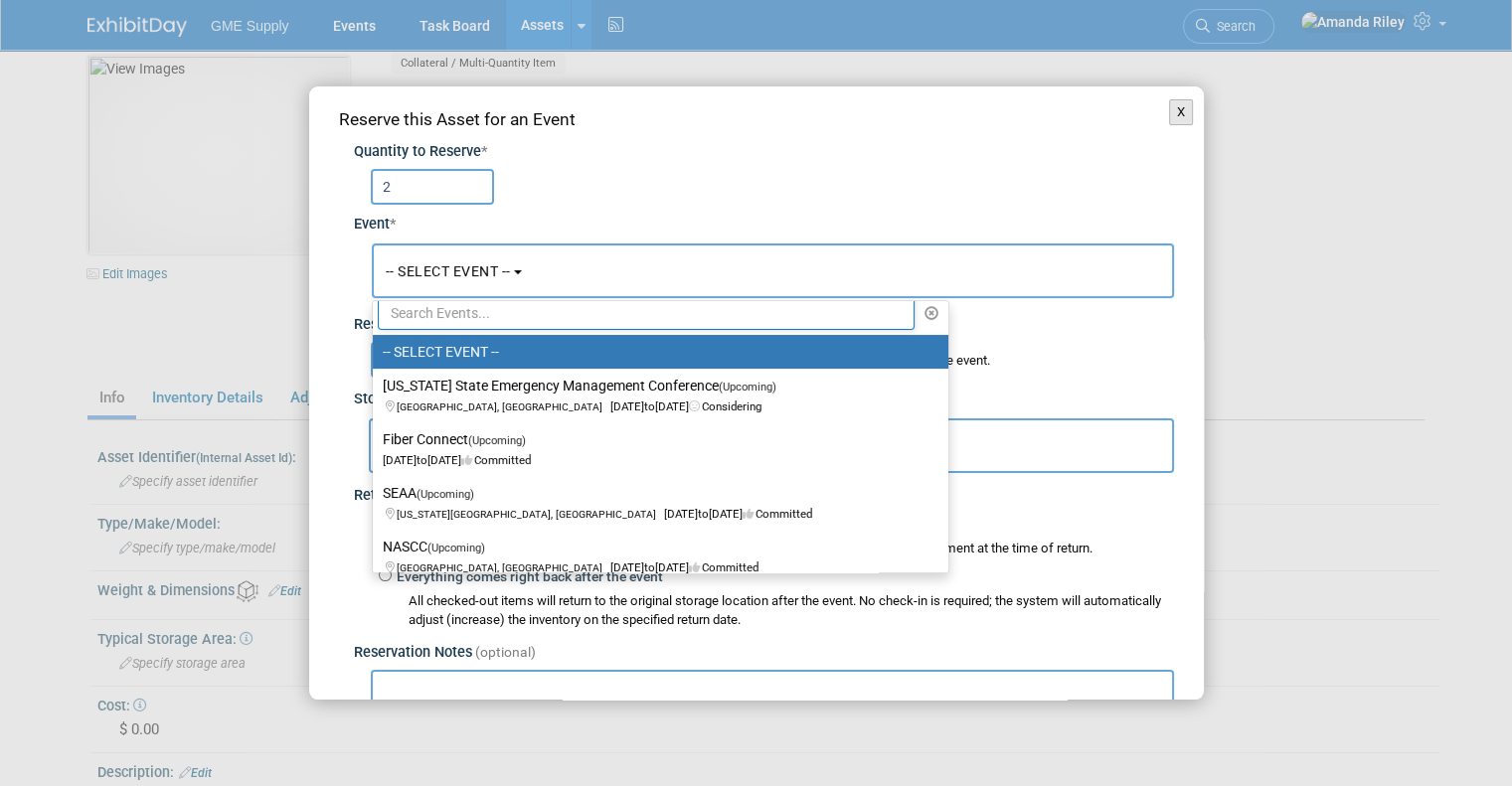 drag, startPoint x: 846, startPoint y: 199, endPoint x: 1165, endPoint y: 117, distance: 329.371 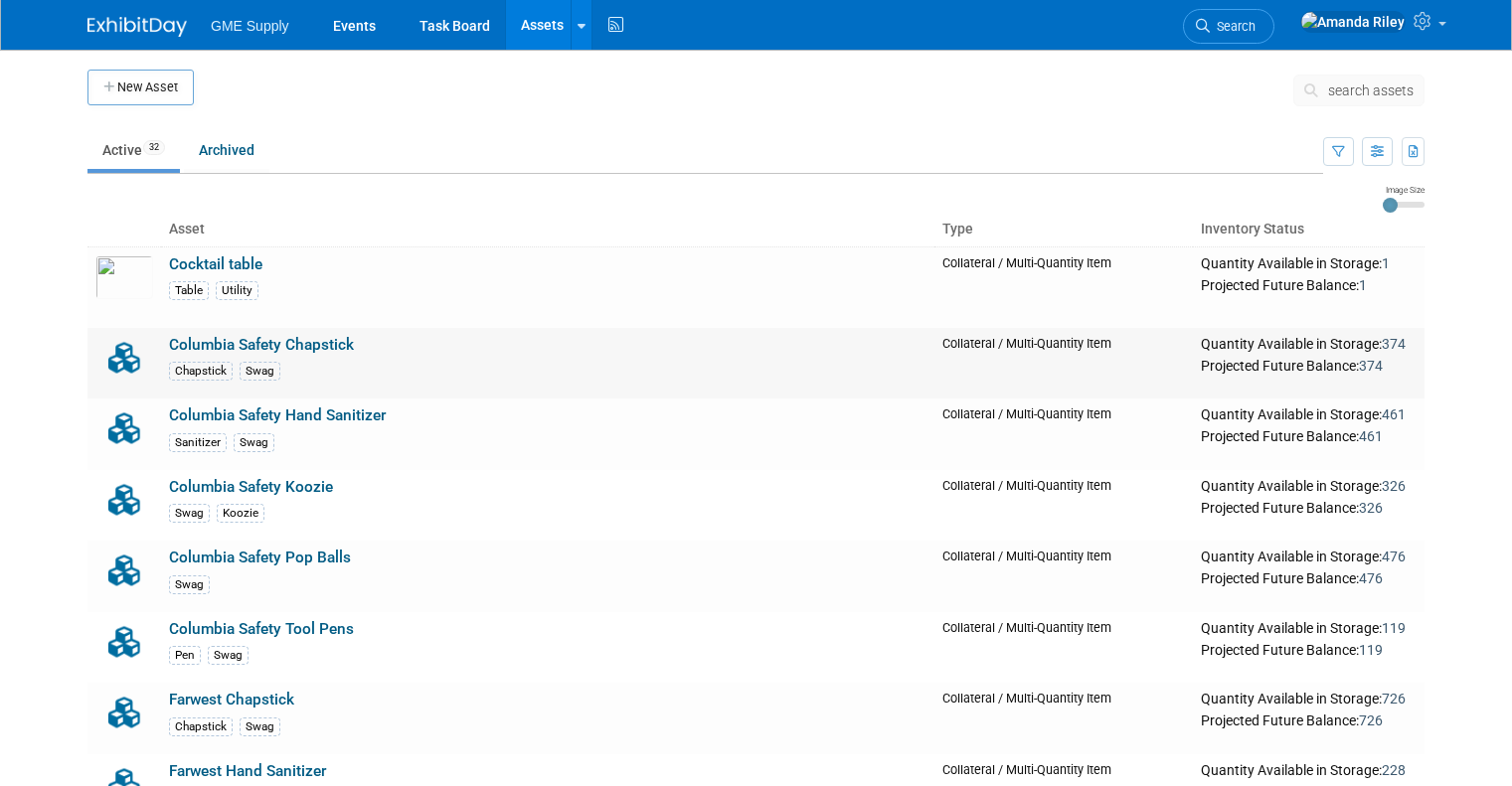 scroll, scrollTop: 0, scrollLeft: 0, axis: both 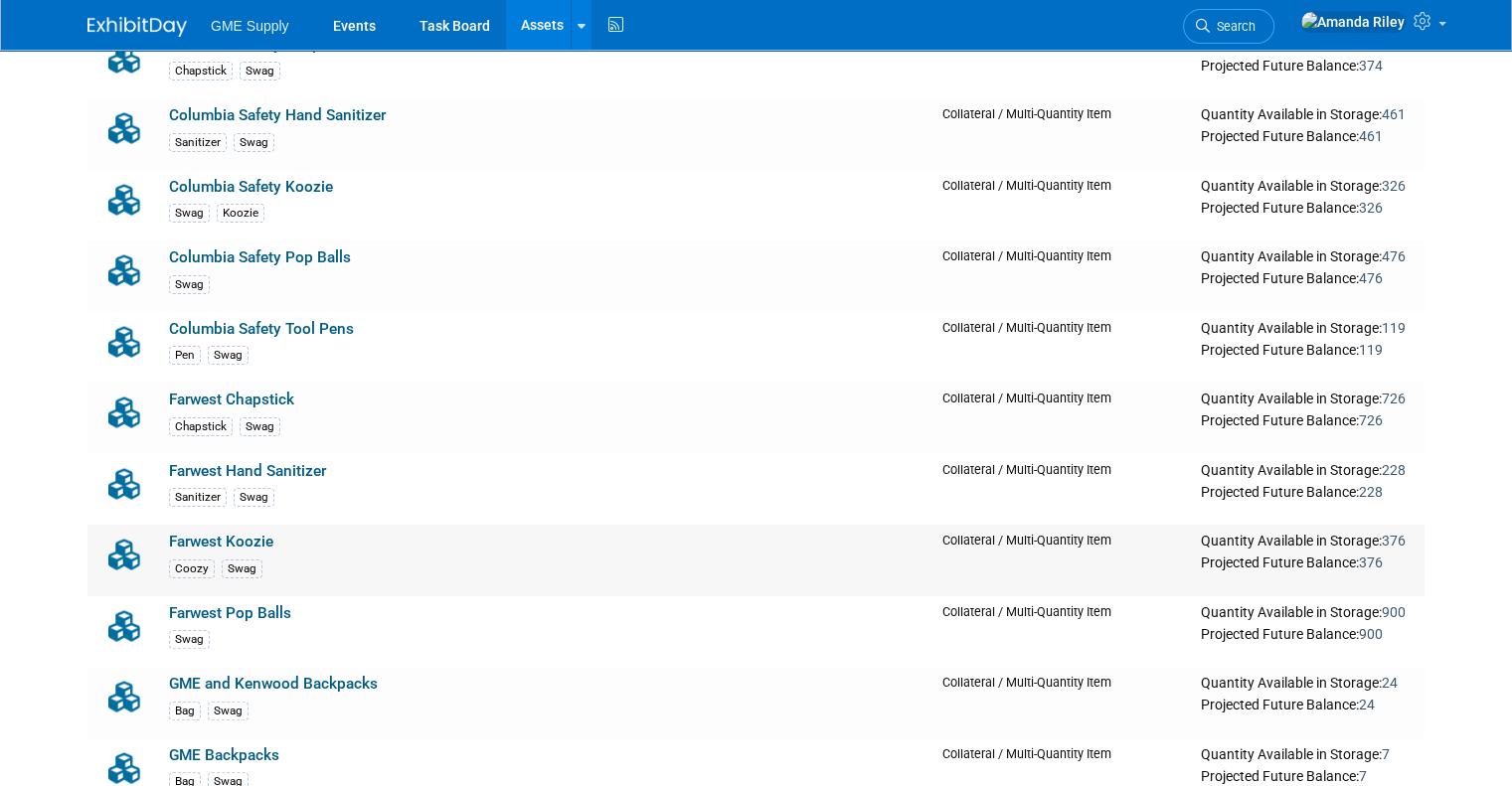 click on "Farwest Koozie" at bounding box center [221, 542] 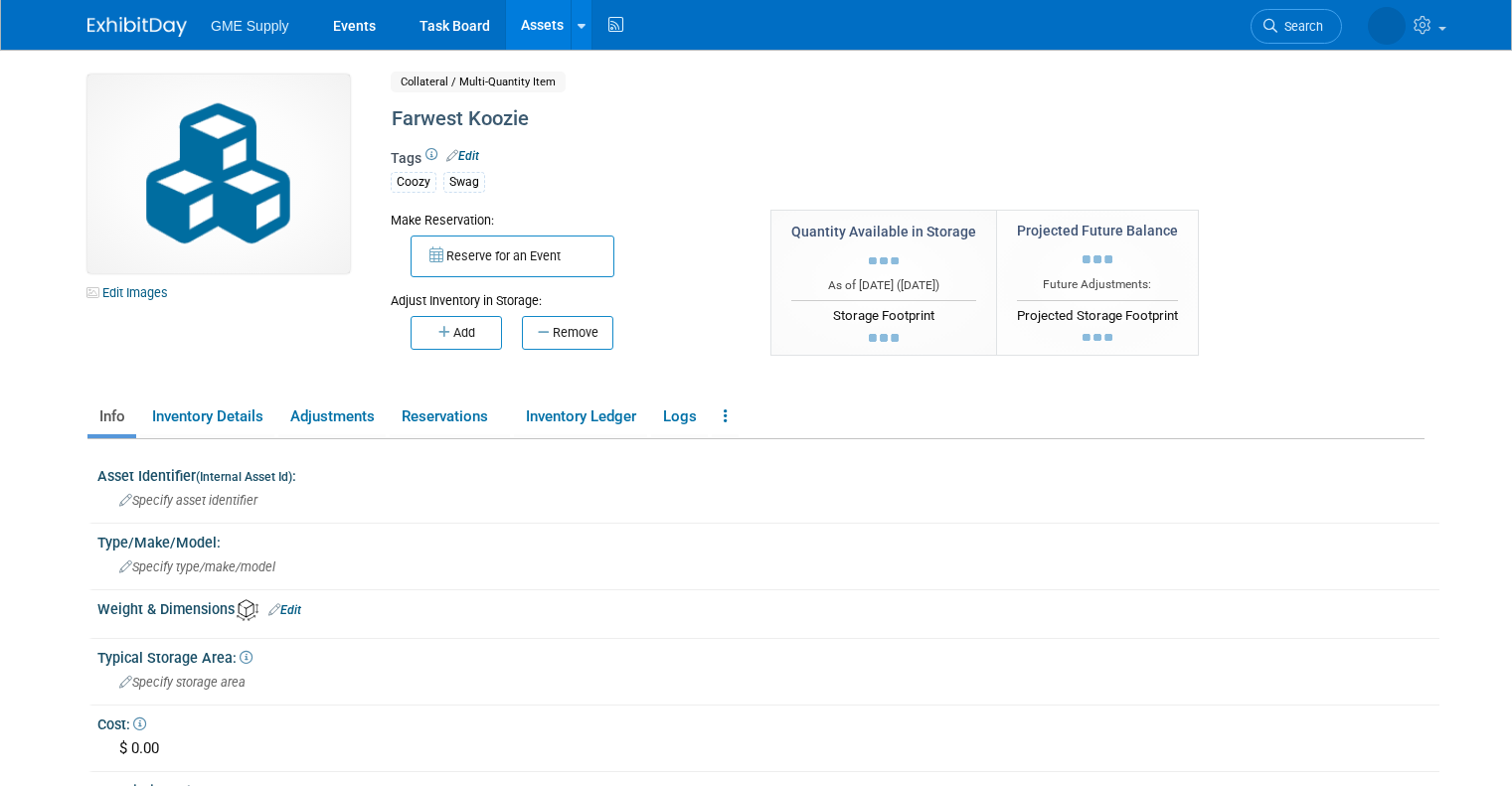 scroll, scrollTop: 0, scrollLeft: 0, axis: both 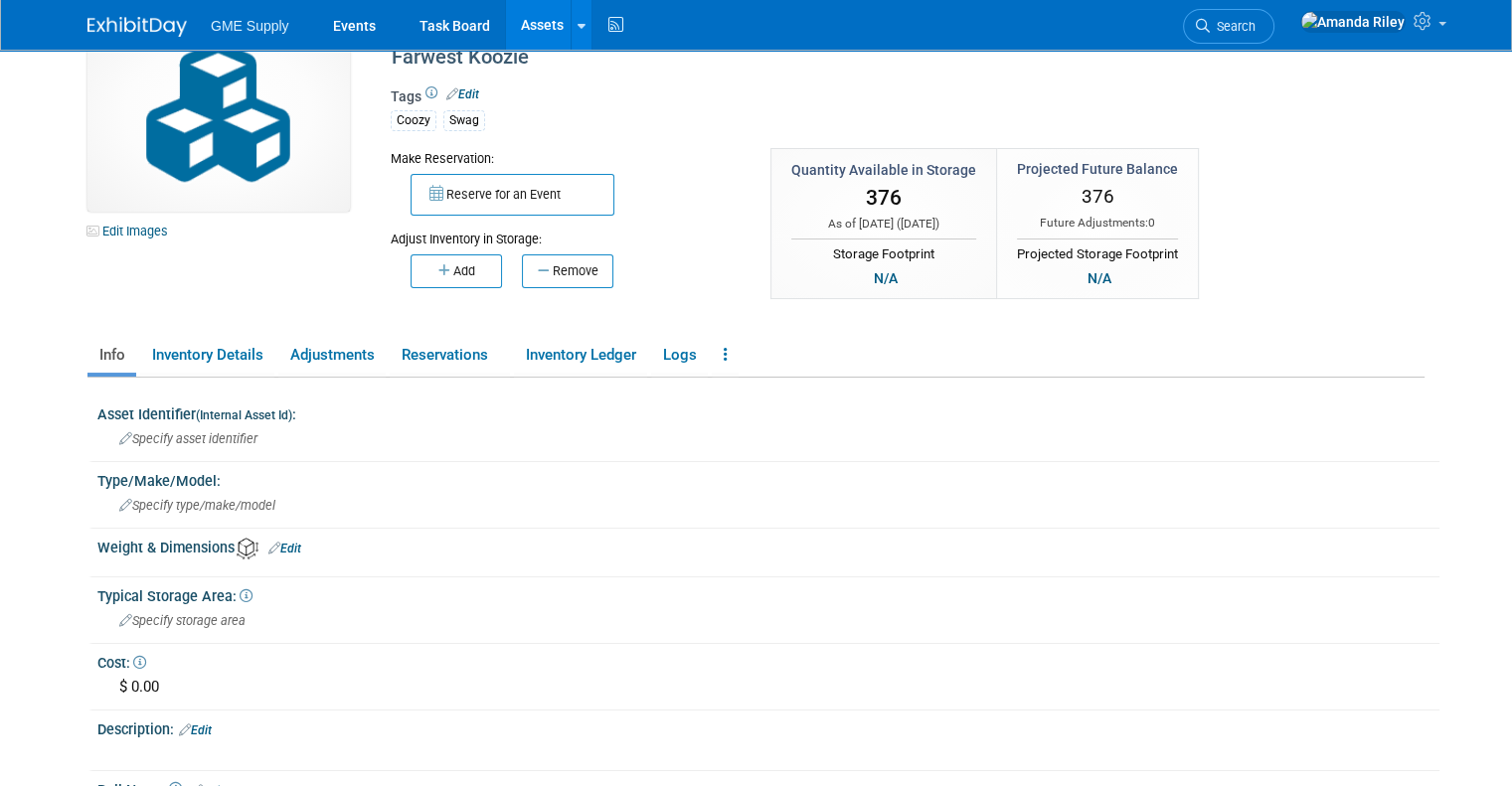 drag, startPoint x: 310, startPoint y: 352, endPoint x: 631, endPoint y: 323, distance: 322.30731 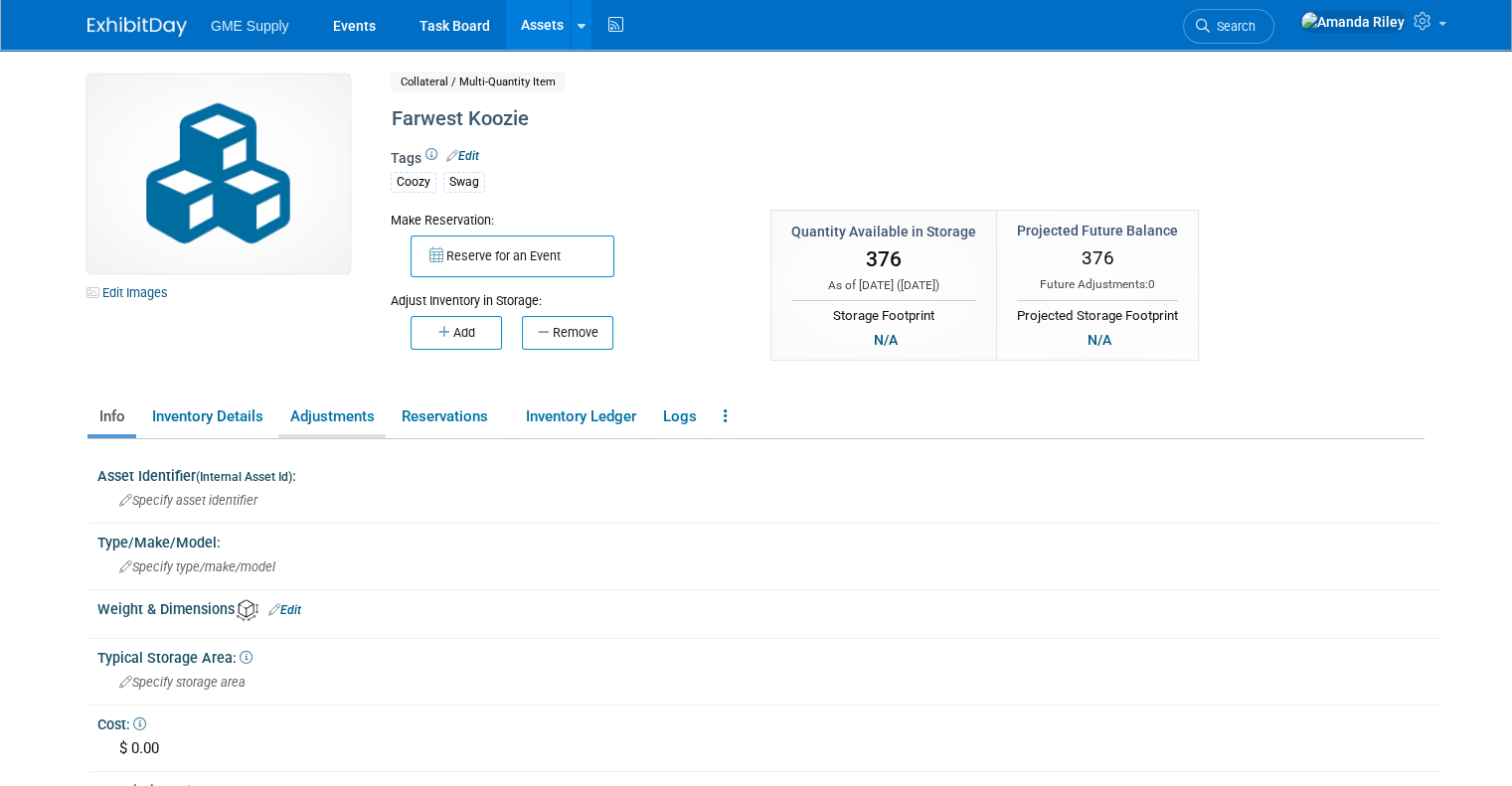 click on "Adjustments" at bounding box center (332, 416) 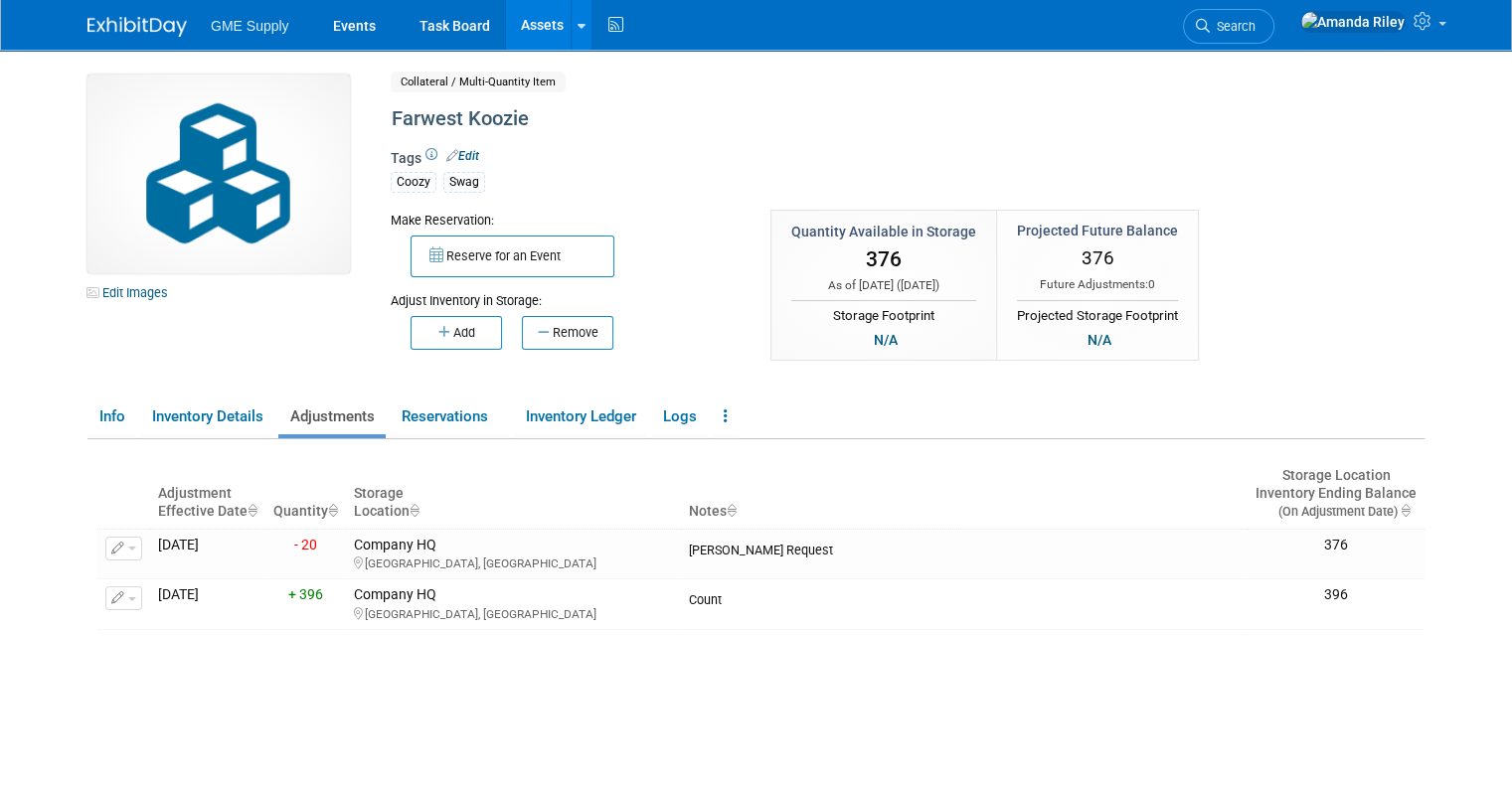 scroll, scrollTop: 0, scrollLeft: 0, axis: both 